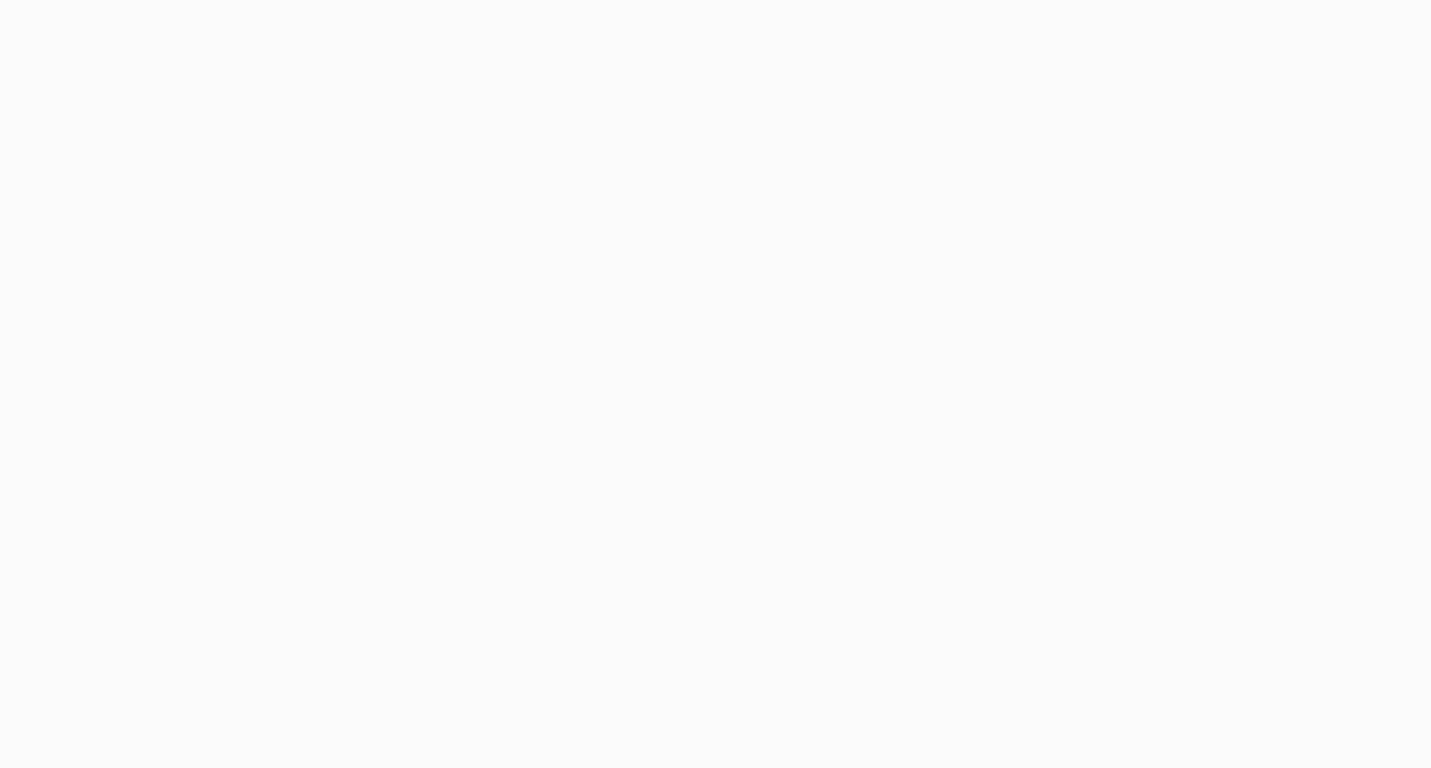 scroll, scrollTop: 0, scrollLeft: 0, axis: both 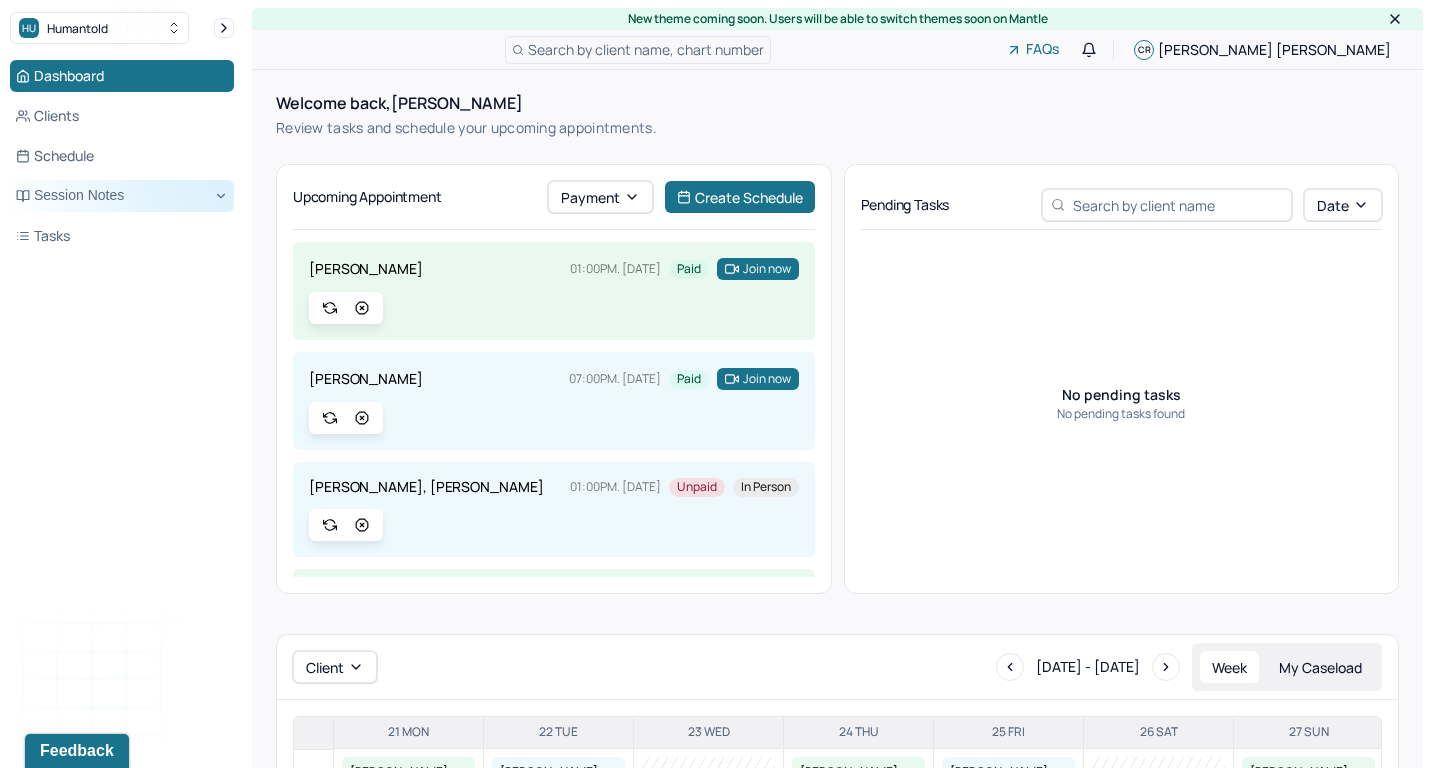 click on "Session Notes" at bounding box center [122, 196] 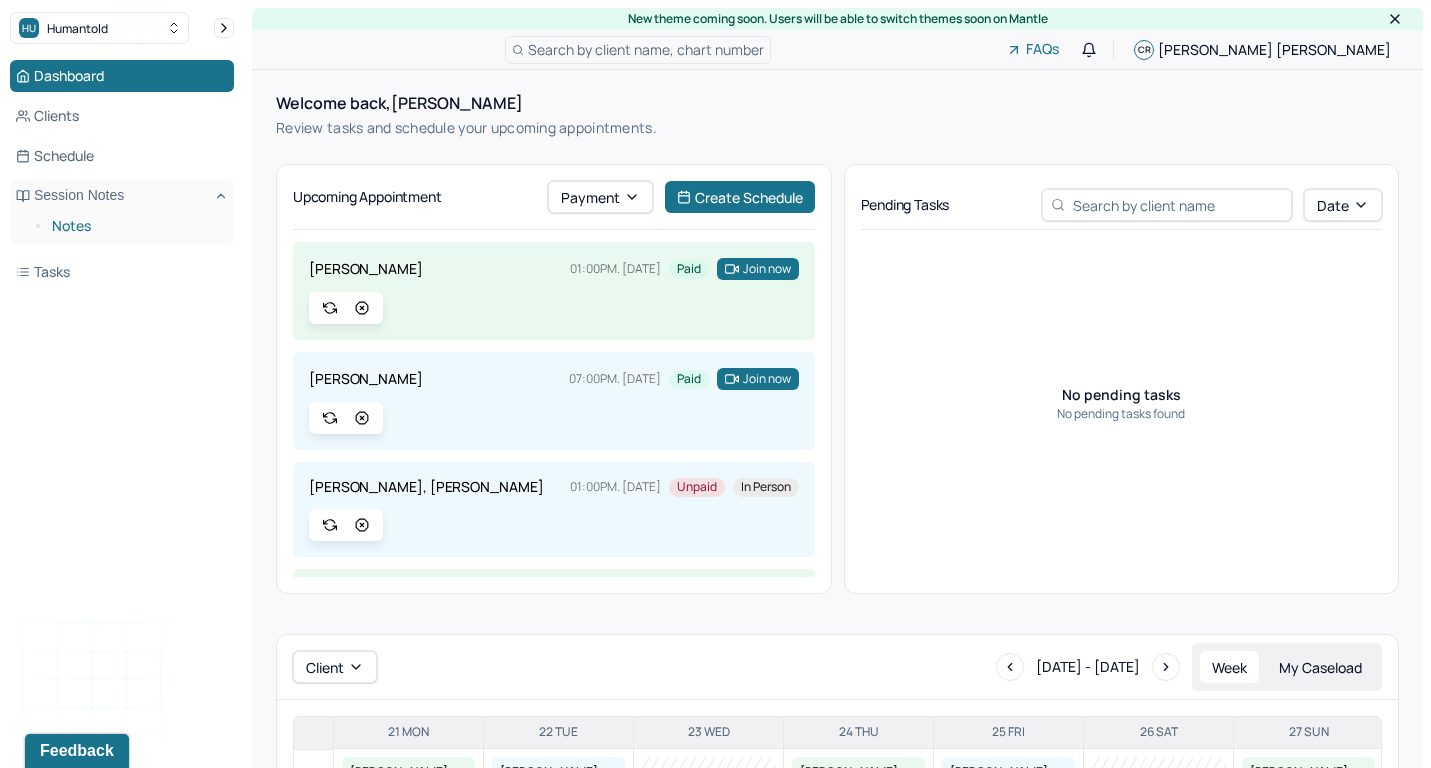 click on "Notes" at bounding box center (135, 226) 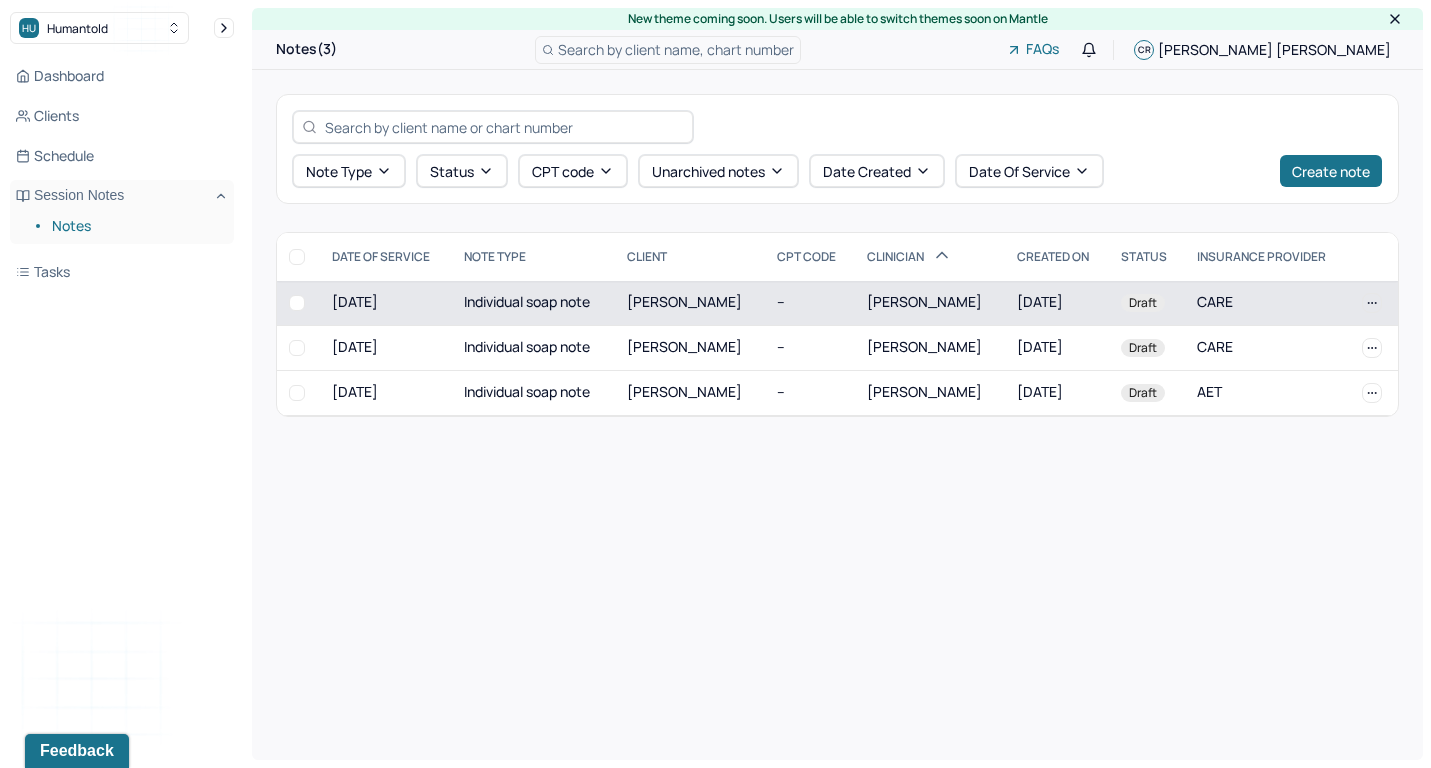 click on "Individual soap note" at bounding box center [533, 303] 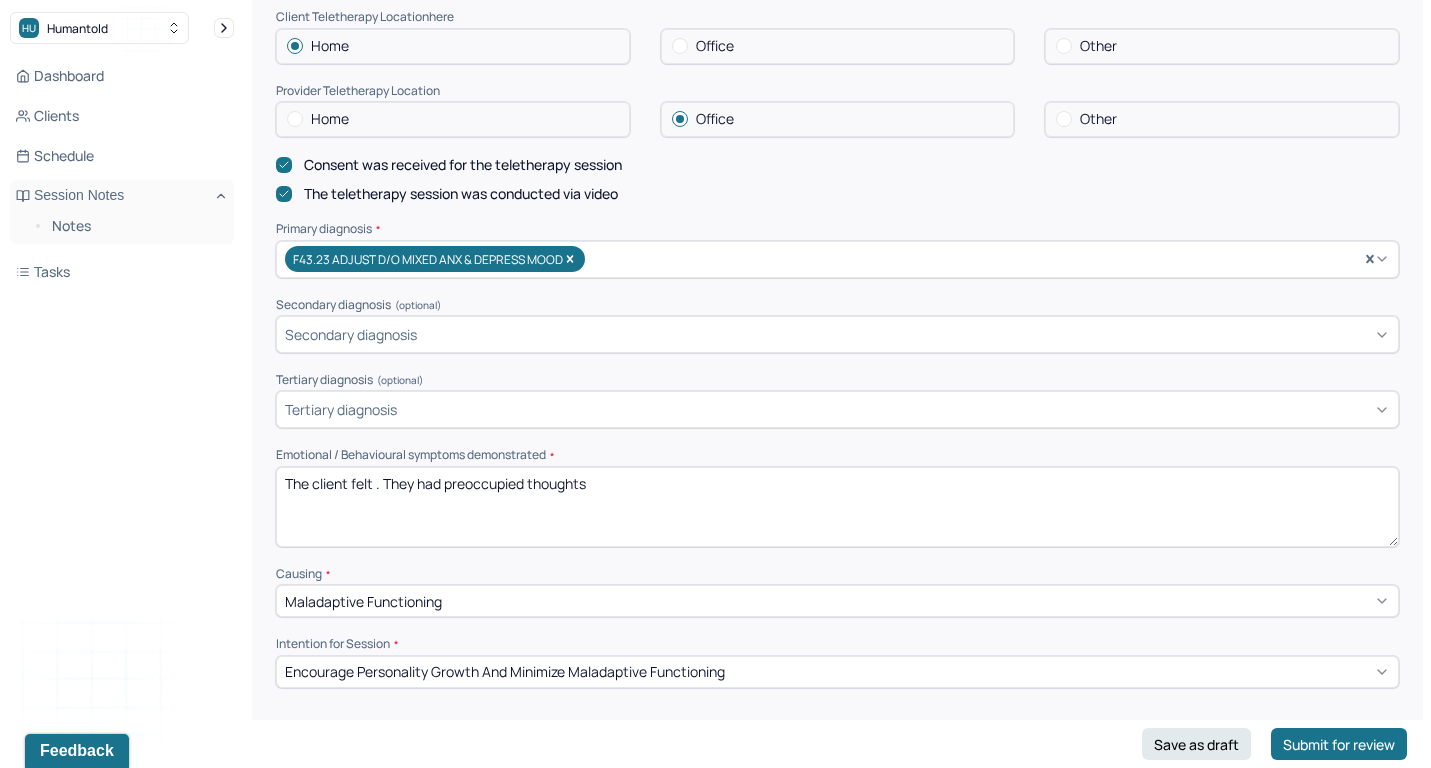 scroll, scrollTop: 601, scrollLeft: 0, axis: vertical 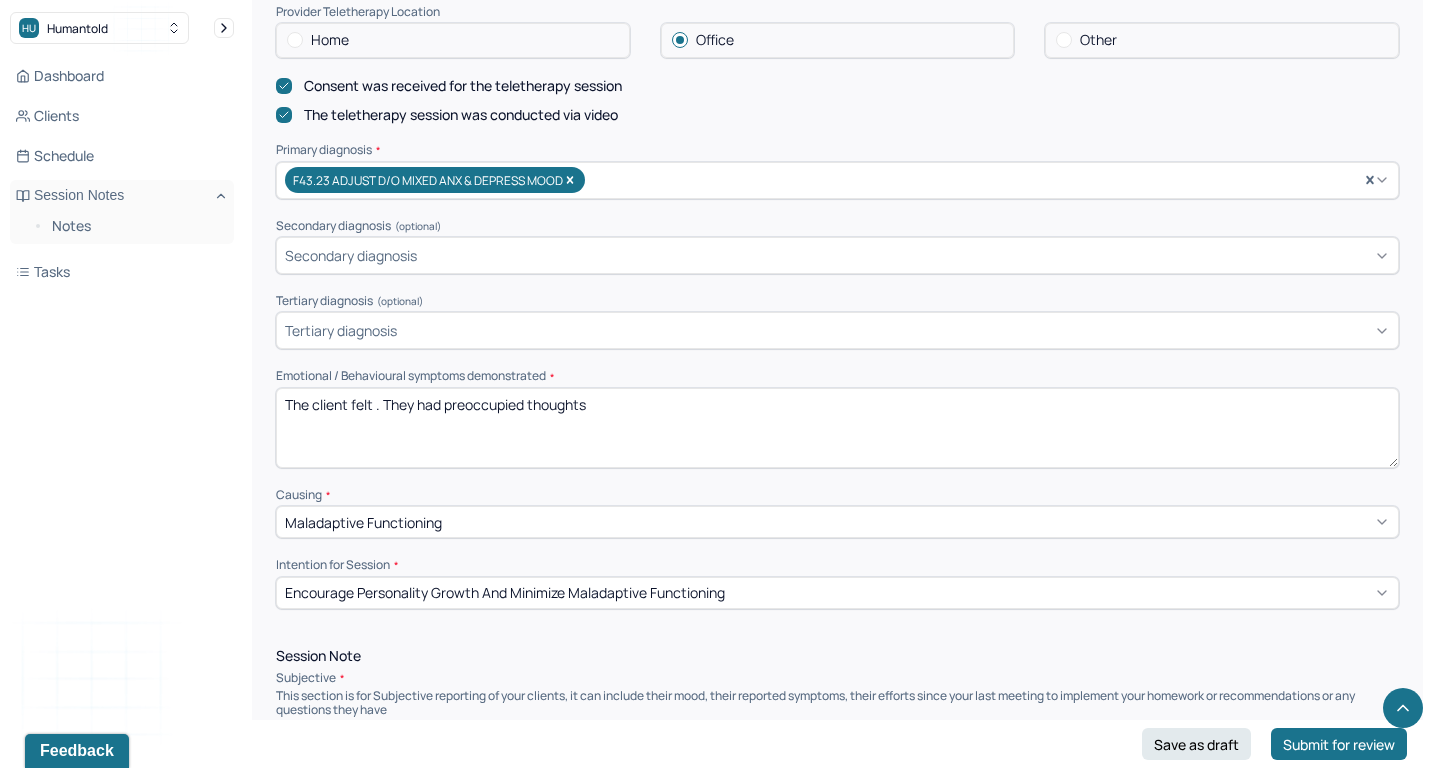 click on "The client felt . They had preoccupied thoughts" at bounding box center [837, 428] 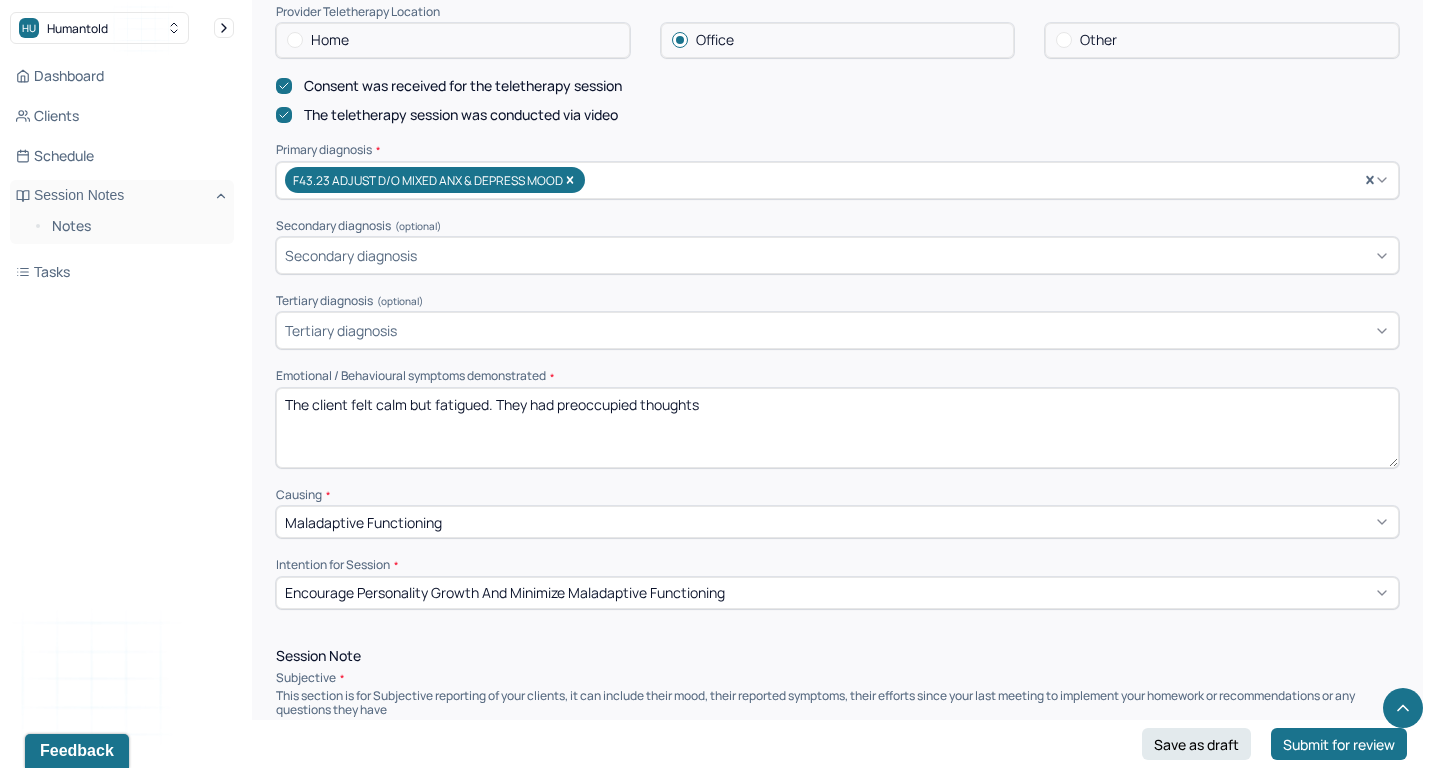 click on "The client felt . They had preoccupied thoughts" at bounding box center (837, 428) 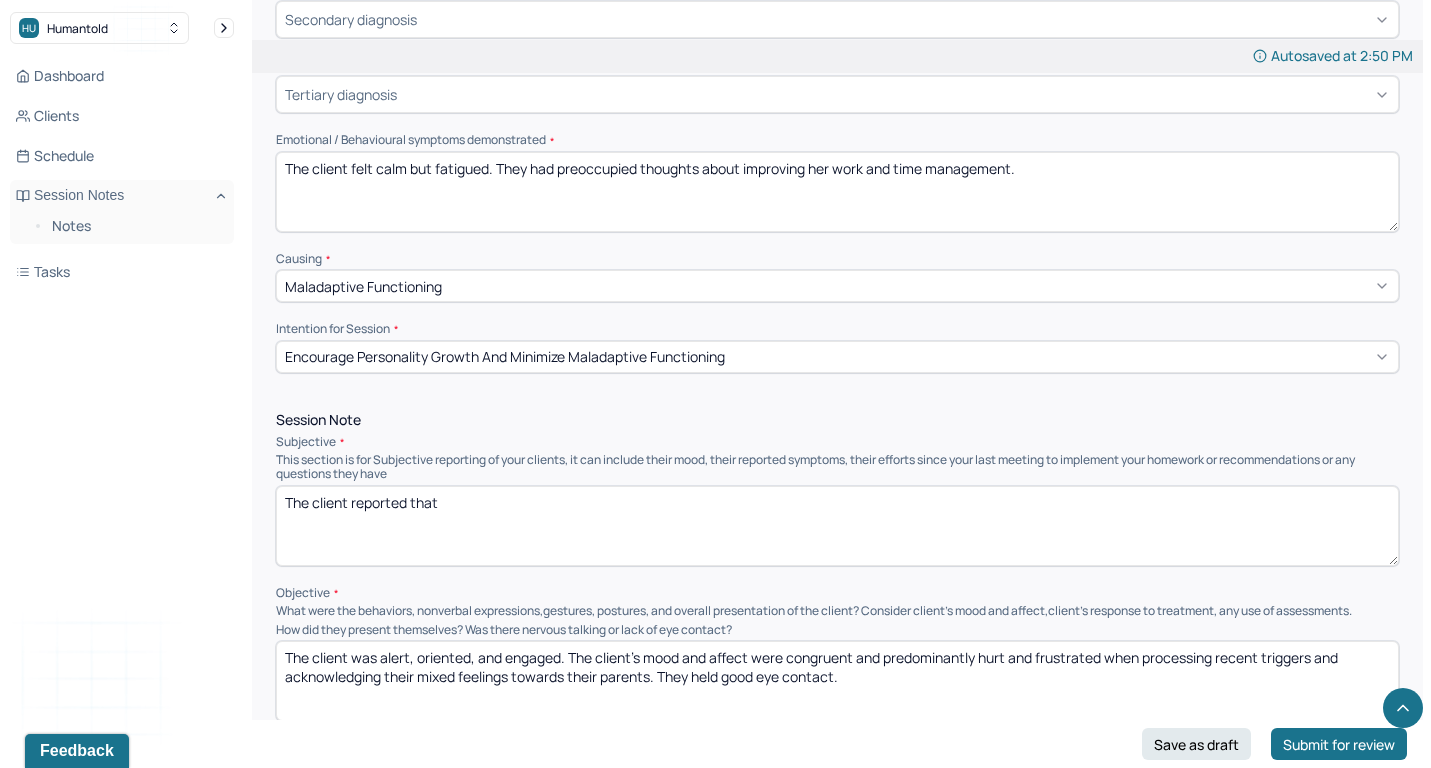 scroll, scrollTop: 859, scrollLeft: 0, axis: vertical 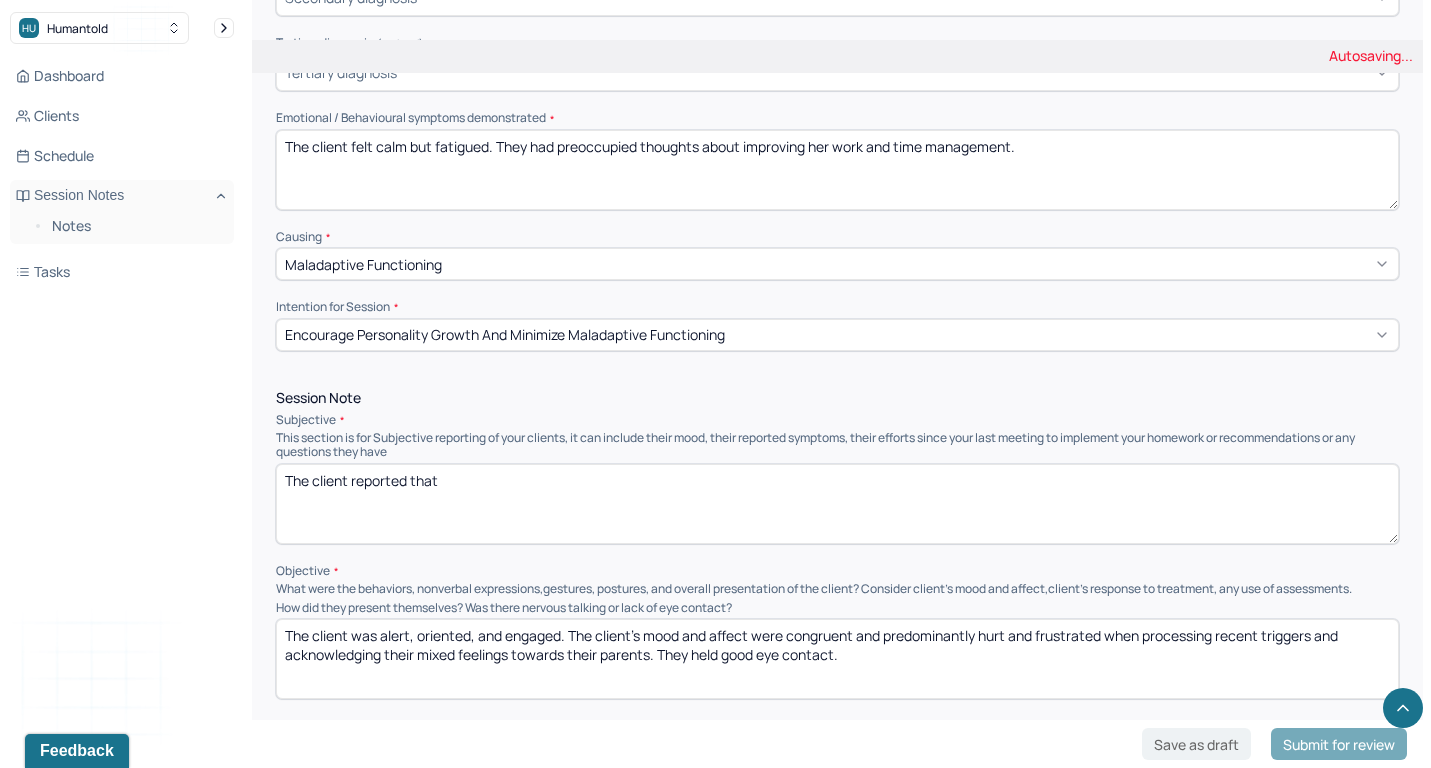 type on "The client felt calm but fatigued. They had preoccupied thoughts about improving her work and time management." 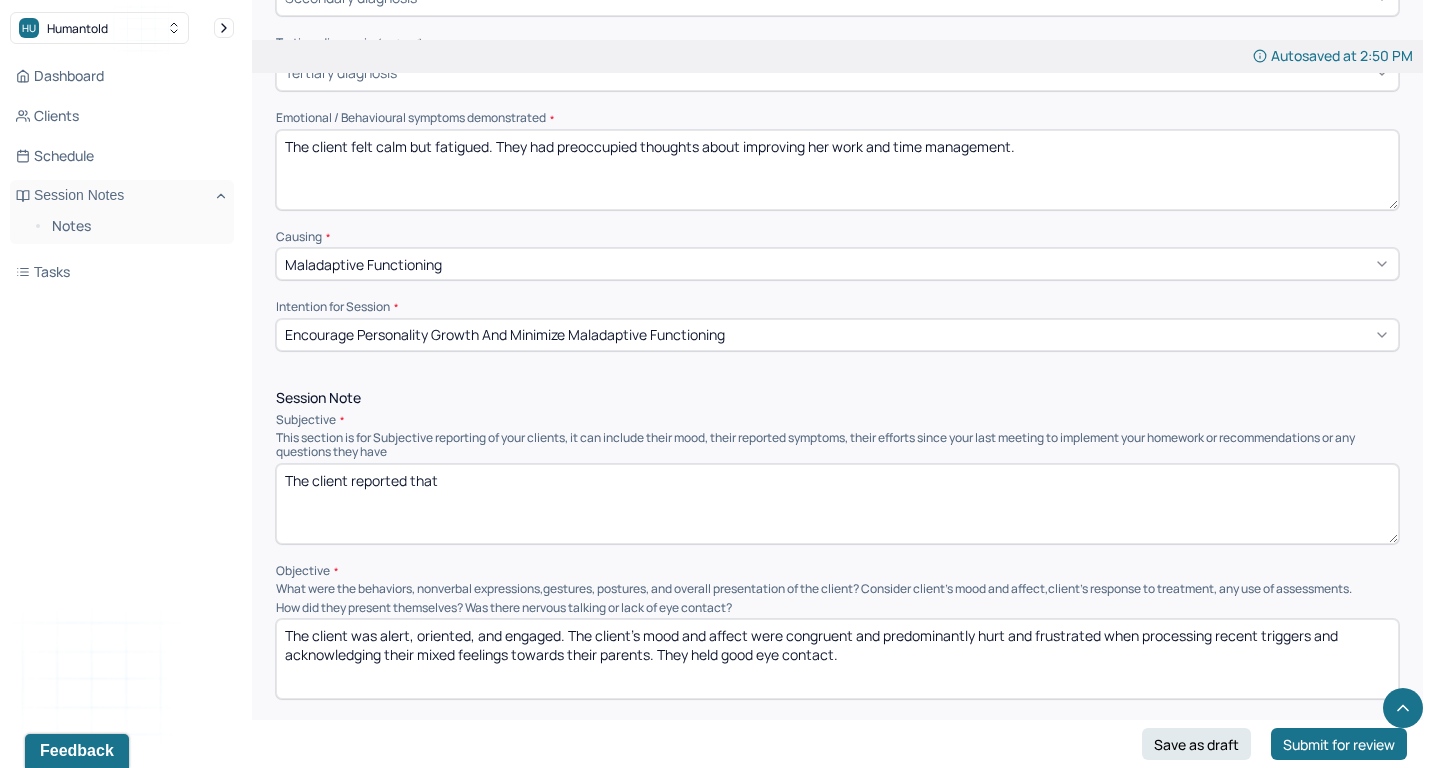 click on "The client reported that" at bounding box center (837, 504) 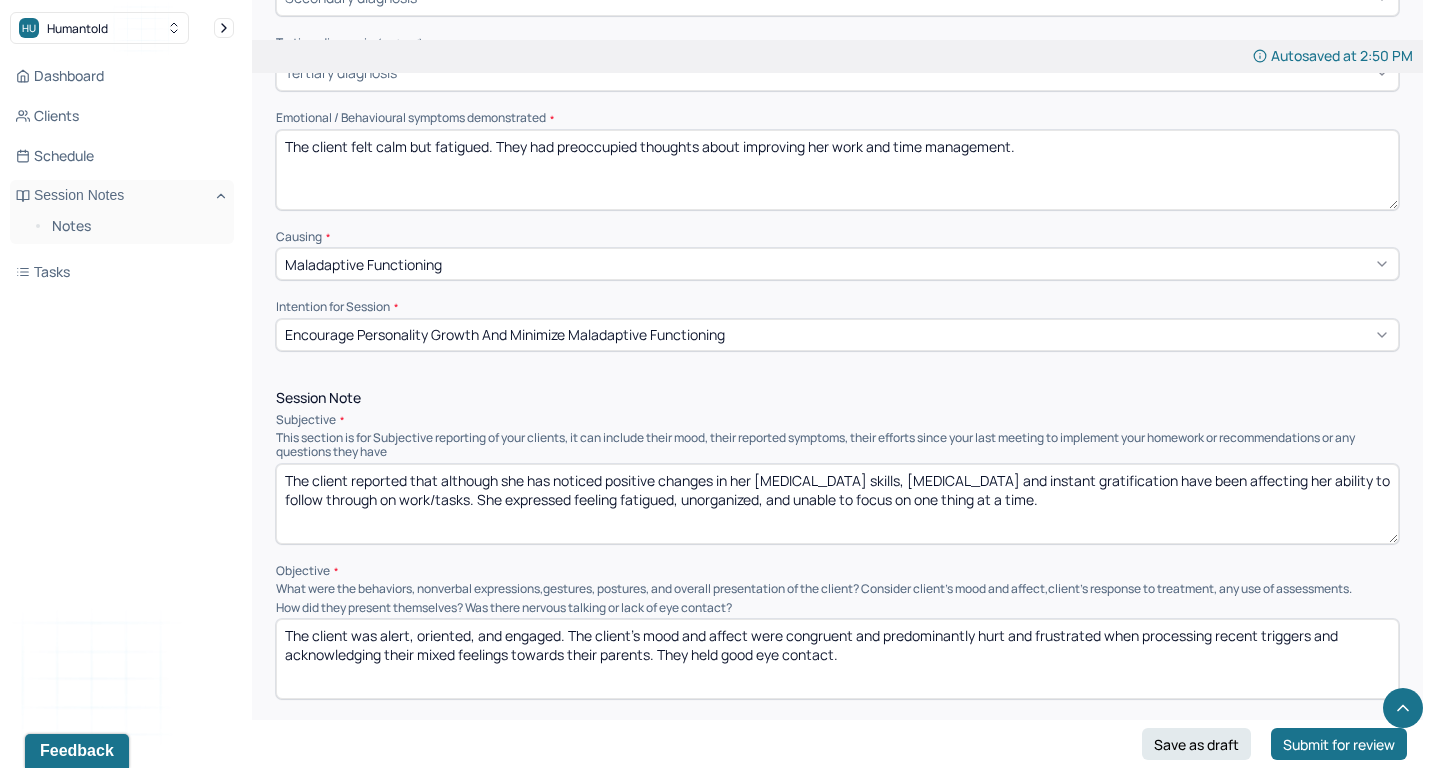type on "The client reported that although she has noticed positive changes in her [MEDICAL_DATA] skills, [MEDICAL_DATA] and instant gratification have been affecting her ability to follow through on work/tasks. She expressed feeling fatigued, unorganized, and unable to focus on one thing at a time." 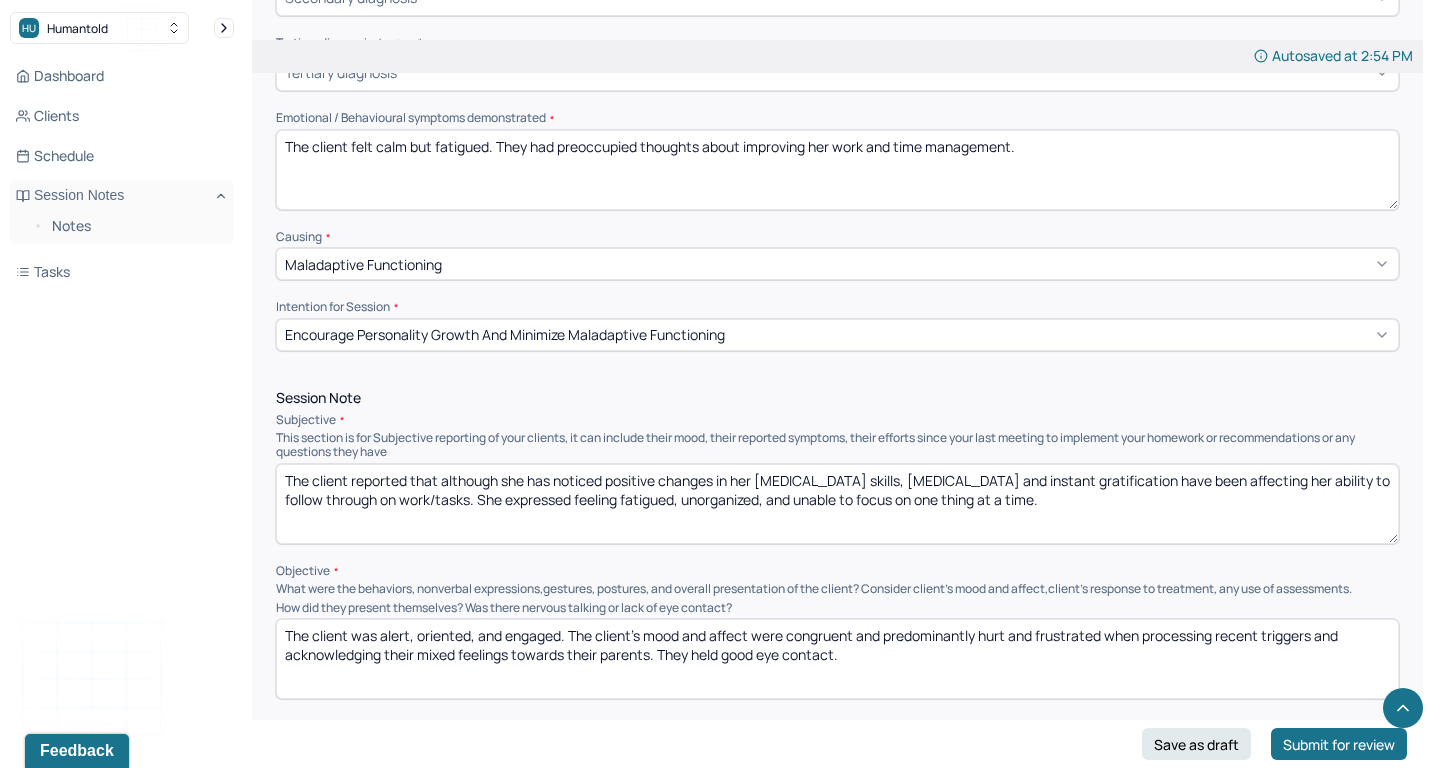 type on "v" 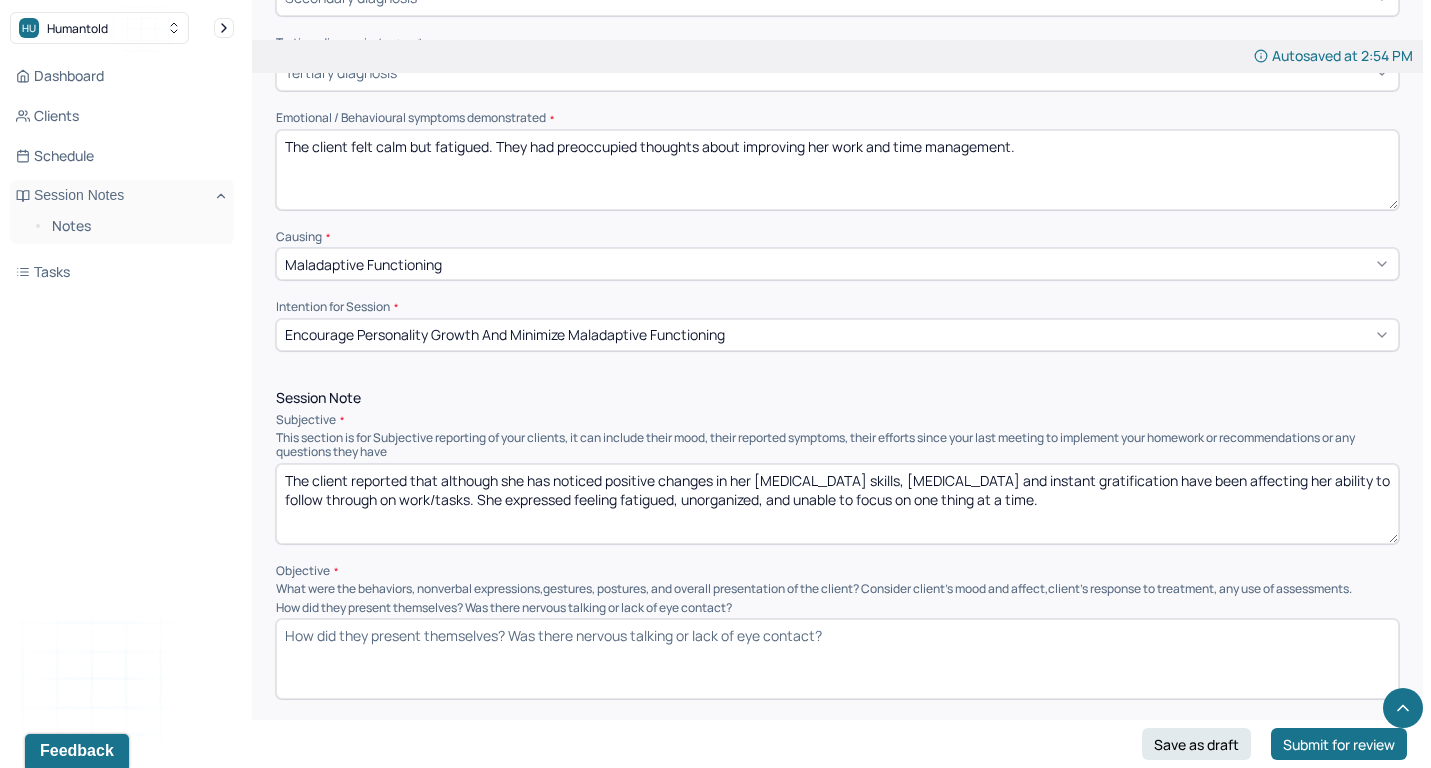 paste on "The client was alert, oriented, and engaged. The client’s mood and affect were congruent when discussing her recent challenges and identifying factors that have been affecting her workflow. They held good eye contact." 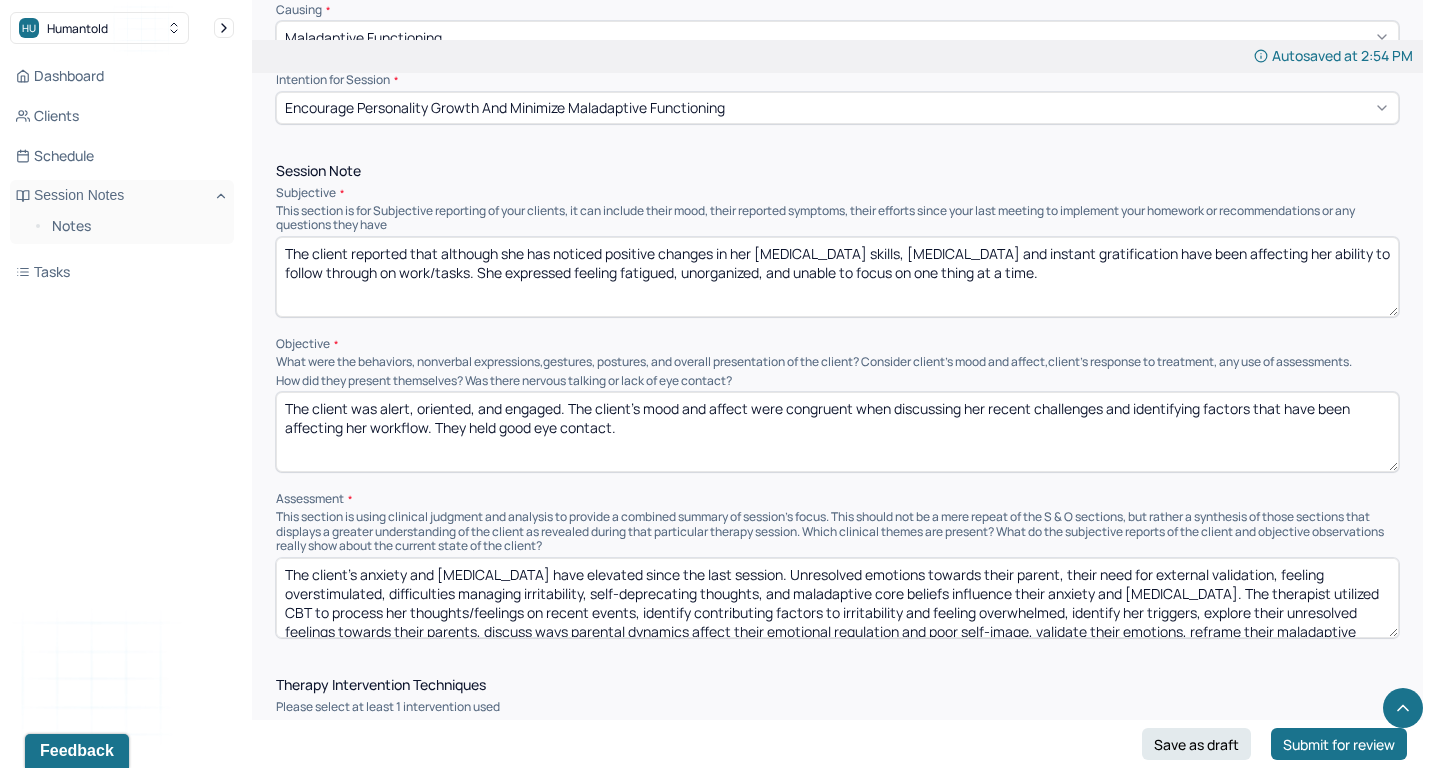 scroll, scrollTop: 1124, scrollLeft: 0, axis: vertical 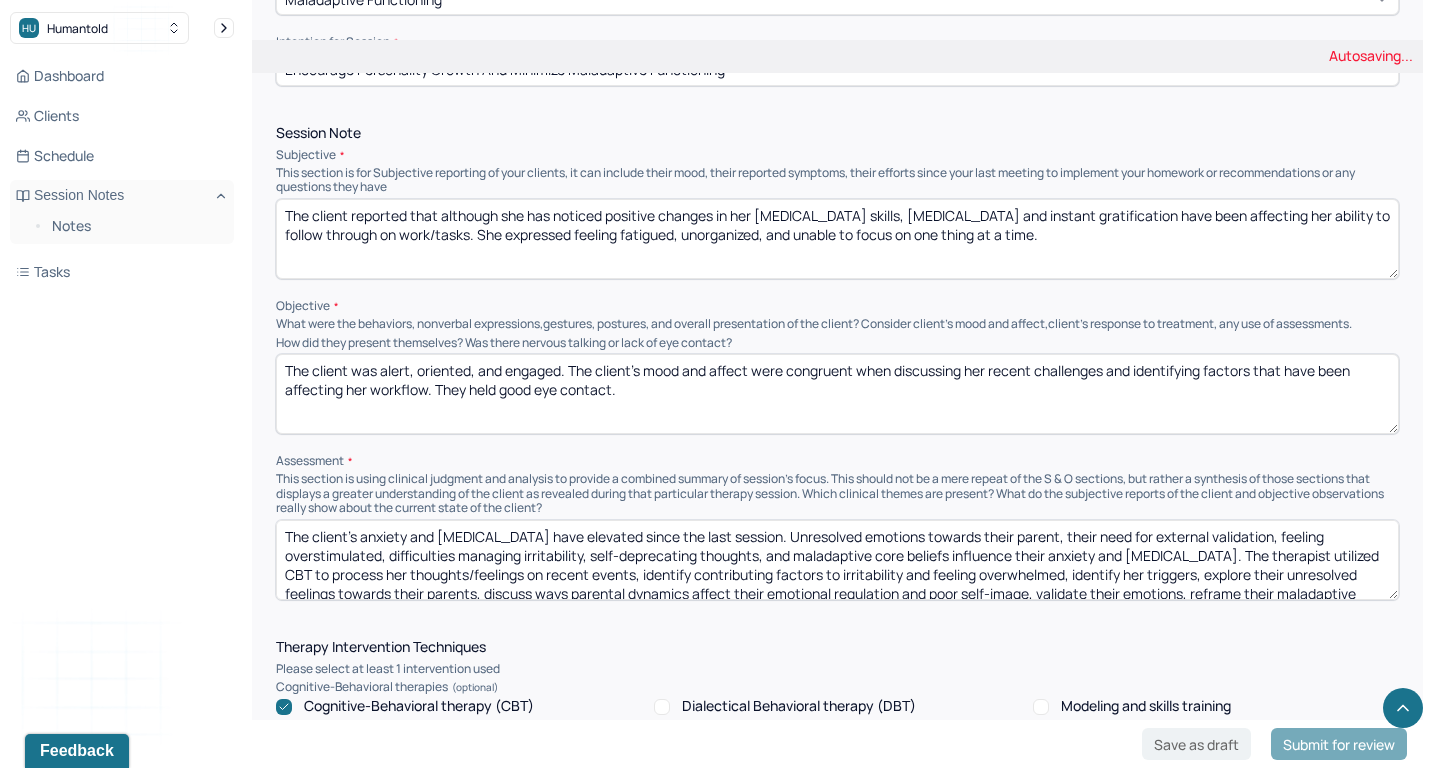 click on "The client was alert, oriented, and engaged. The client’s mood and affect were congruent when discussing her recent challenges and identifying factors that have been affecting her workflow. They held good eye contact." at bounding box center (837, 394) 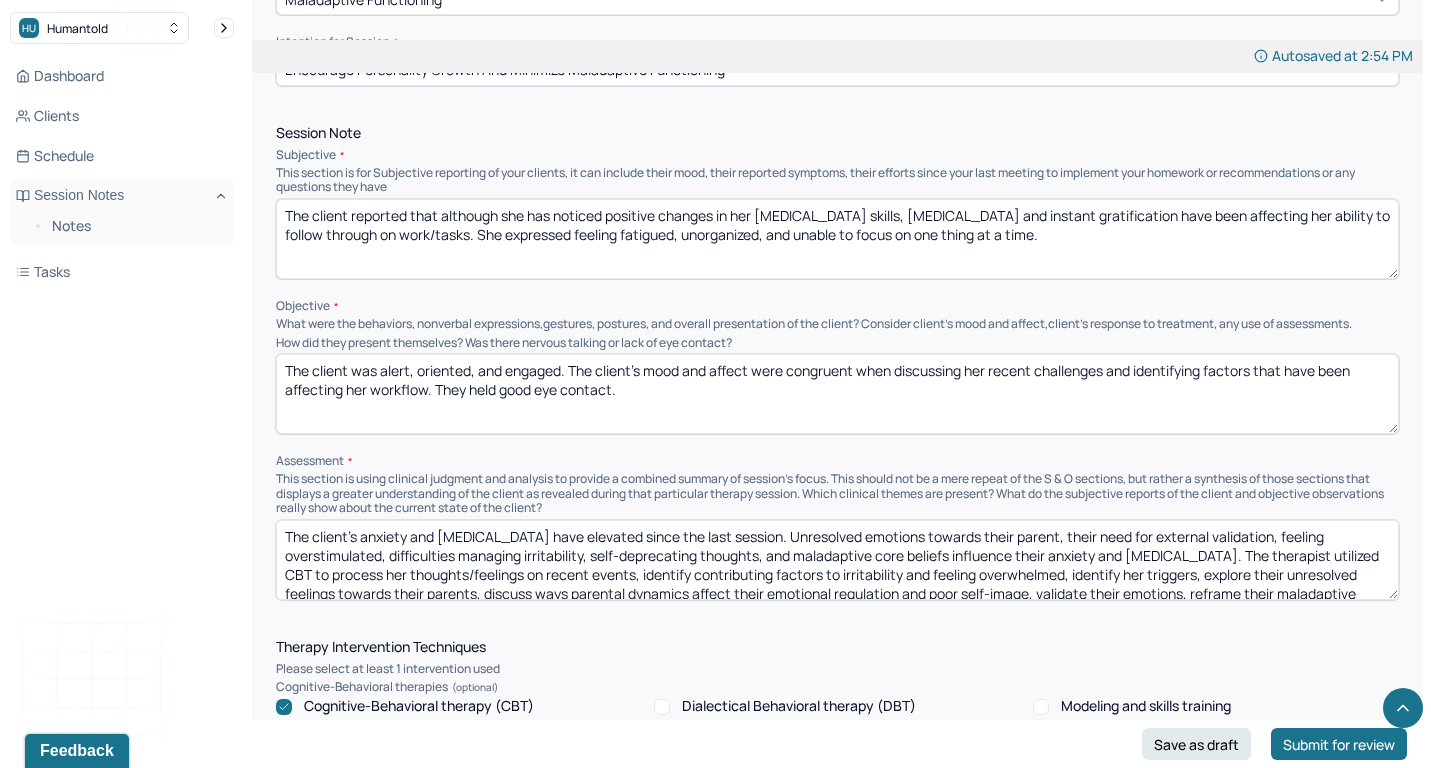 click on "The client was alert, oriented, and engaged. The client’s mood and affect were congruent when discussing her recent challenges and identifying factors that have been affecting her workflow. They held good eye contact." at bounding box center (837, 394) 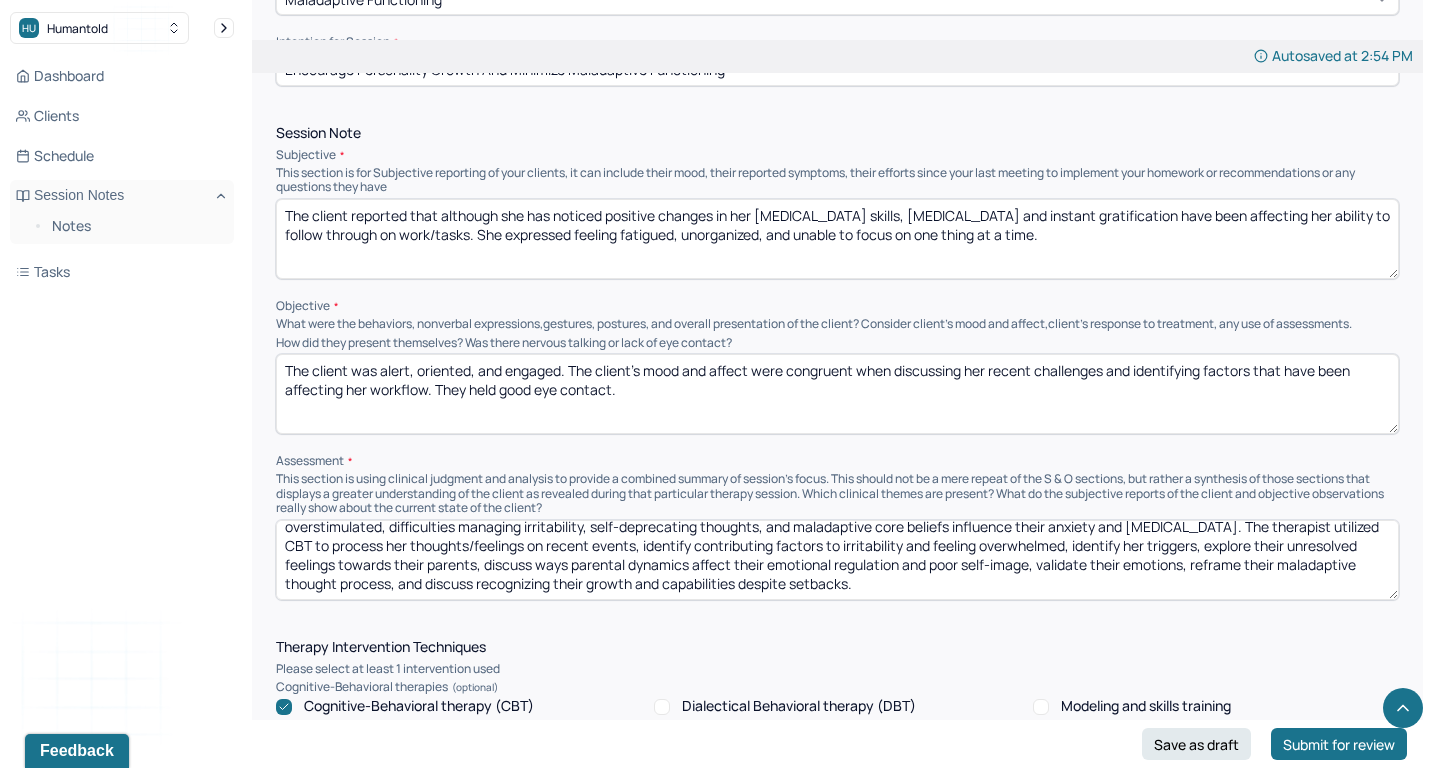 scroll, scrollTop: 28, scrollLeft: 0, axis: vertical 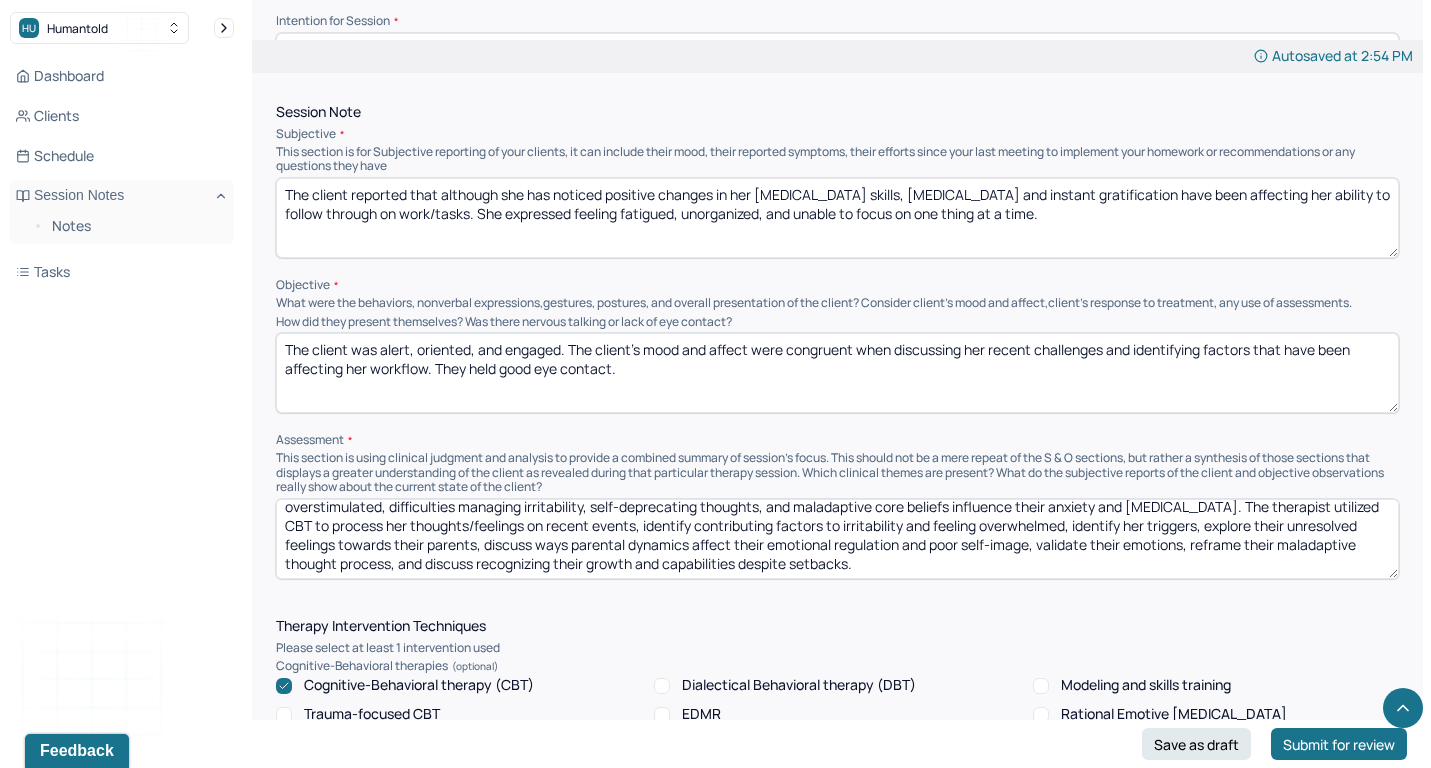type on "The client was alert, oriented, and engaged. The client’s mood and affect were congruent when discussing her recent challenges and identifying factors that have been affecting her workflow. They held good eye contact." 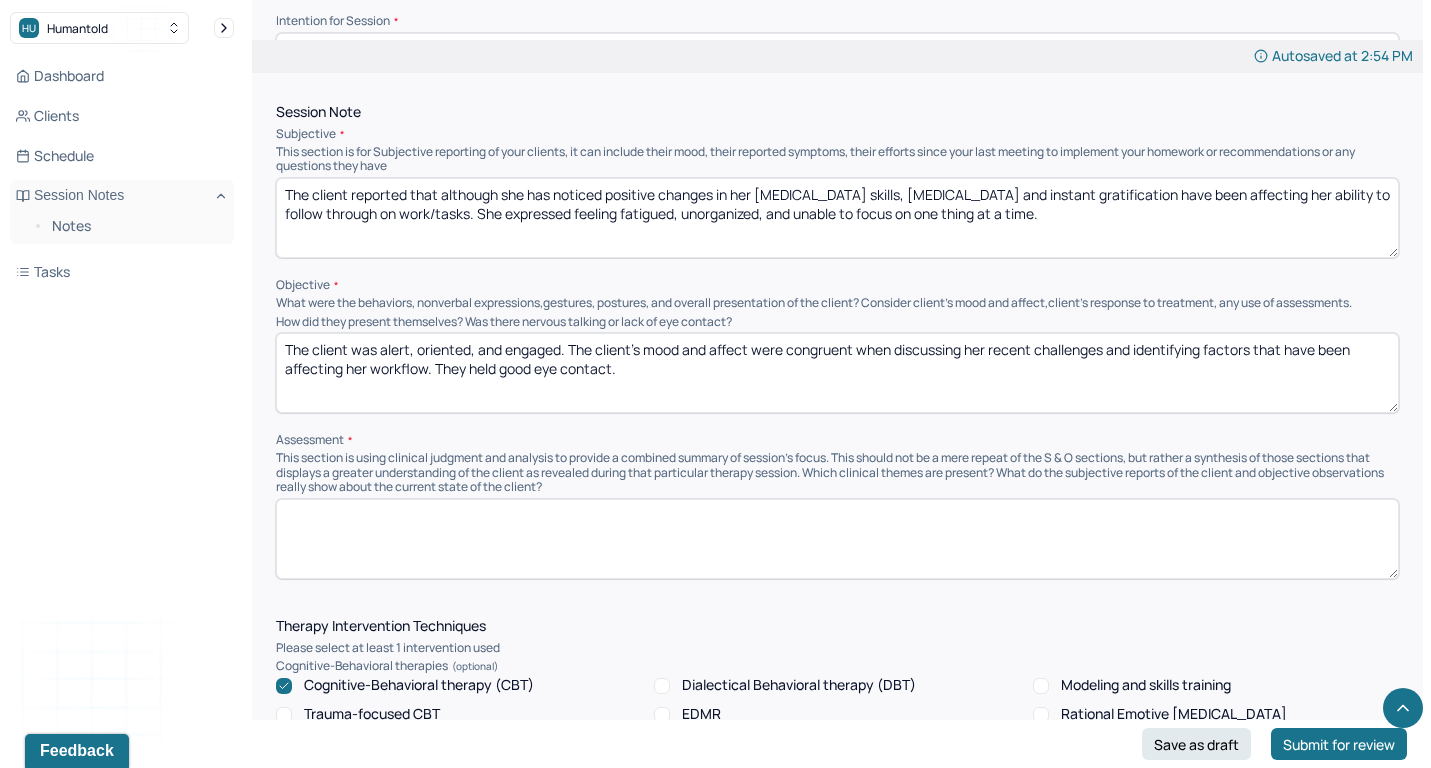 scroll, scrollTop: 0, scrollLeft: 0, axis: both 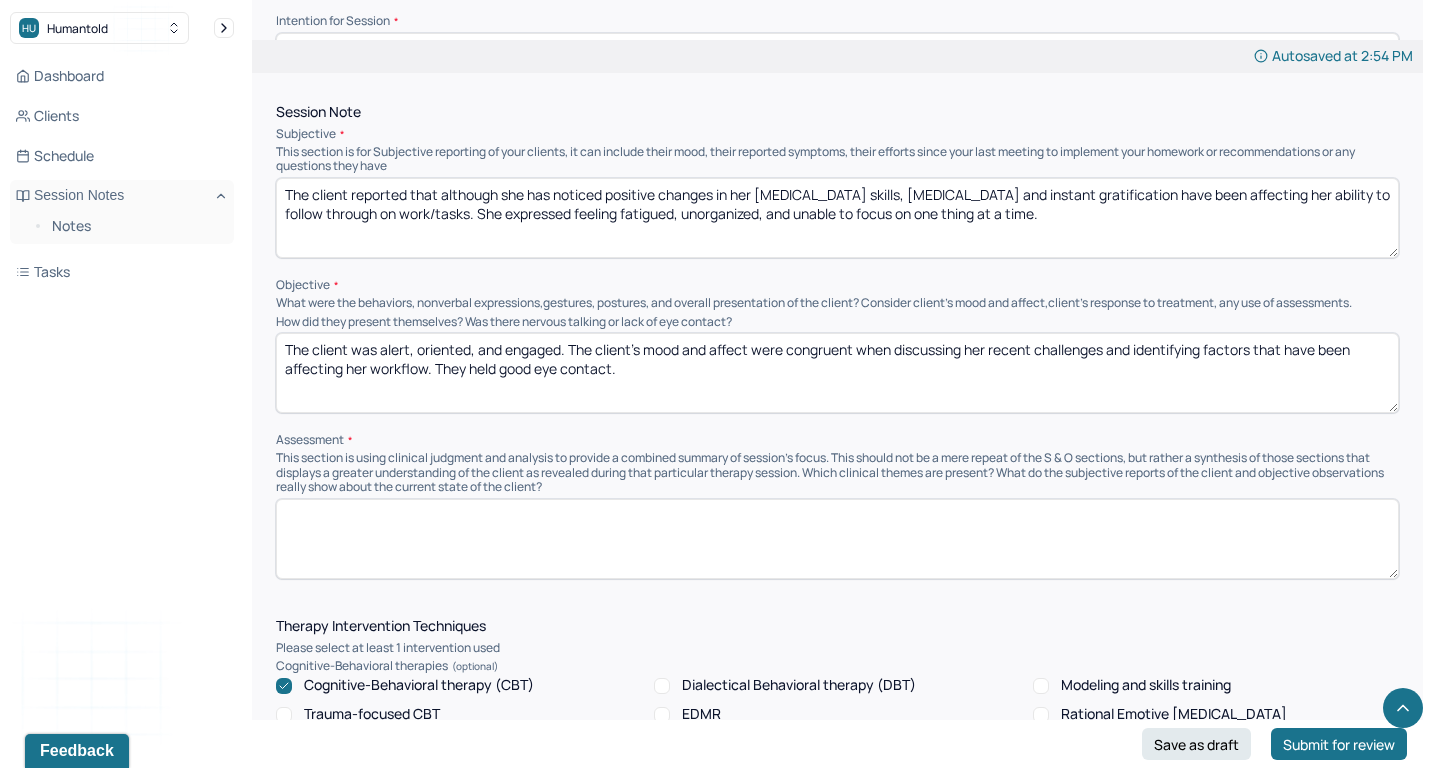 paste on "The client's anxiety and [MEDICAL_DATA] have not elevated since the last session. Executive functioning challenges, [MEDICAL_DATA], instant gratification, high expectations, and difficulties honoring her own boundaries may influence anxiety and [MEDICAL_DATA]. The therapist utilized CBT to identify current challenges/stressors, identify contributing factors that are affecting her attention/workflow, assess current time/work management skills, idenitfy helpful tools to improve her approach to work/tasks, collbroate on ways to manage workload, explore the concept of "reward system," discuss ways to utilize her support system to help honor her boundaries, and discuss ways to break downn tasks/goals." 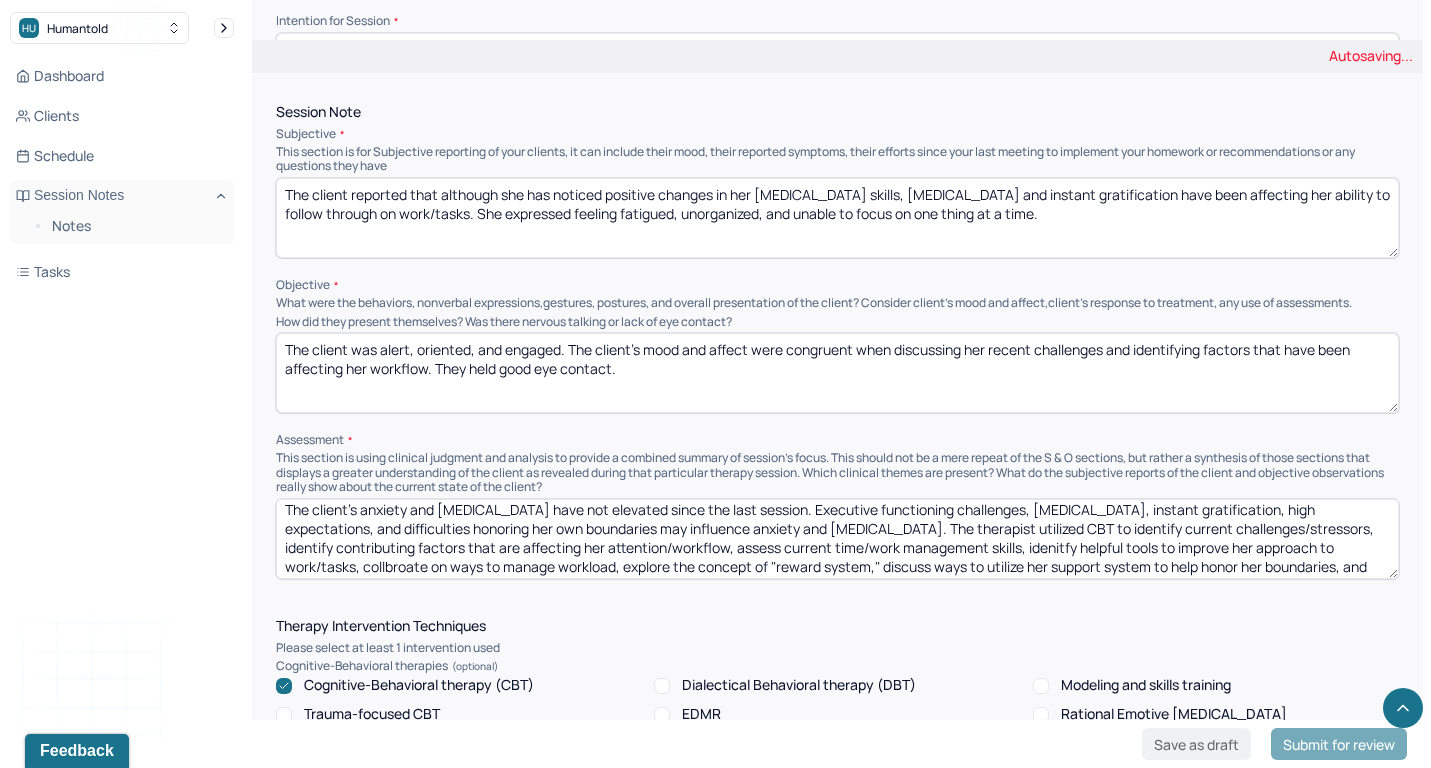 scroll, scrollTop: 0, scrollLeft: 0, axis: both 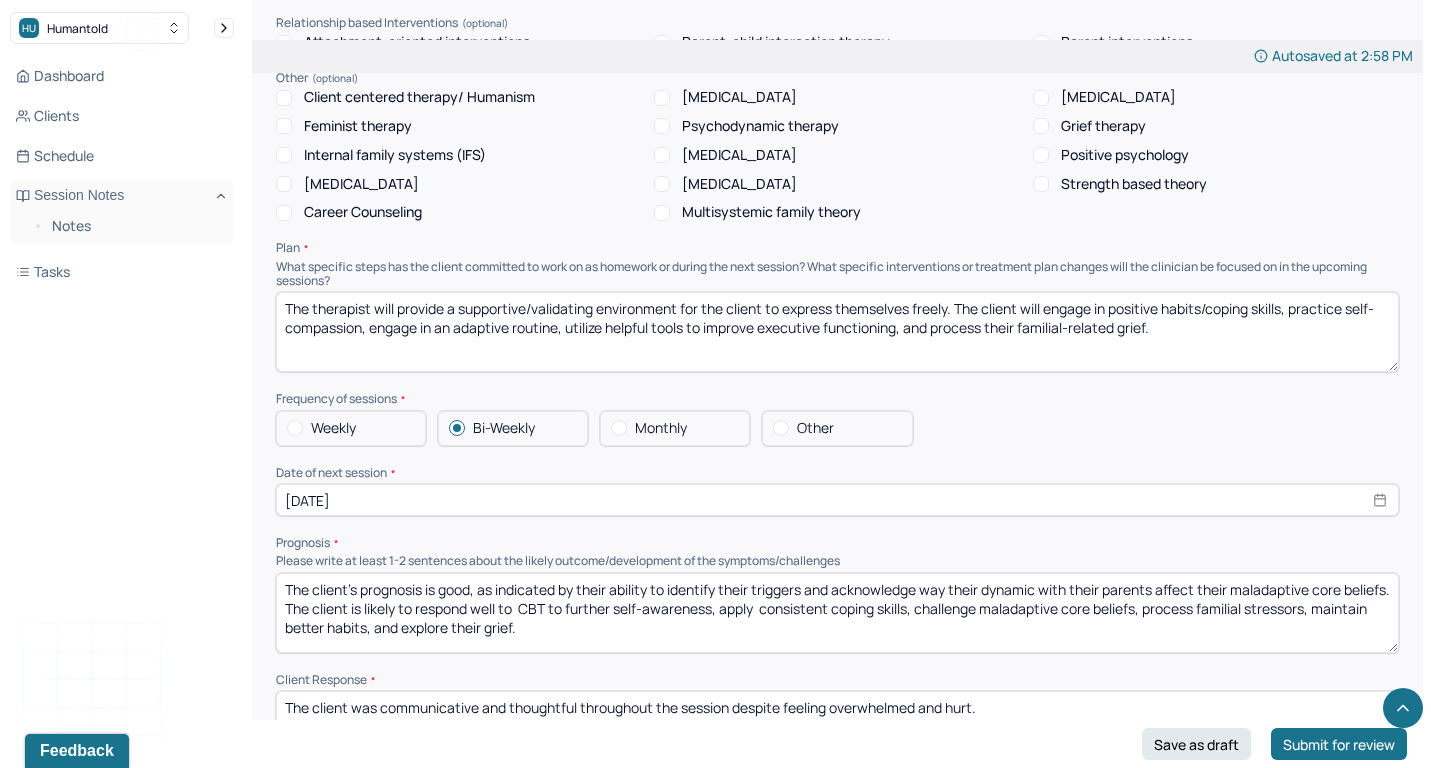 type on "The client's anxiety and [MEDICAL_DATA] have not elevated since the last session. Executive functioning challenges, [MEDICAL_DATA], instant gratification, high expectations, and difficulties honoring her own boundaries may influence anxiety and [MEDICAL_DATA]. The therapist utilized CBT to identify current challenges/stressors, identify contributing factors that are affecting her attention/workflow, assess current time/work management skills, idenitfy helpful tools to improve her approach to work/tasks, collbroate on ways to manage workload, explore the concept of "reward system," discuss ways to utilize her support system to help honor her boundaries, and discuss ways to break downn tasks/goals." 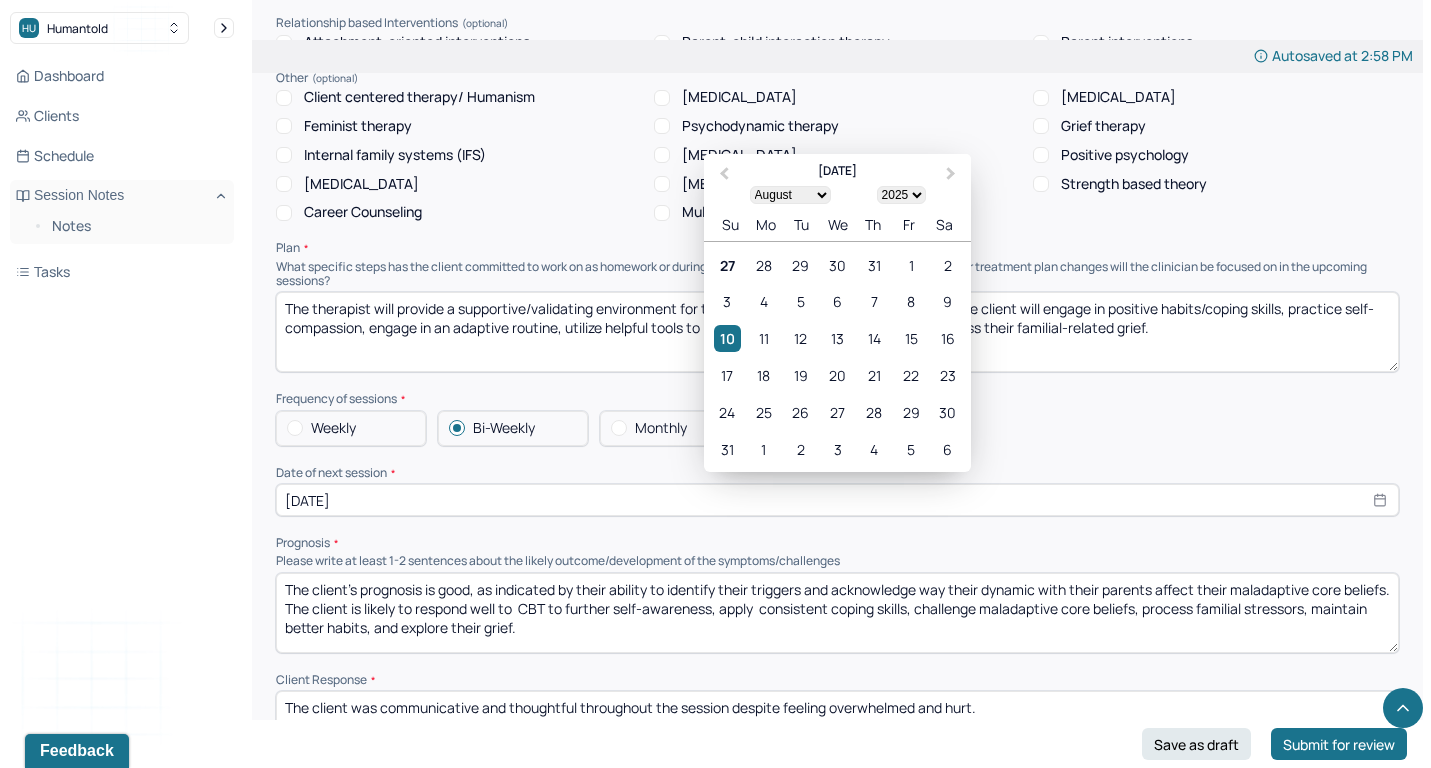 click on "[DATE]" at bounding box center (837, 500) 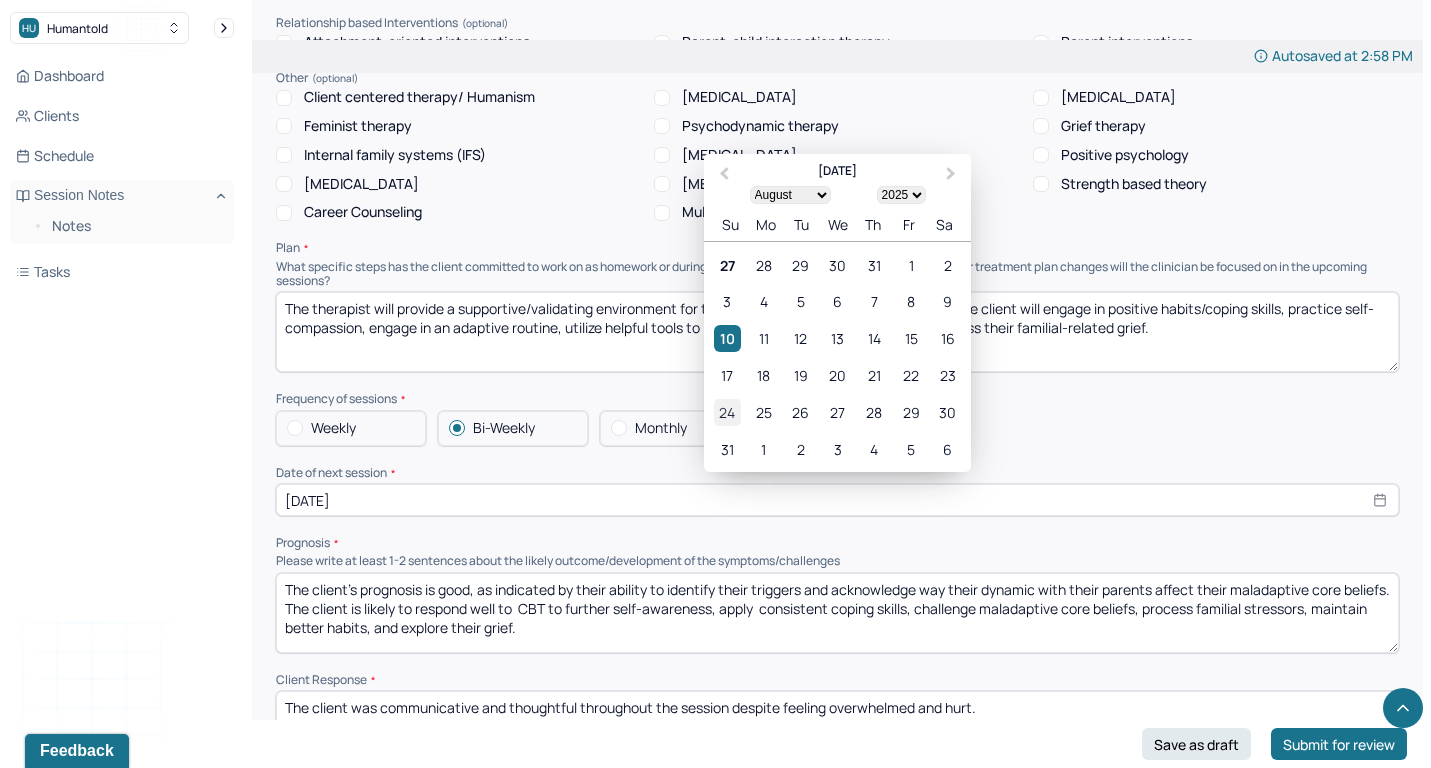 click on "24" at bounding box center [727, 412] 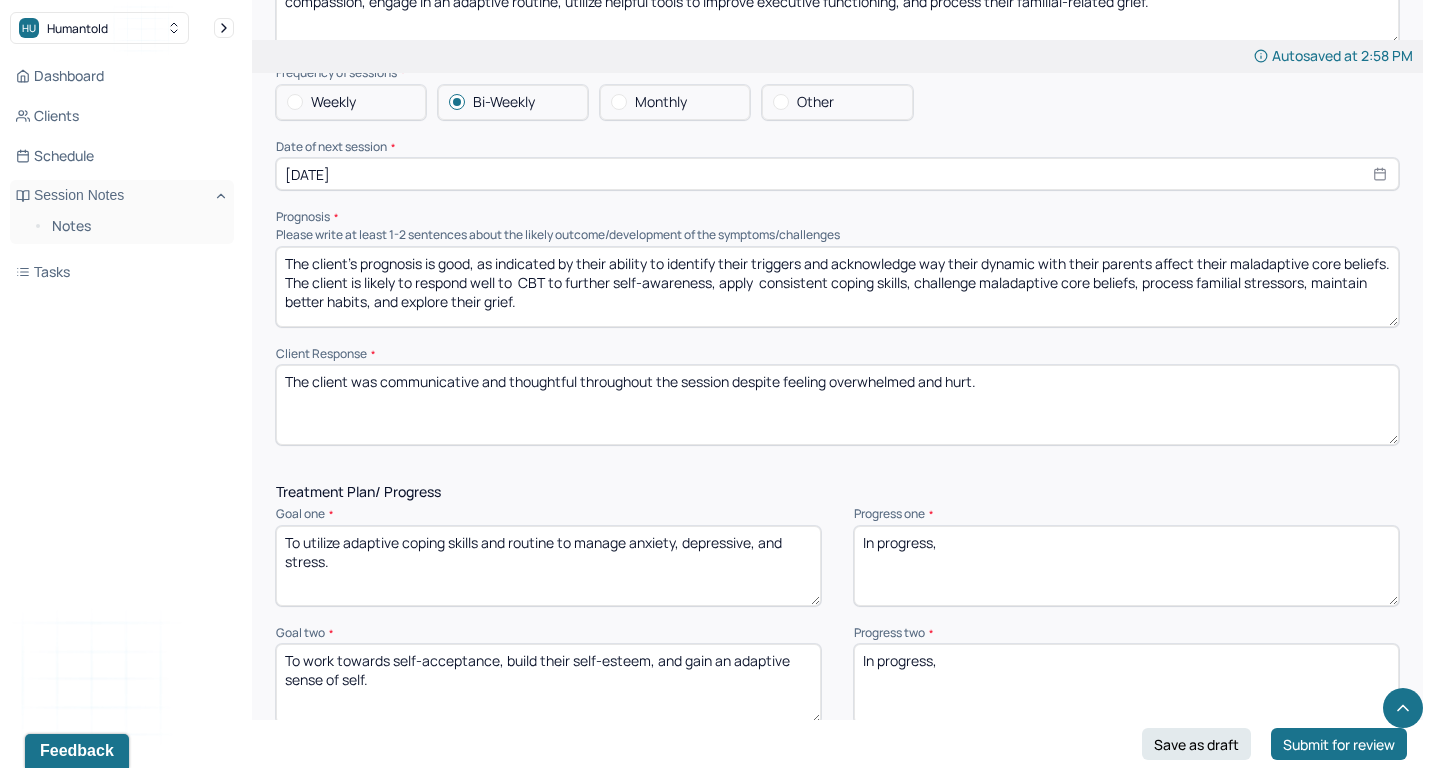 scroll, scrollTop: 2269, scrollLeft: 0, axis: vertical 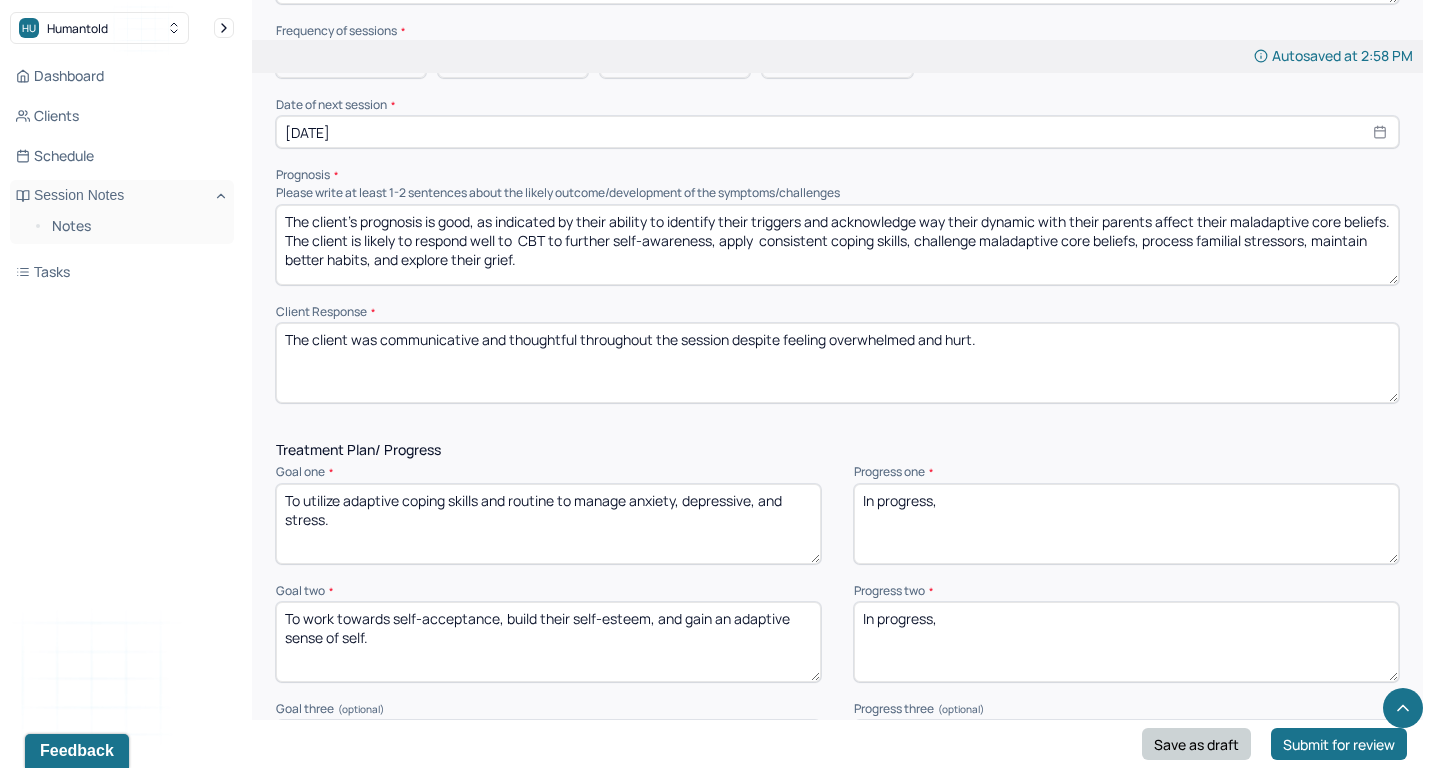 click on "Save as draft" at bounding box center [1196, 744] 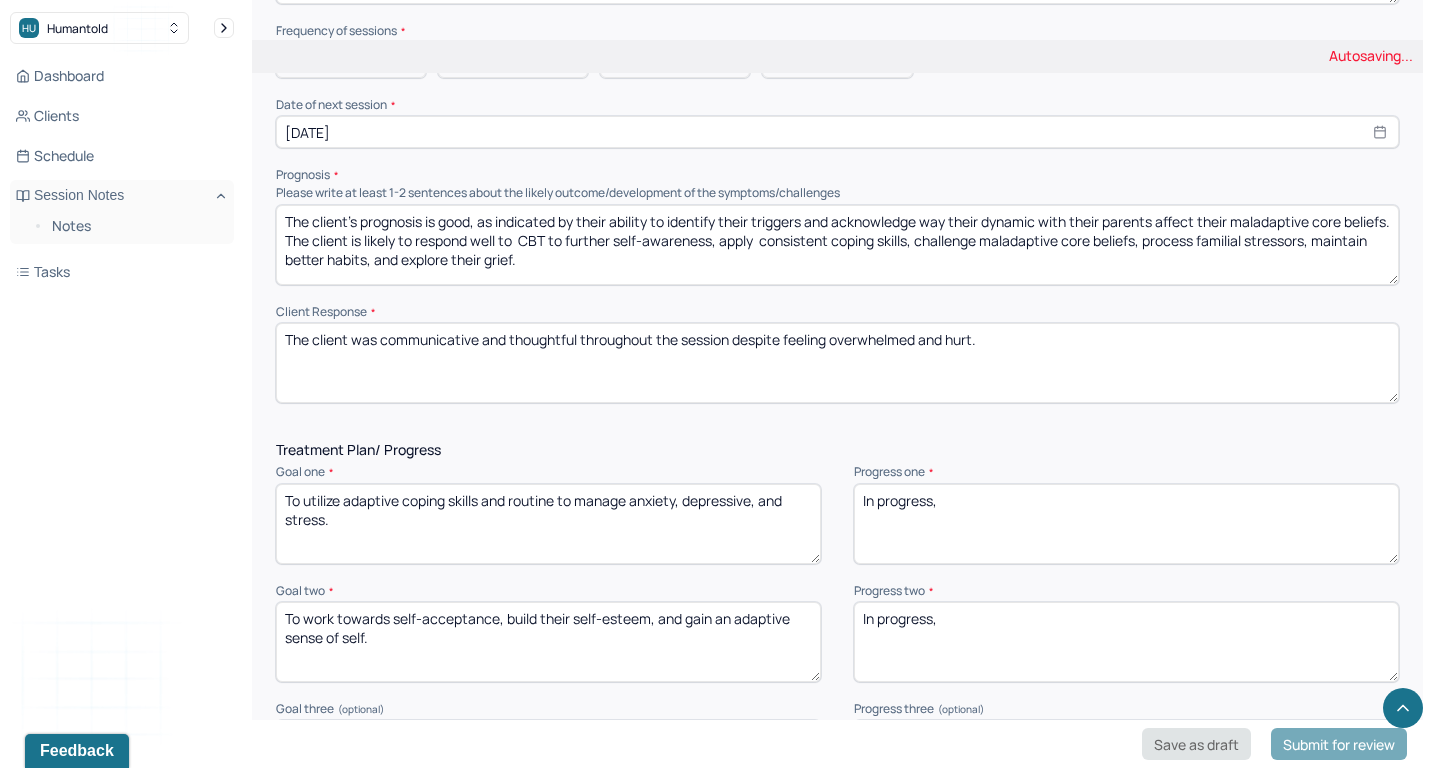 scroll, scrollTop: 12, scrollLeft: 0, axis: vertical 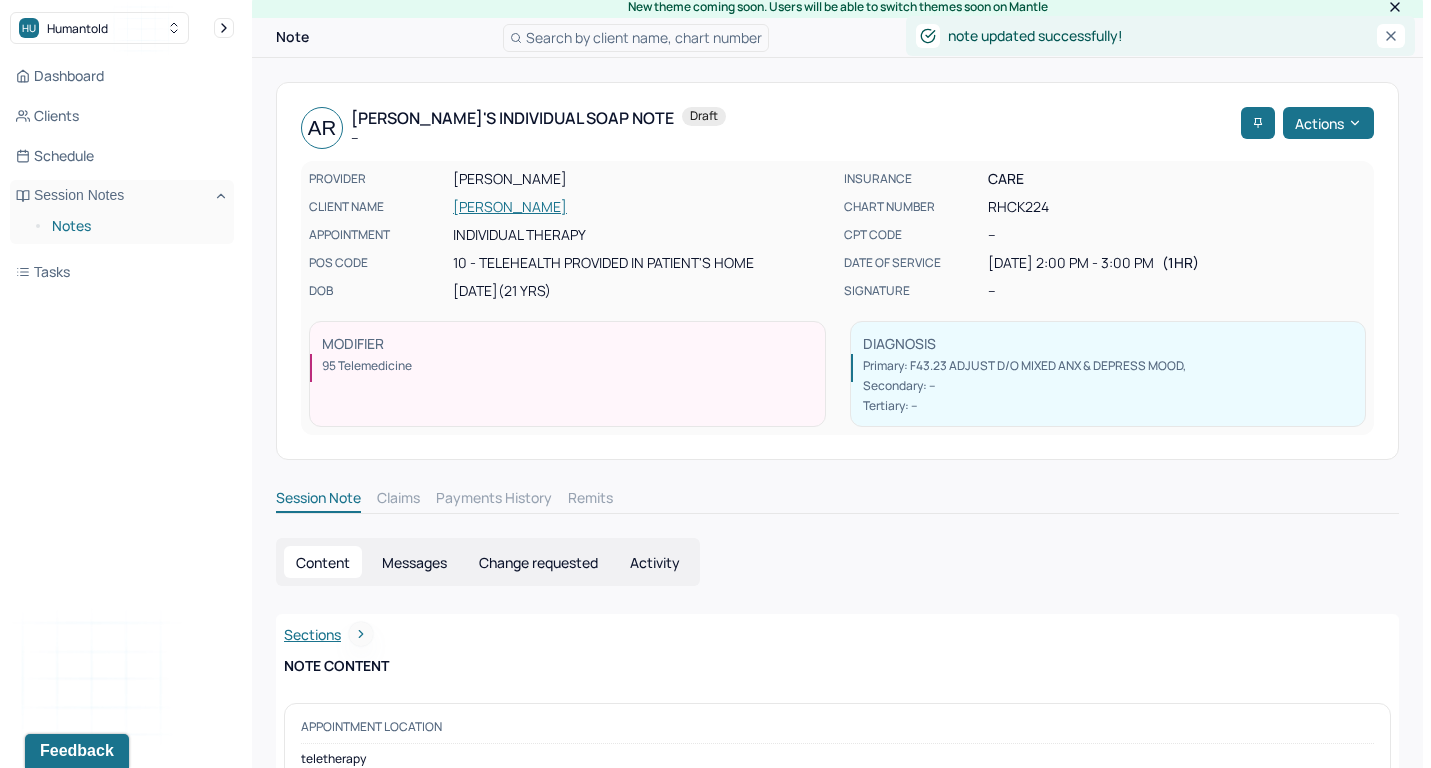 click on "Notes" at bounding box center (135, 226) 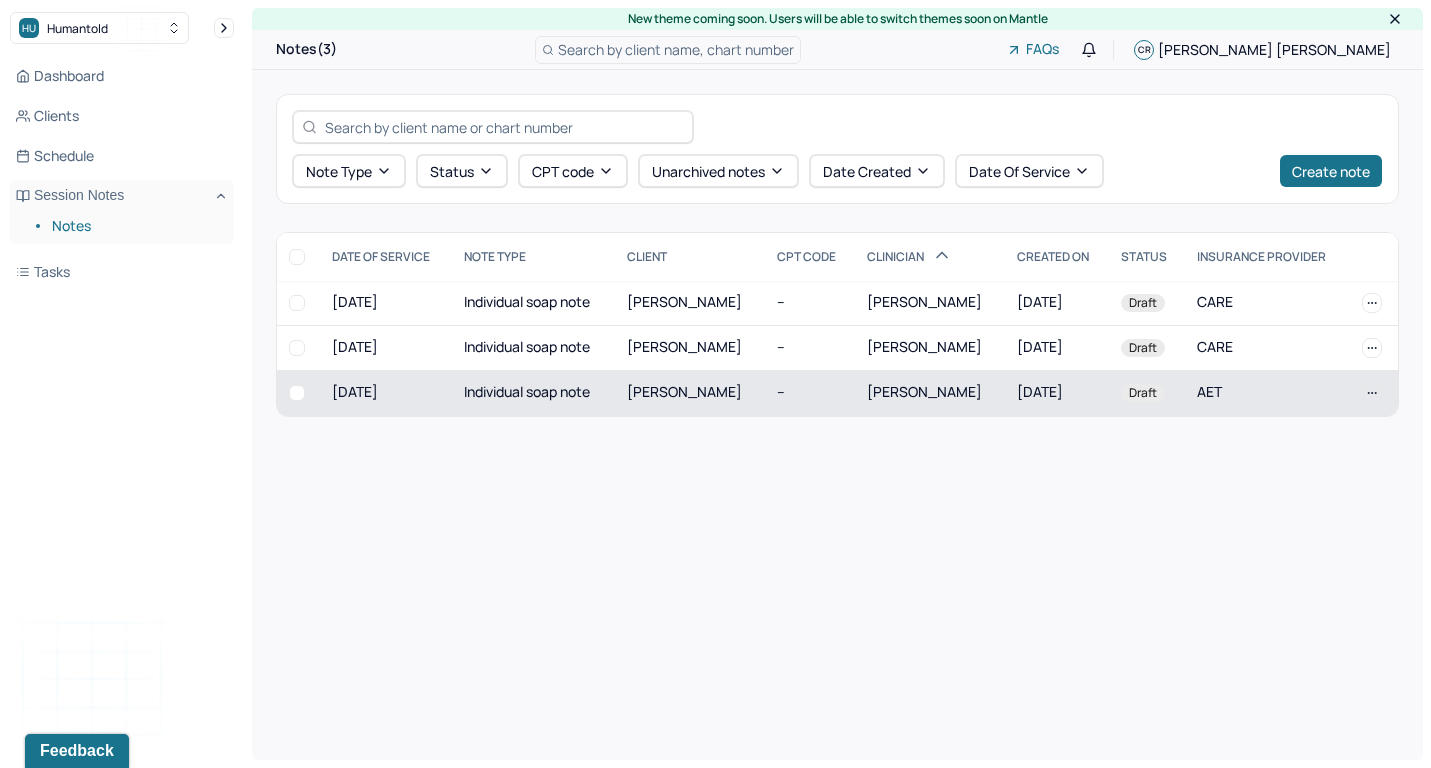 click on "[PERSON_NAME]" at bounding box center (684, 391) 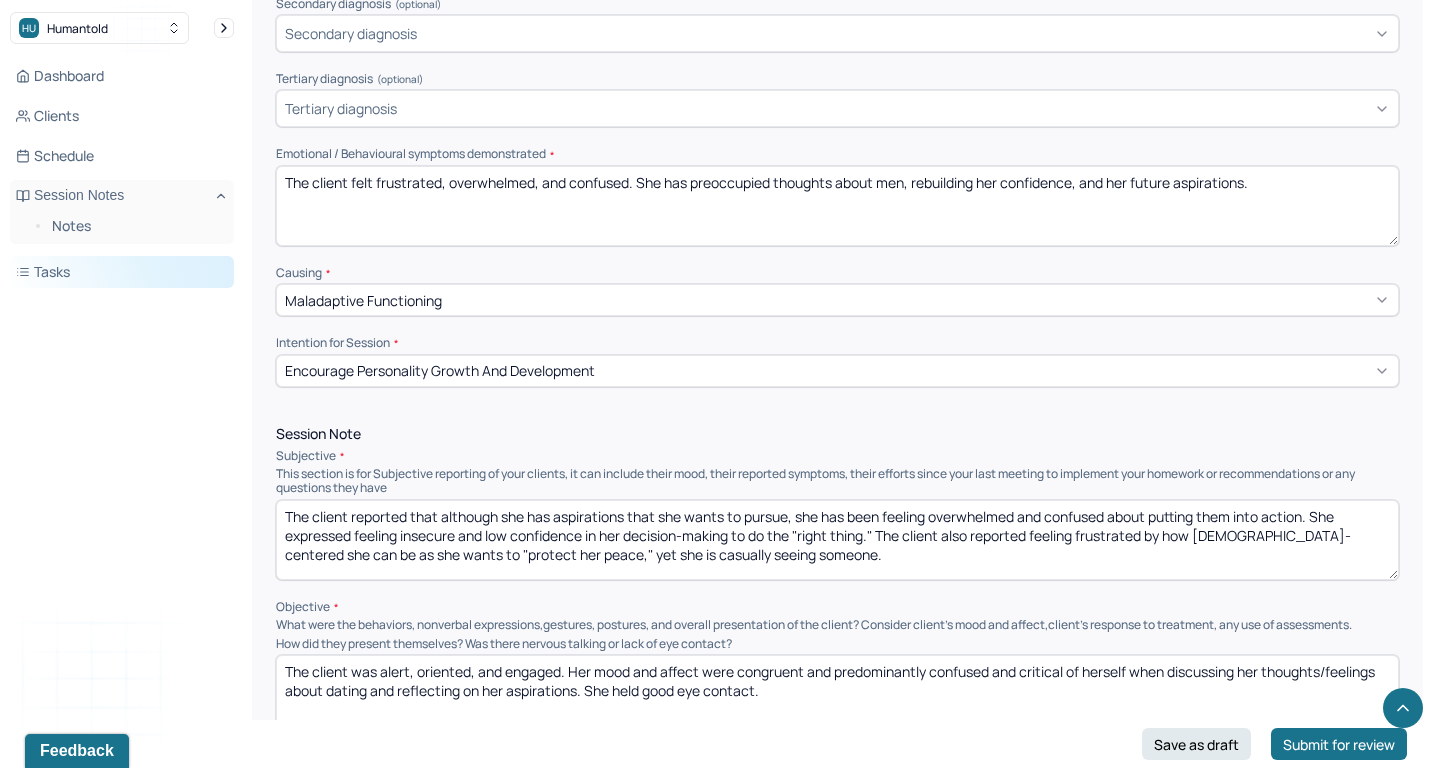 scroll, scrollTop: 756, scrollLeft: 0, axis: vertical 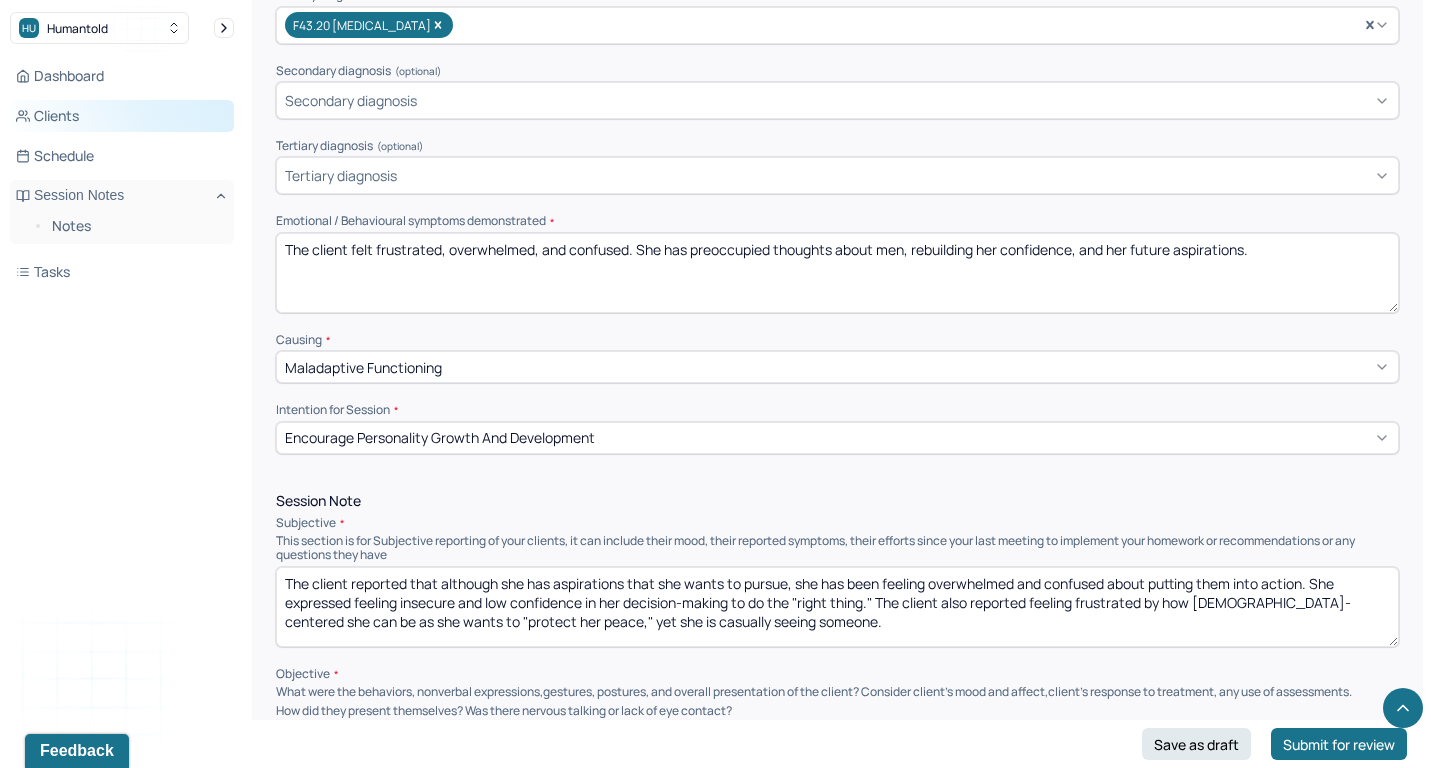 click on "Clients" at bounding box center [122, 116] 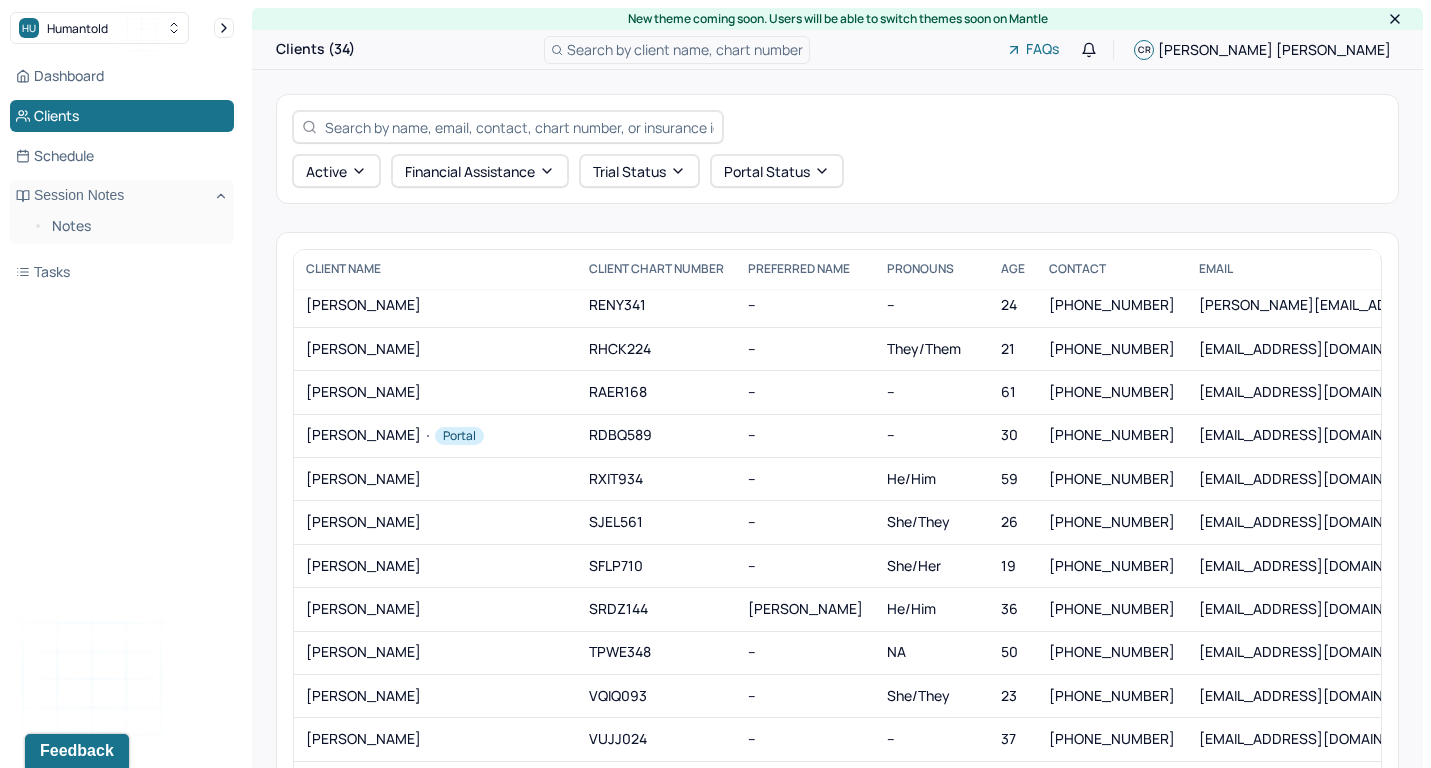 scroll, scrollTop: 1640, scrollLeft: 0, axis: vertical 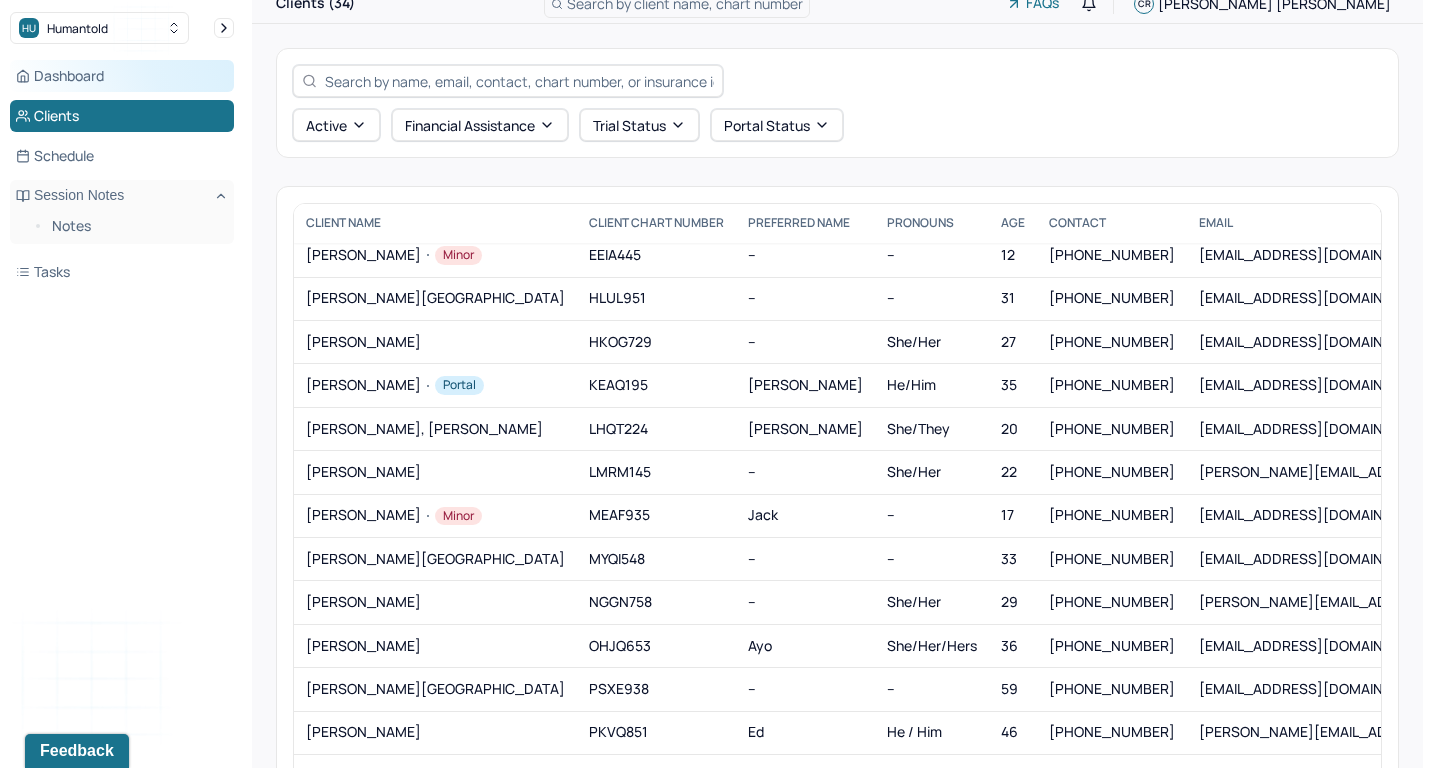 click on "Dashboard" at bounding box center [122, 76] 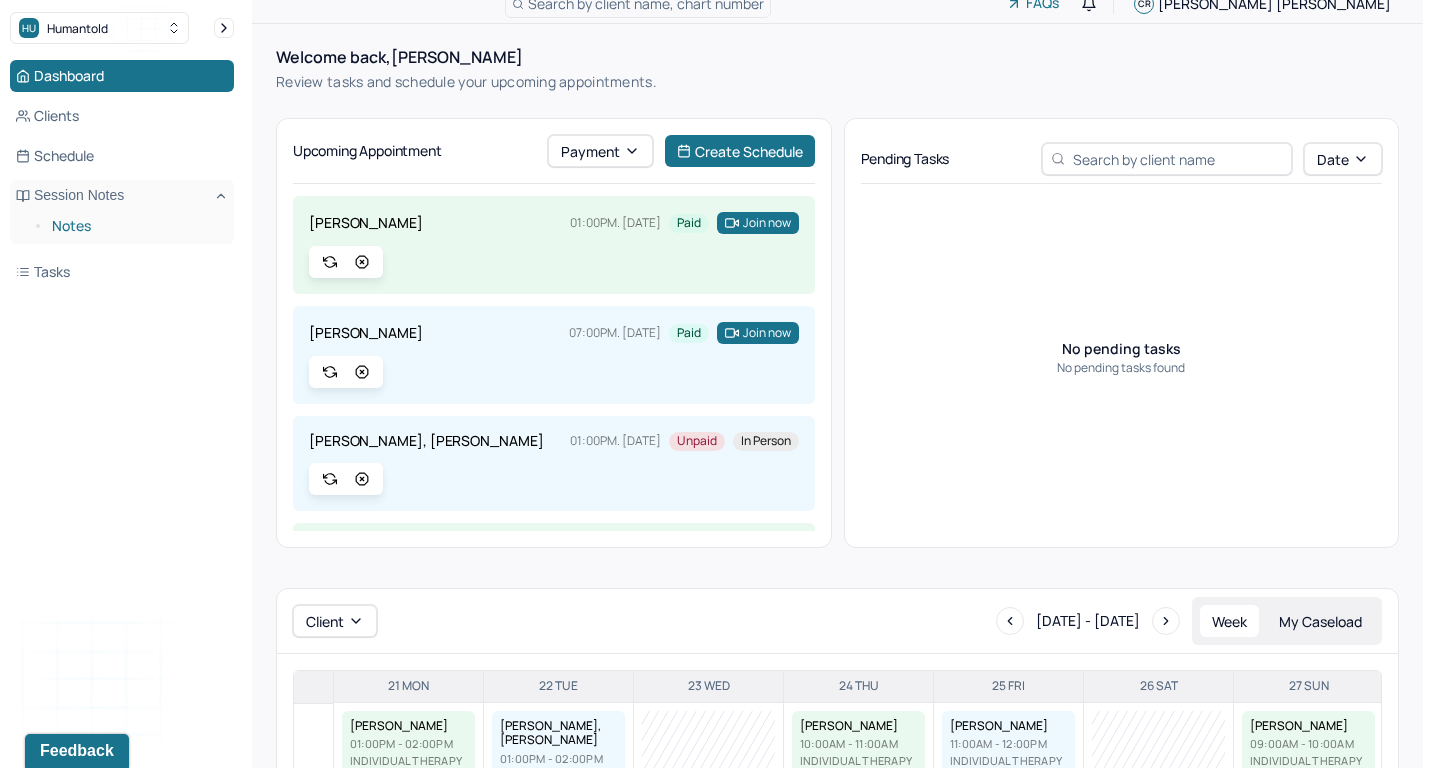 click on "Notes" at bounding box center (135, 226) 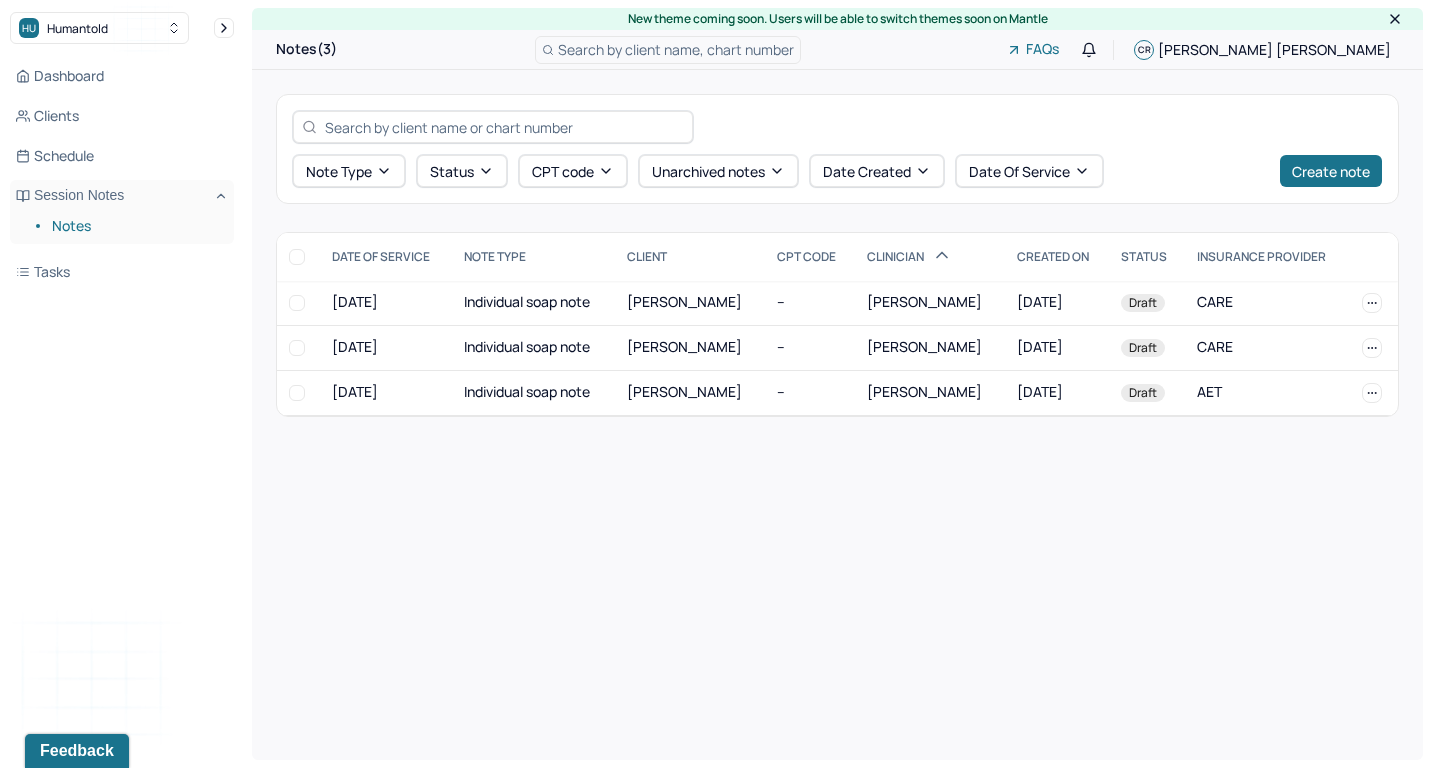 scroll, scrollTop: 0, scrollLeft: 0, axis: both 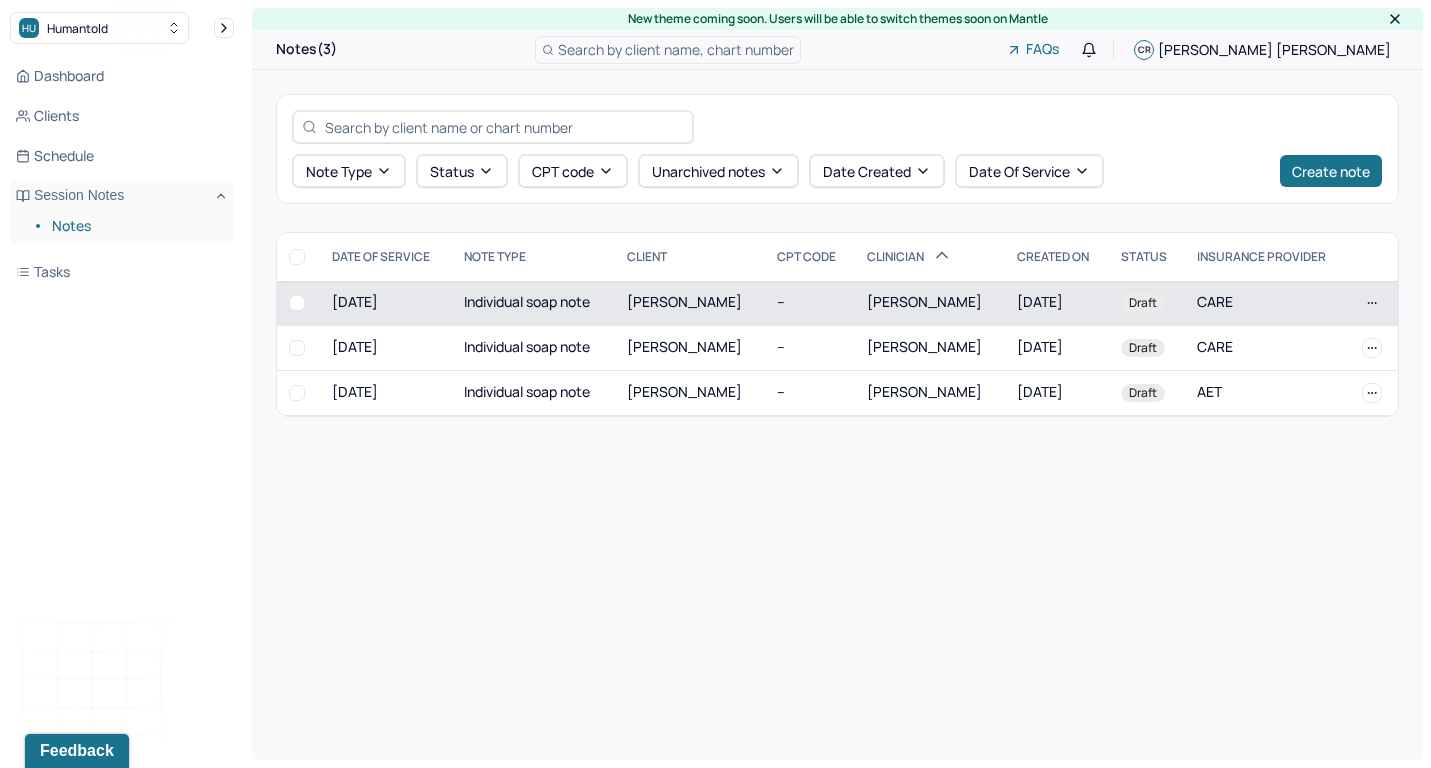 click on "Individual soap note" at bounding box center [533, 303] 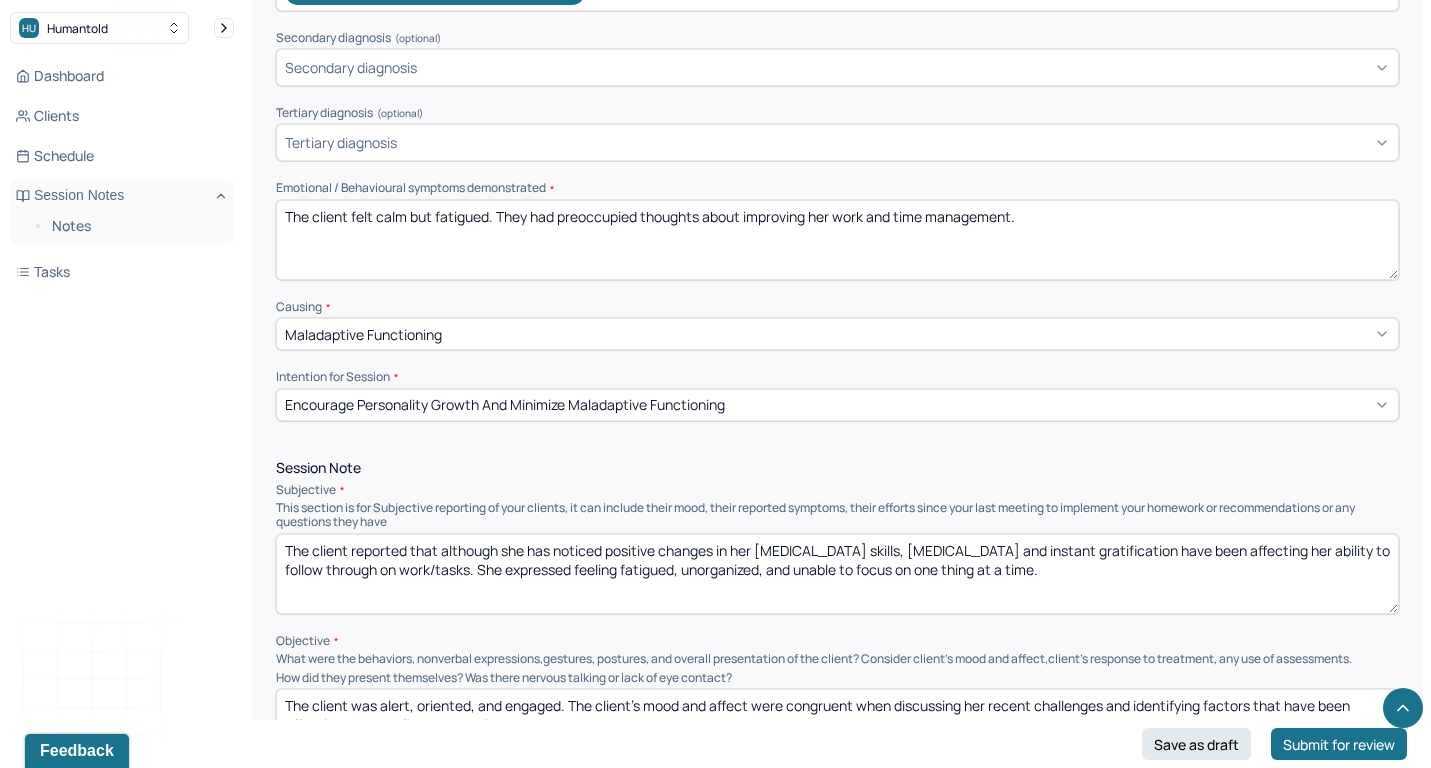 scroll, scrollTop: 804, scrollLeft: 0, axis: vertical 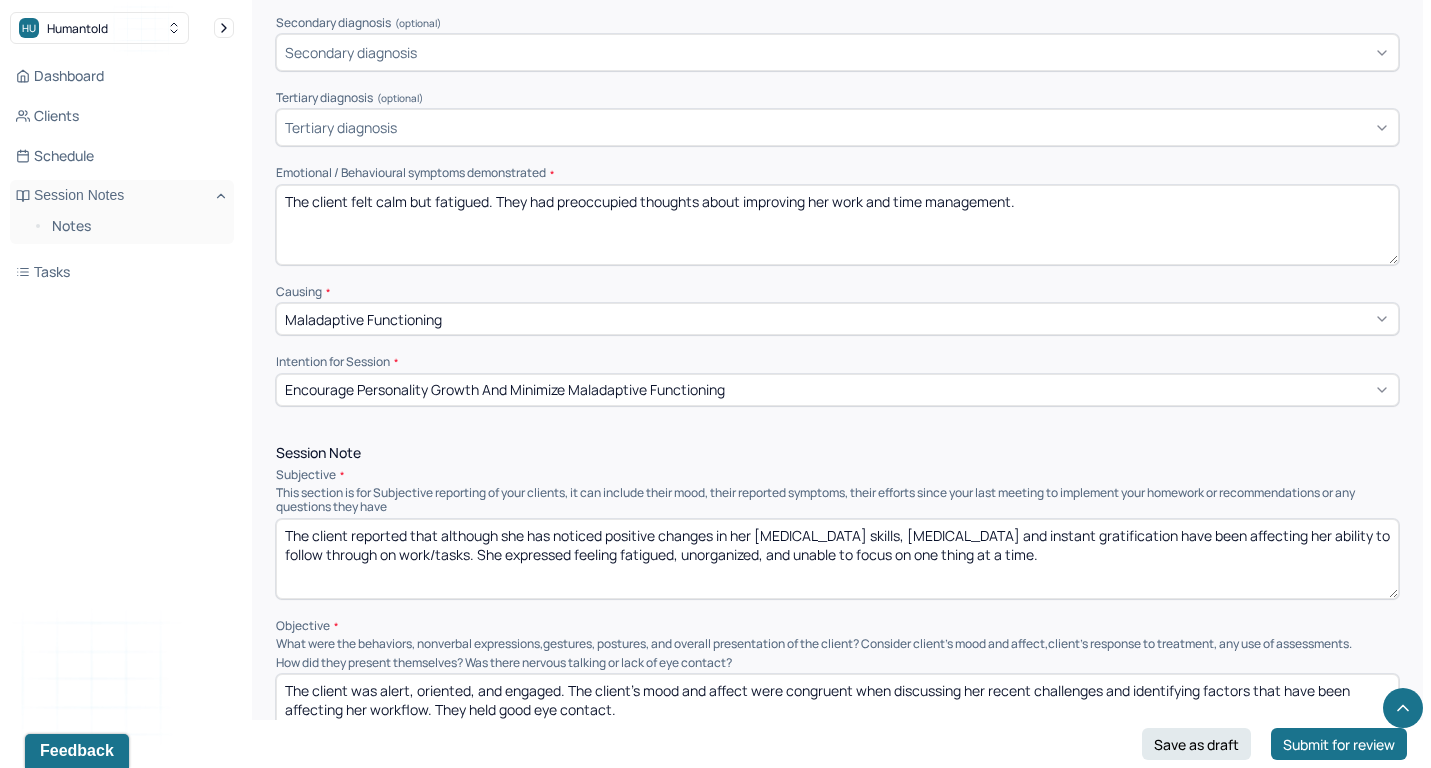 click on "The client reported that although she has noticed positive changes in her [MEDICAL_DATA] skills, [MEDICAL_DATA] and instant gratification have been affecting her ability to follow through on work/tasks. She expressed feeling fatigued, unorganized, and unable to focus on one thing at a time." at bounding box center (837, 559) 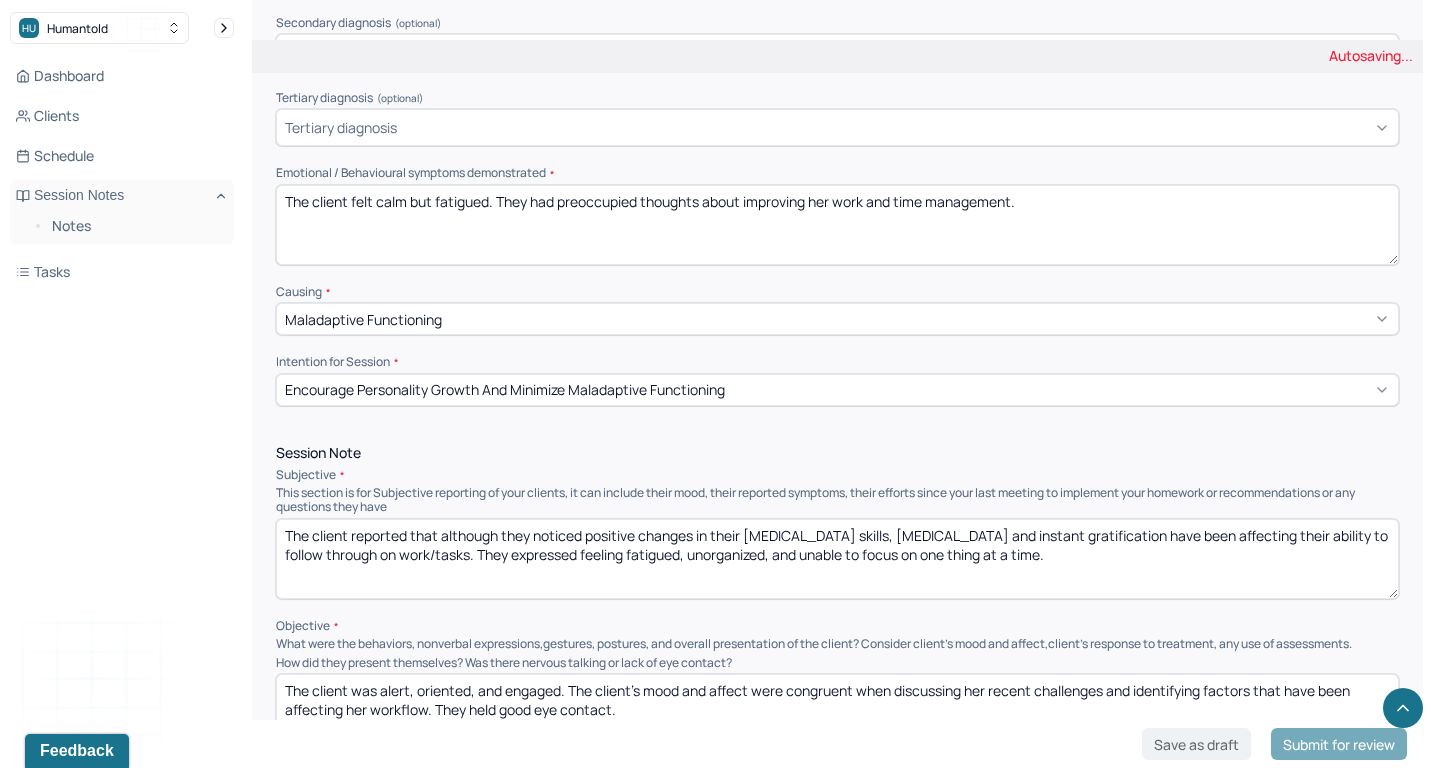 type on "The client reported that although they noticed positive changes in their [MEDICAL_DATA] skills, [MEDICAL_DATA] and instant gratification have been affecting their ability to follow through on work/tasks. They expressed feeling fatigued, unorganized, and unable to focus on one thing at a time." 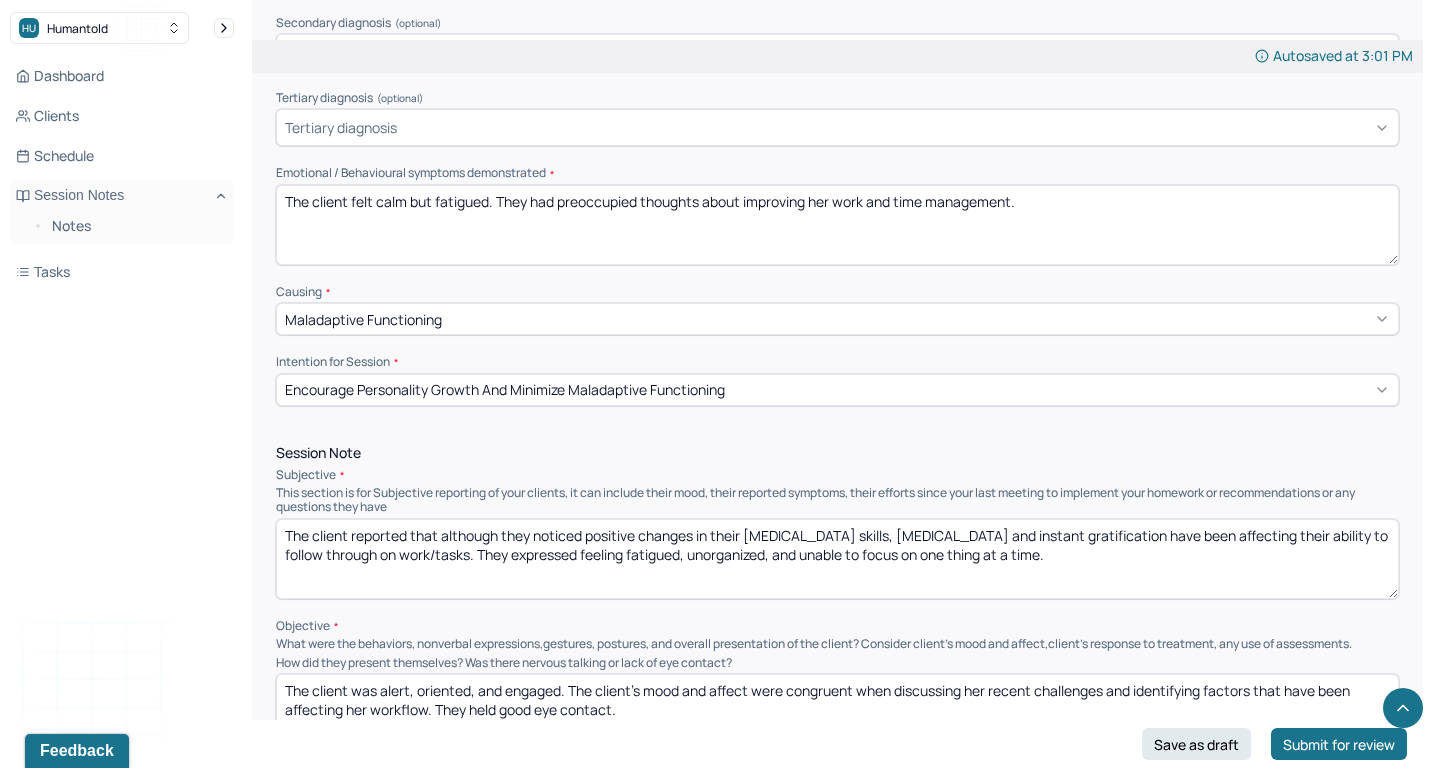 click on "The client felt calm but fatigued. They had preoccupied thoughts about improving her work and time management." at bounding box center (837, 225) 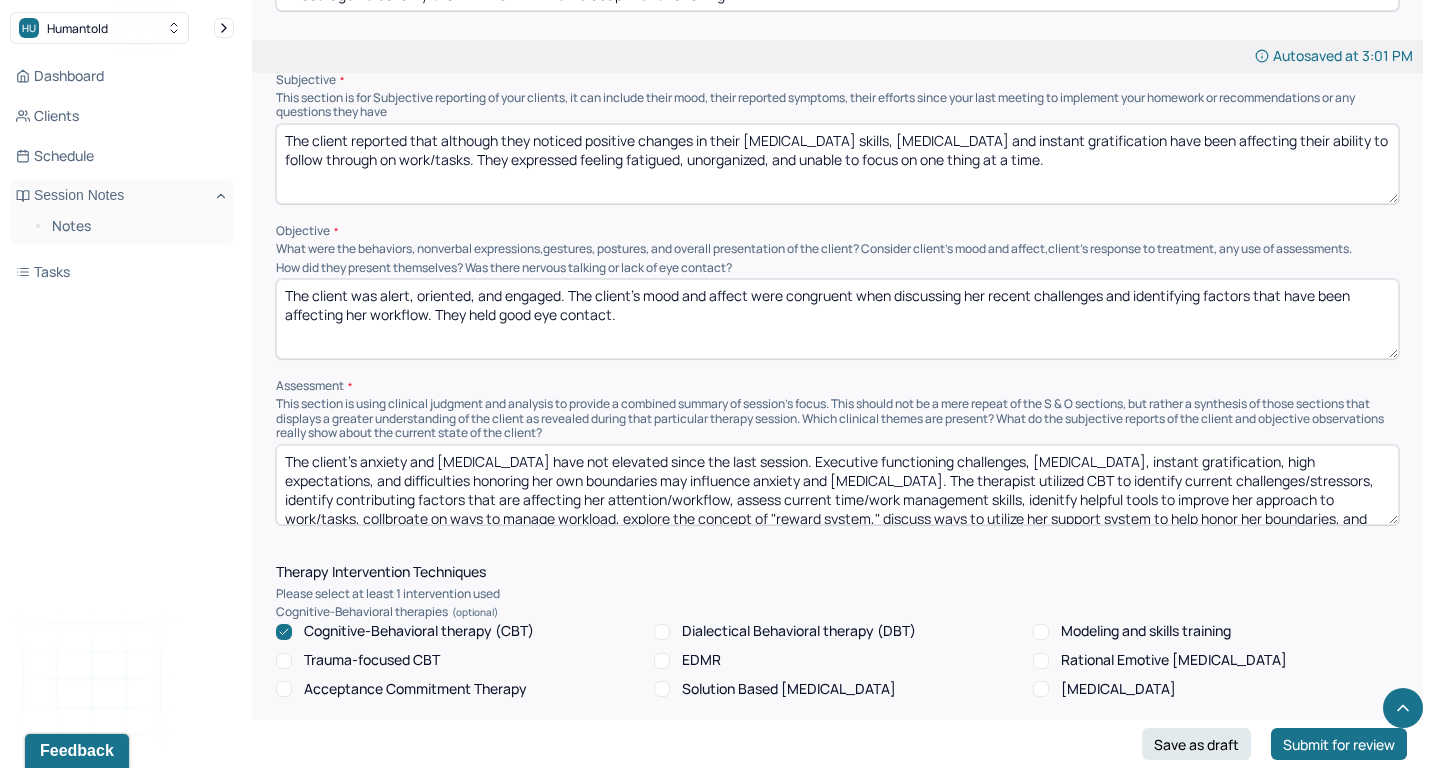 scroll, scrollTop: 1329, scrollLeft: 0, axis: vertical 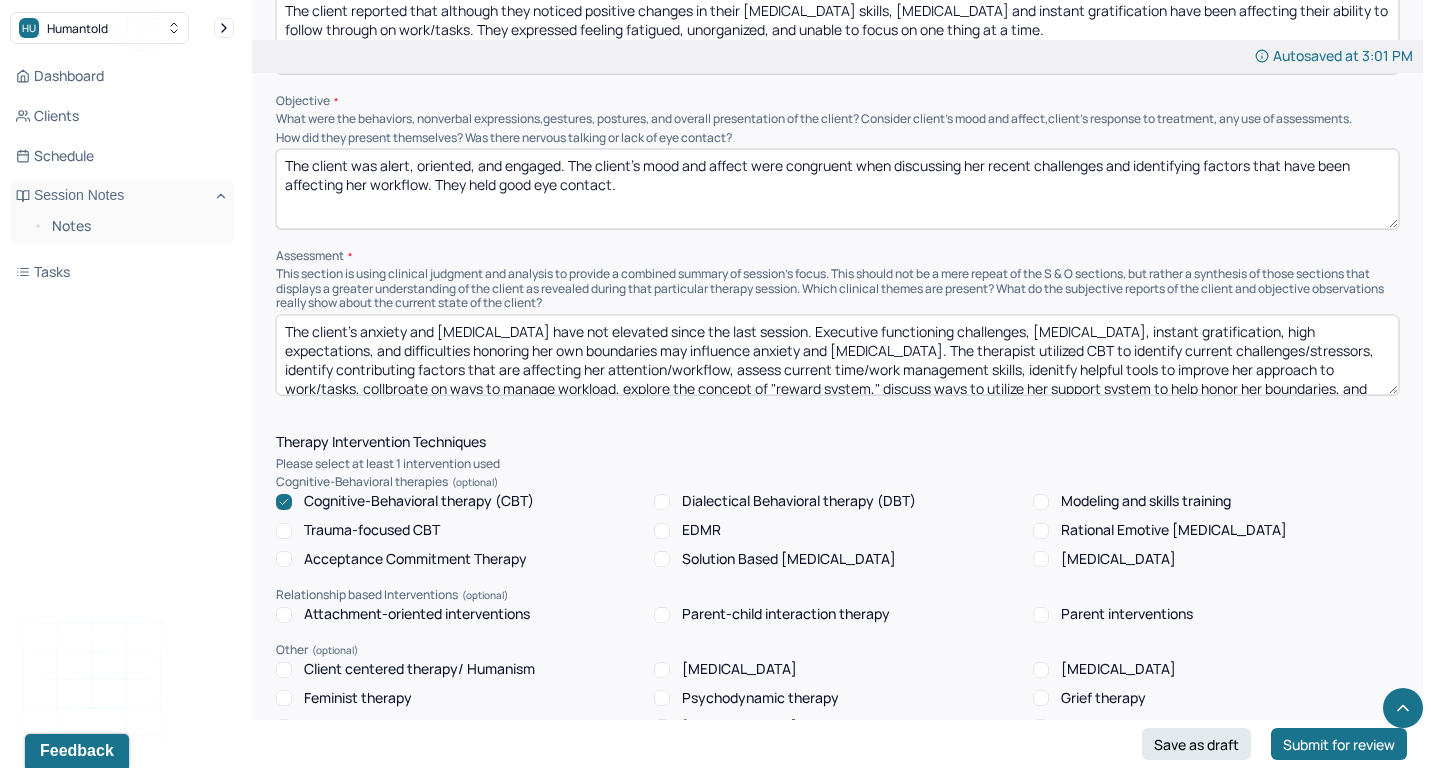 type on "The client felt calm but fatigued. They had preoccupied thoughts about improving their work and time management." 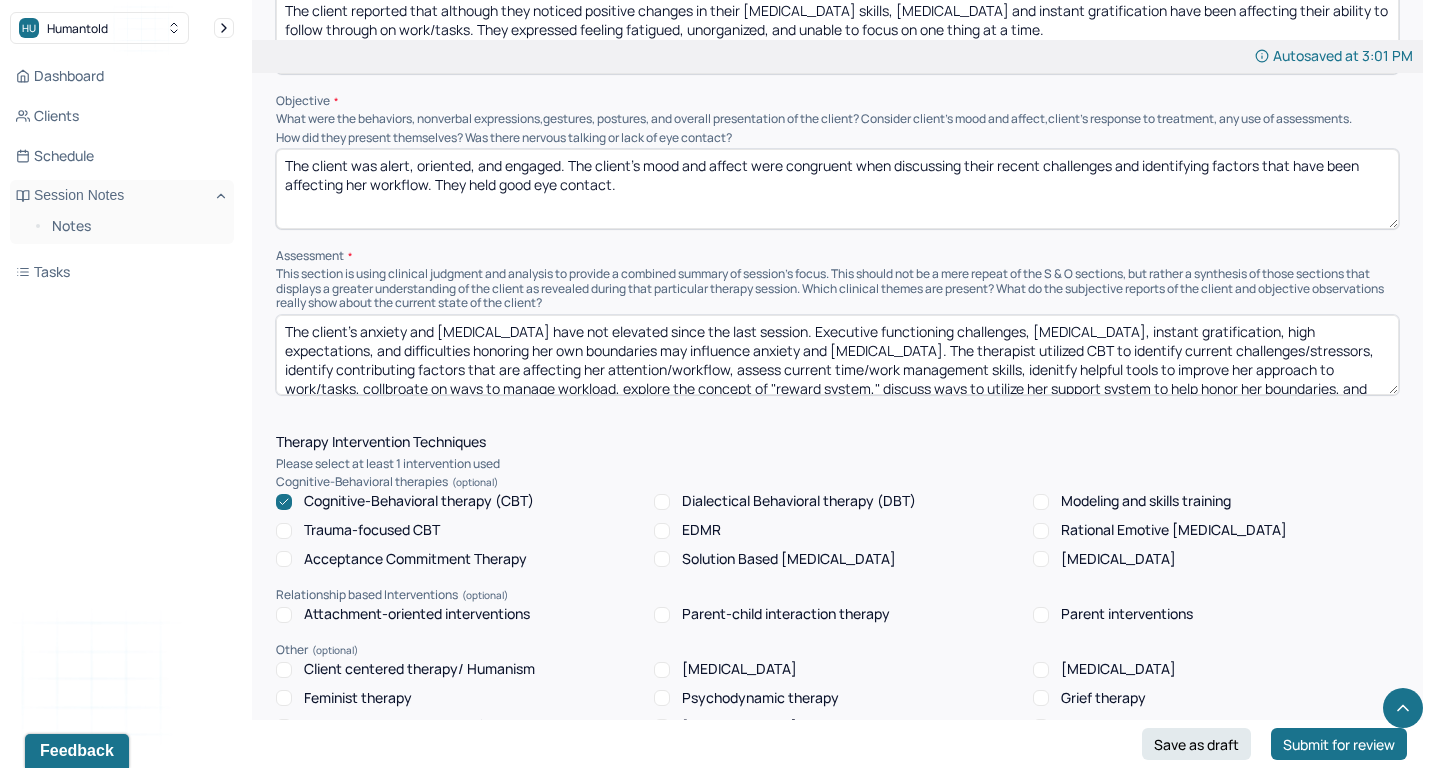 click on "The client was alert, oriented, and engaged. The client’s mood and affect were congruent when discussing their recent challenges and identifying factors that have been affecting her workflow. They held good eye contact." at bounding box center (837, 189) 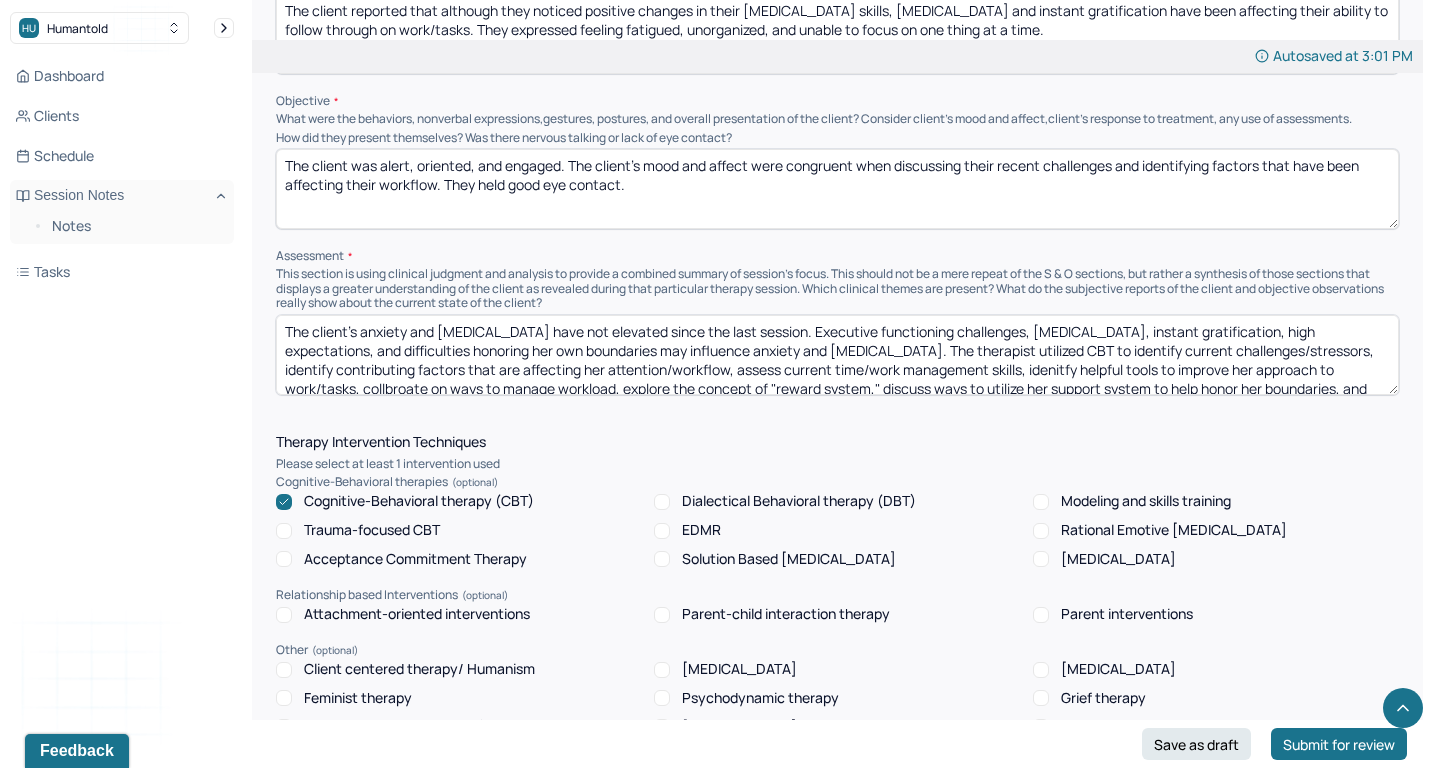 type on "The client was alert, oriented, and engaged. The client’s mood and affect were congruent when discussing their recent challenges and identifying factors that have been affecting their workflow. They held good eye contact." 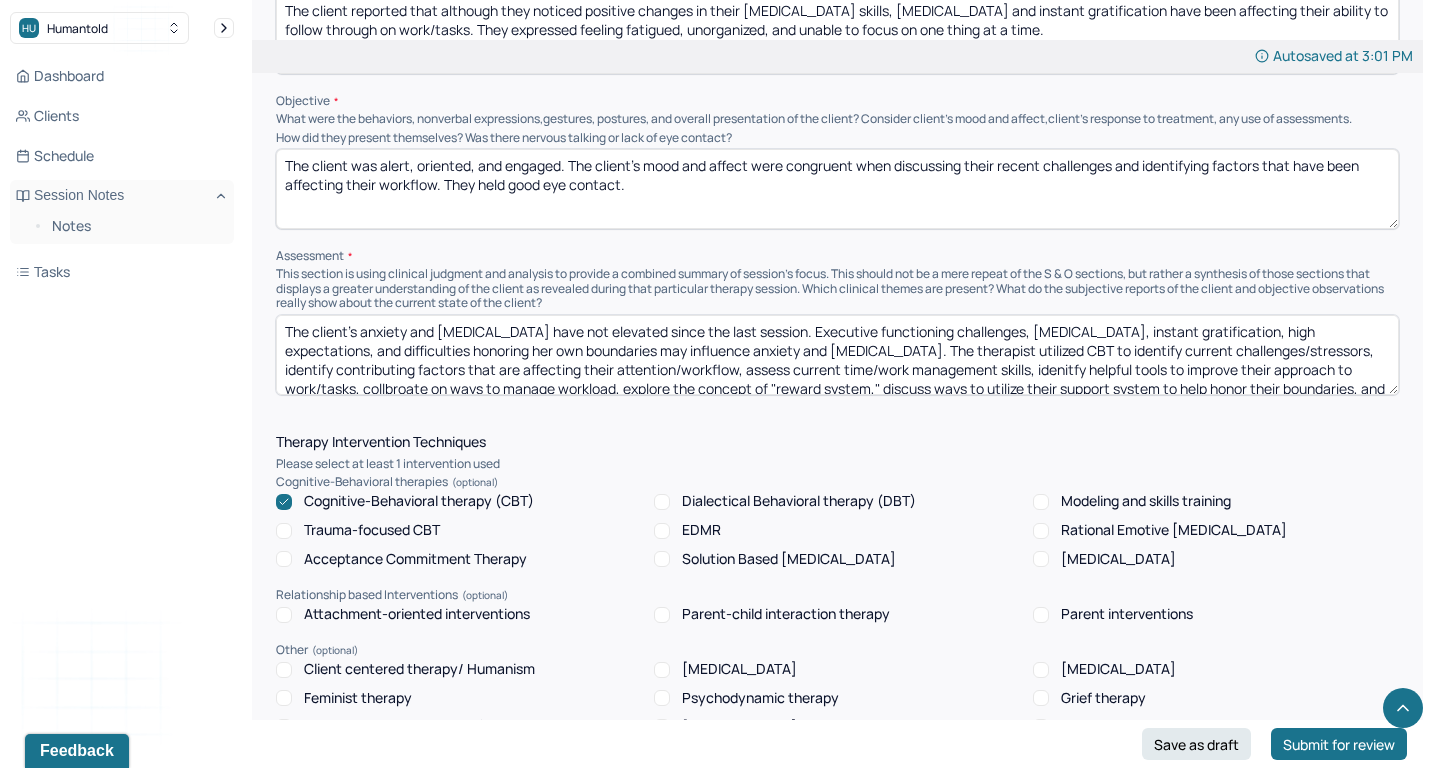 scroll, scrollTop: 28, scrollLeft: 0, axis: vertical 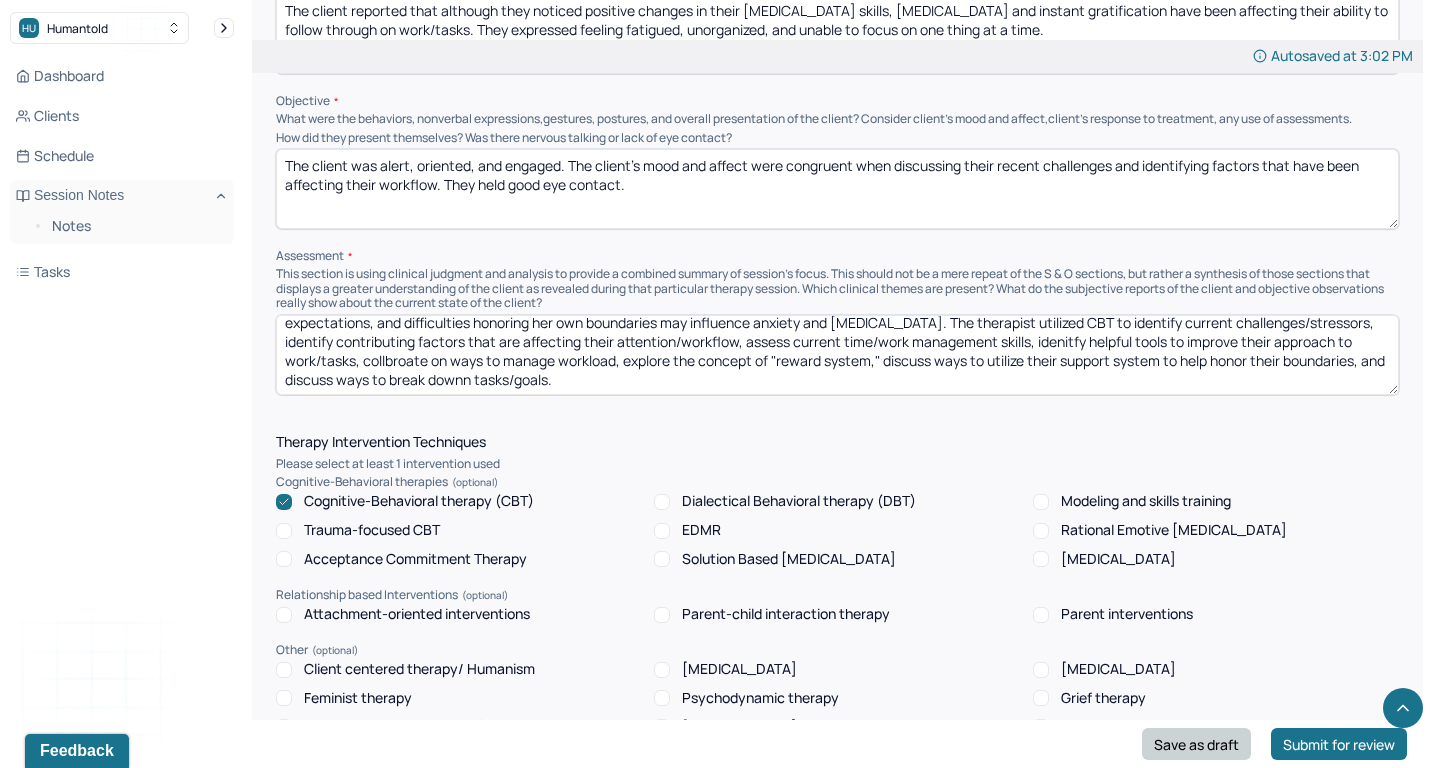 type on "The client's anxiety and [MEDICAL_DATA] have not elevated since the last session. Executive functioning challenges, [MEDICAL_DATA], instant gratification, high expectations, and difficulties honoring her own boundaries may influence anxiety and [MEDICAL_DATA]. The therapist utilized CBT to identify current challenges/stressors, identify contributing factors that are affecting their attention/workflow, assess current time/work management skills, idenitfy helpful tools to improve their approach to work/tasks, collbroate on ways to manage workload, explore the concept of "reward system," discuss ways to utilize their support system to help honor their boundaries, and discuss ways to break downn tasks/goals." 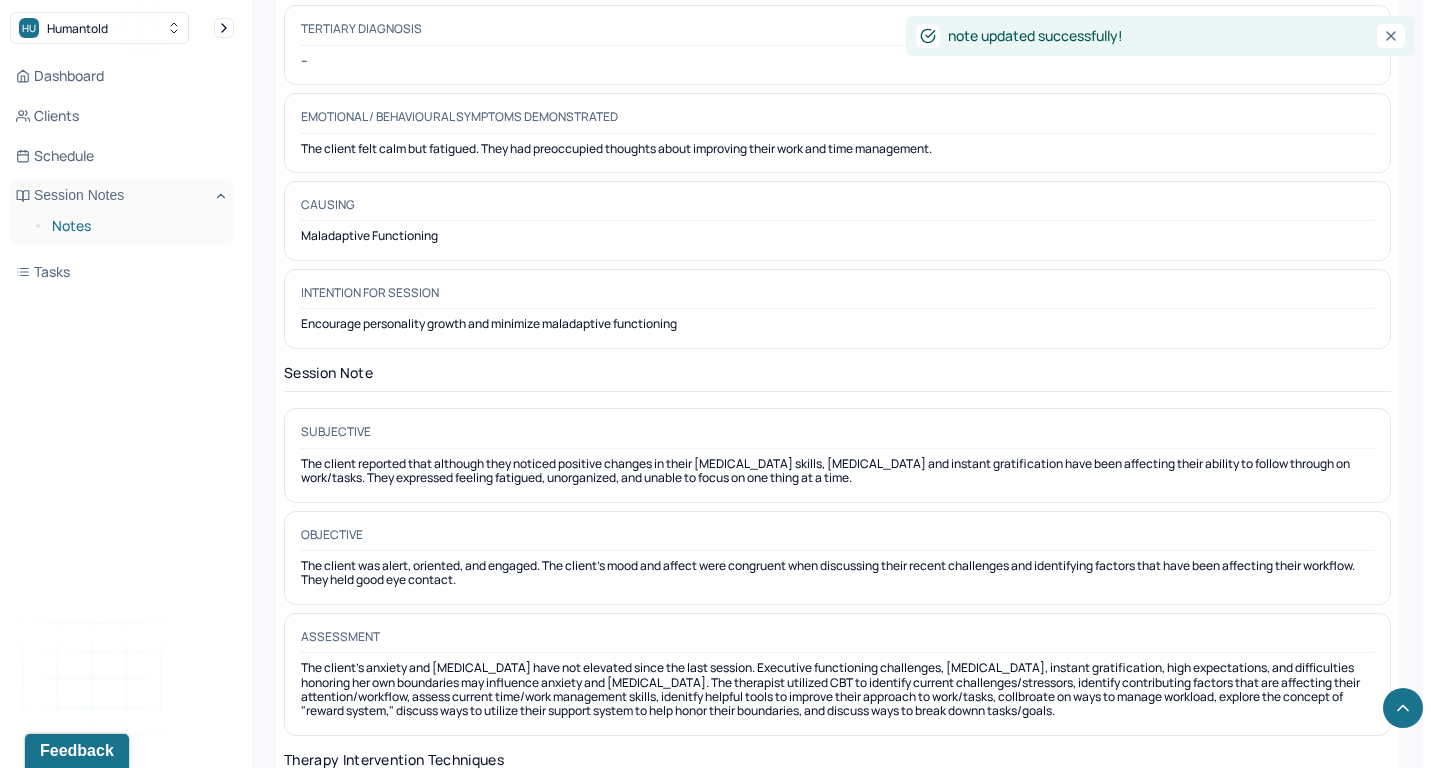 click on "Notes" at bounding box center (135, 226) 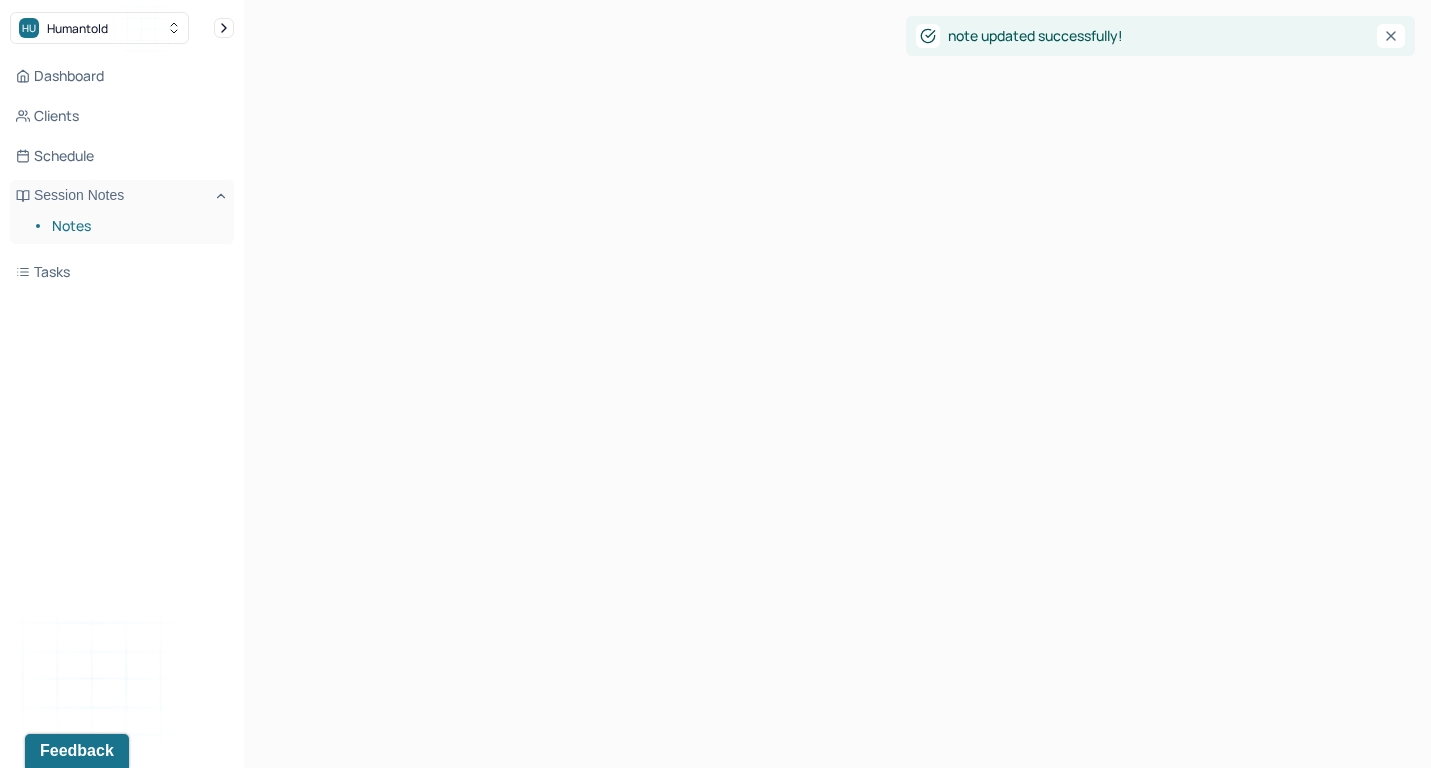 scroll, scrollTop: 0, scrollLeft: 0, axis: both 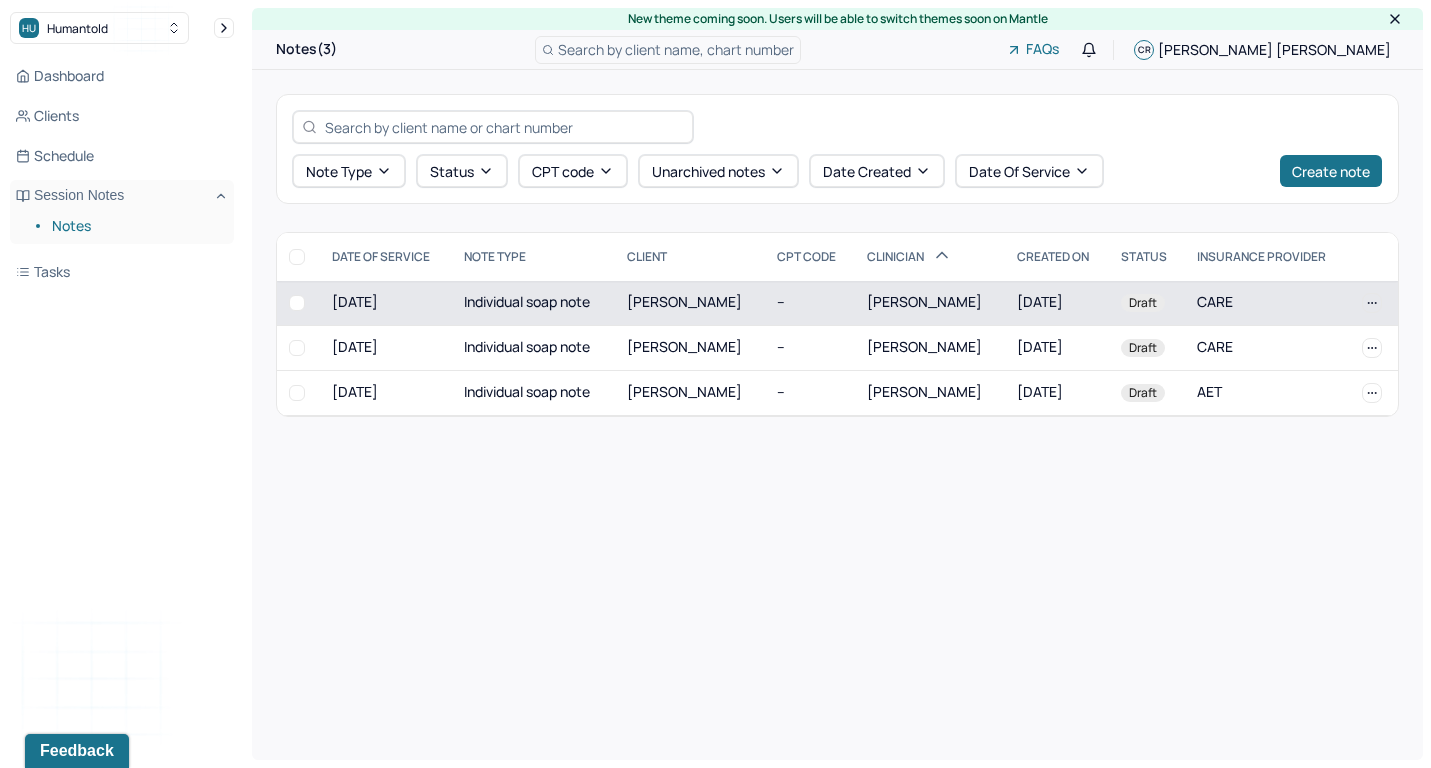 click on "[PERSON_NAME]" at bounding box center [690, 303] 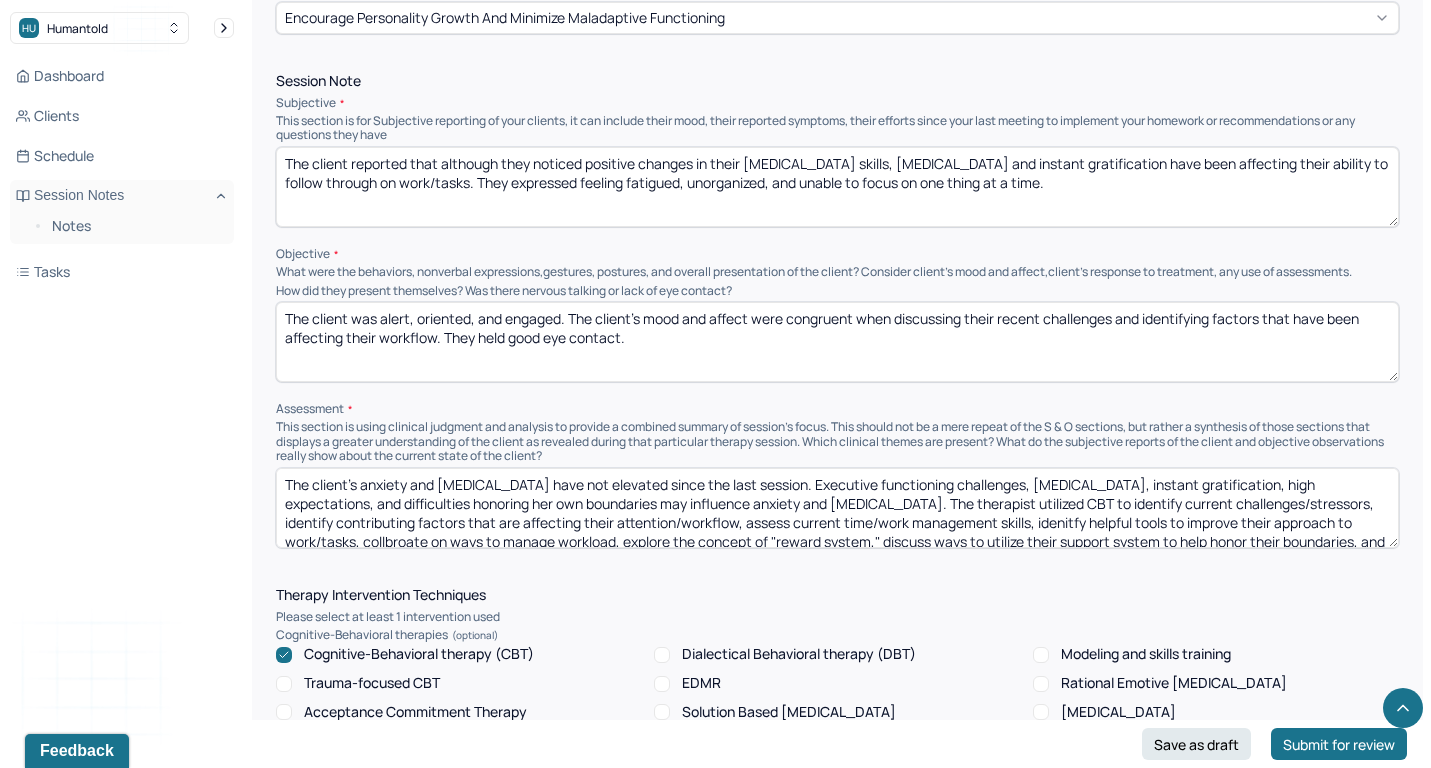 scroll, scrollTop: 1175, scrollLeft: 0, axis: vertical 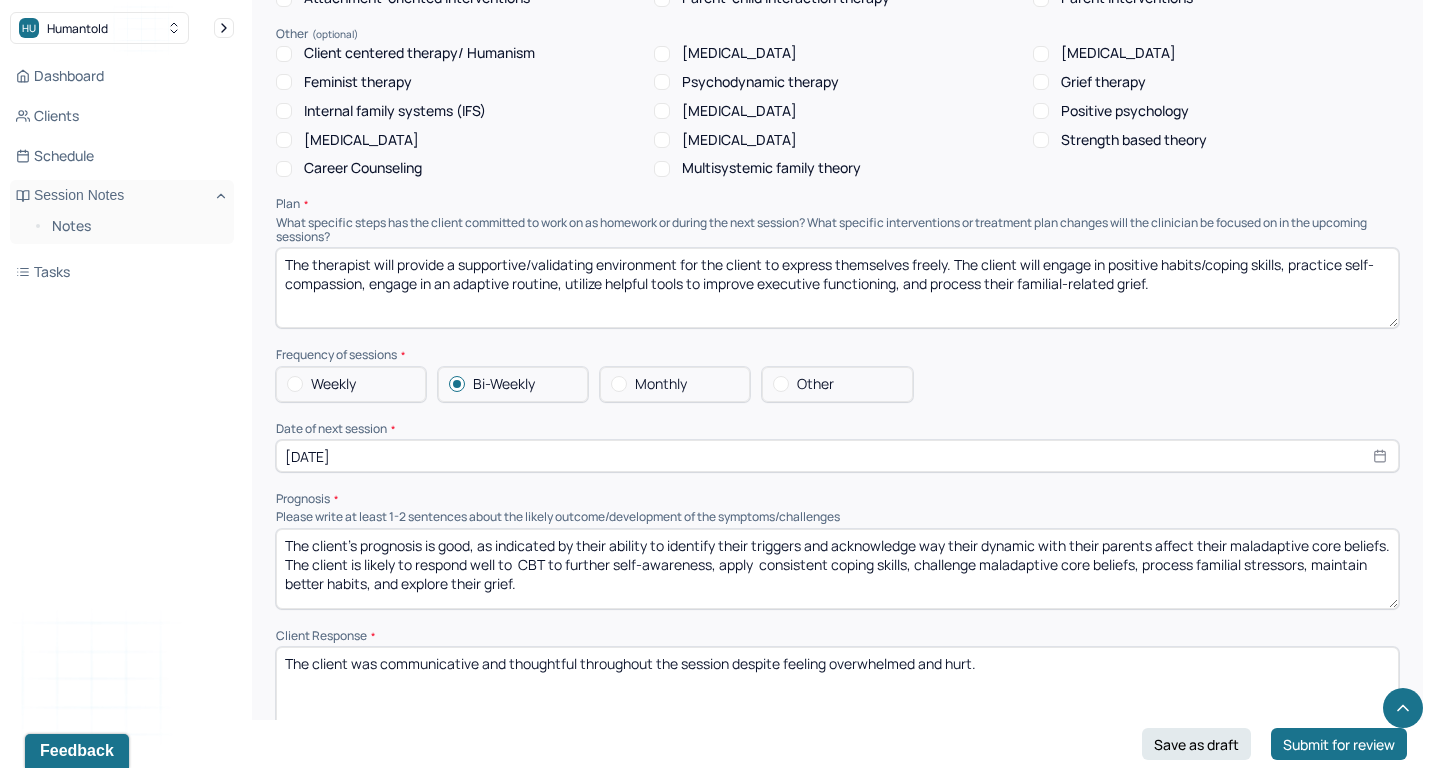drag, startPoint x: 364, startPoint y: 249, endPoint x: 510, endPoint y: 248, distance: 146.00342 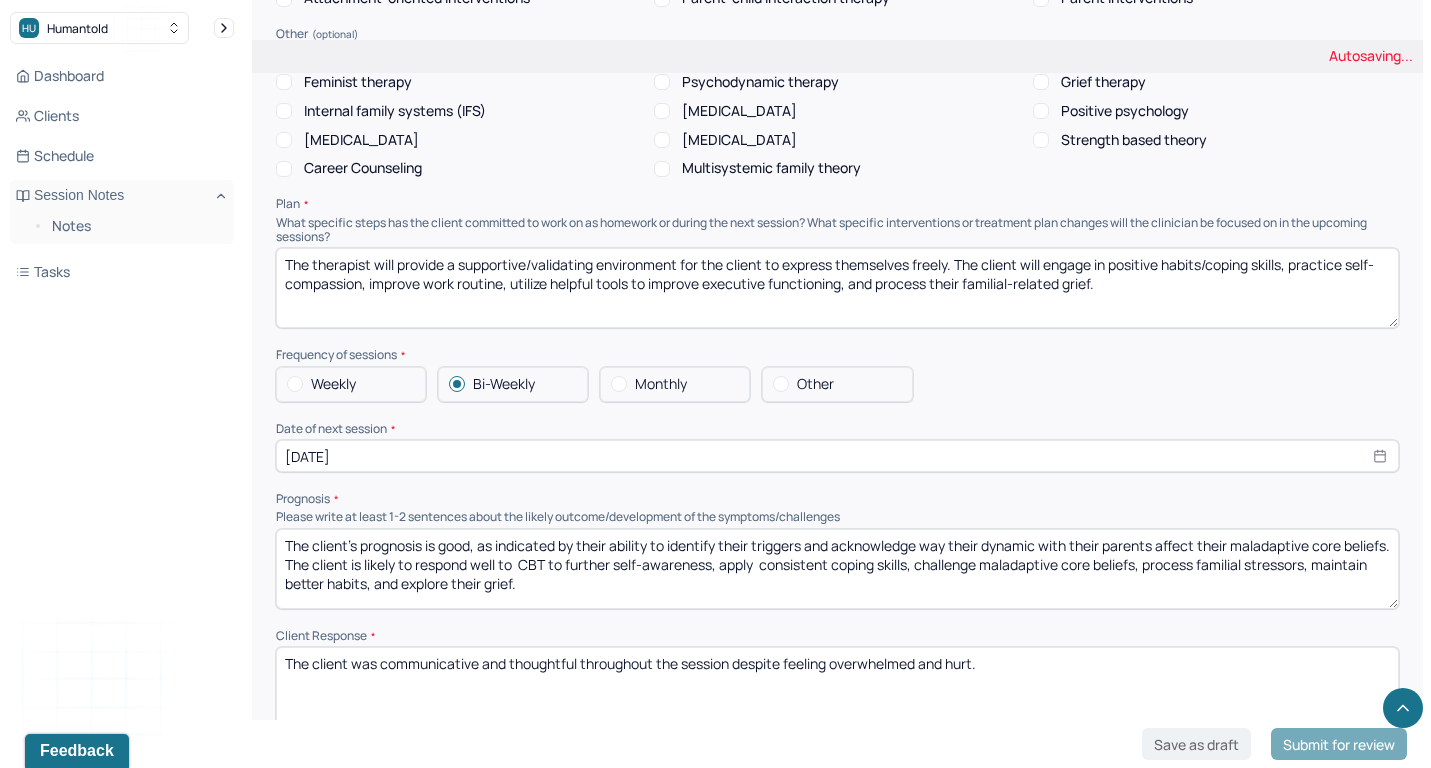 click on "The therapist will provide a supportive/validating environment for the client to express themselves freely. The client will engage in positive habits/coping skills, practice self-compassion, engage in an adaptive routine, utilize helpful tools to improve executive functioning, and process their familial-related grief." at bounding box center (837, 288) 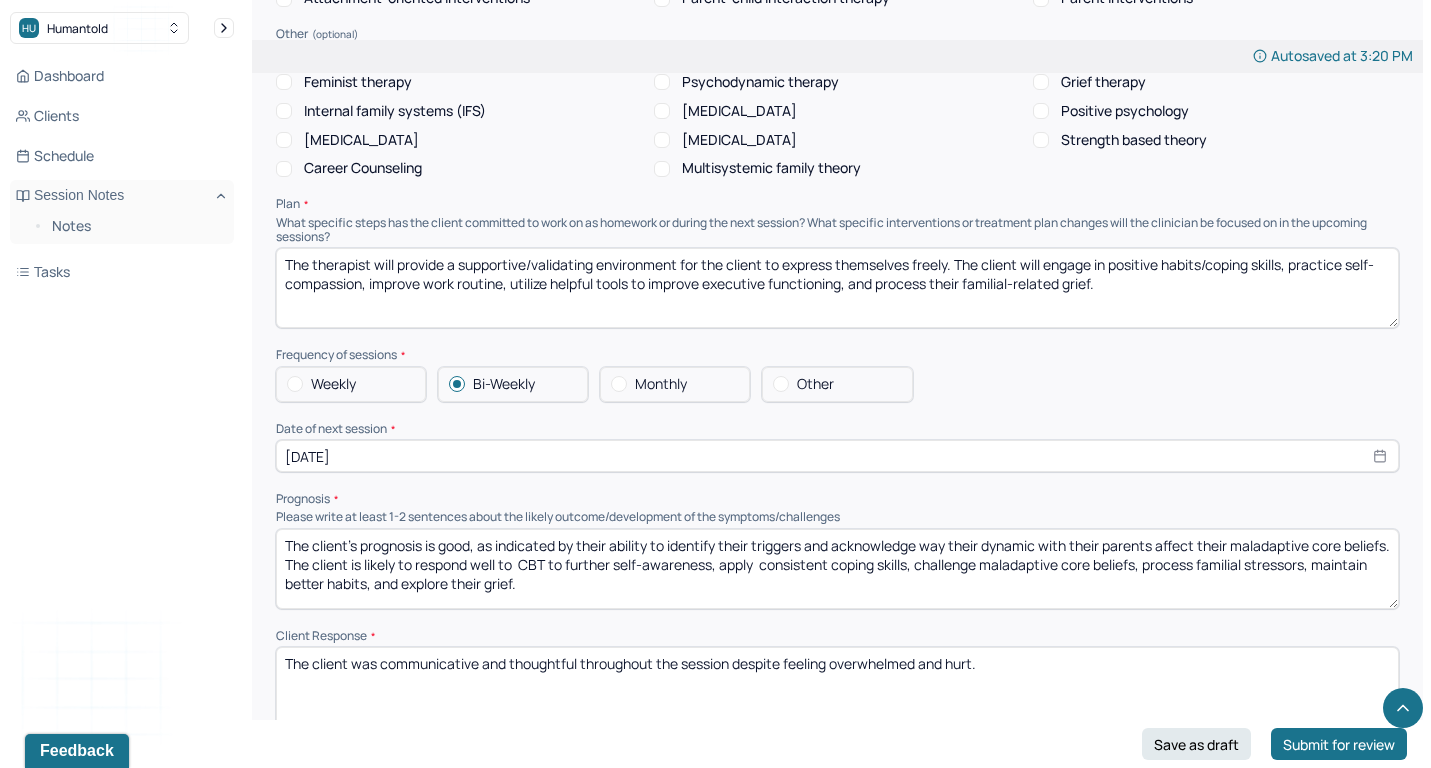 click on "The therapist will provide a supportive/validating environment for the client to express themselves freely. The client will engage in positive habits/coping skills, practice self-compassion, improve work routine, utilize helpful tools to improve executive functioning, and process their familial-related grief." at bounding box center [837, 288] 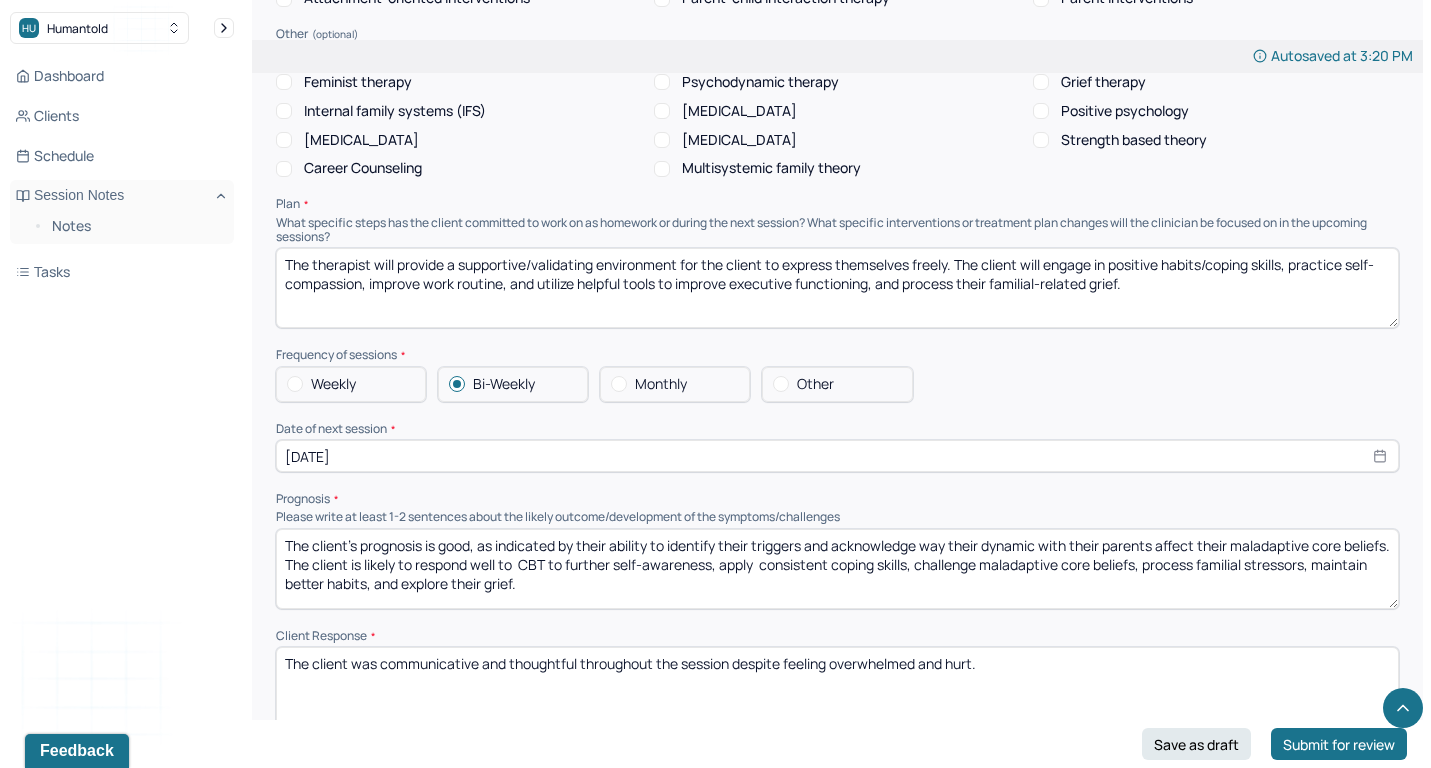 drag, startPoint x: 871, startPoint y: 255, endPoint x: 1143, endPoint y: 249, distance: 272.06616 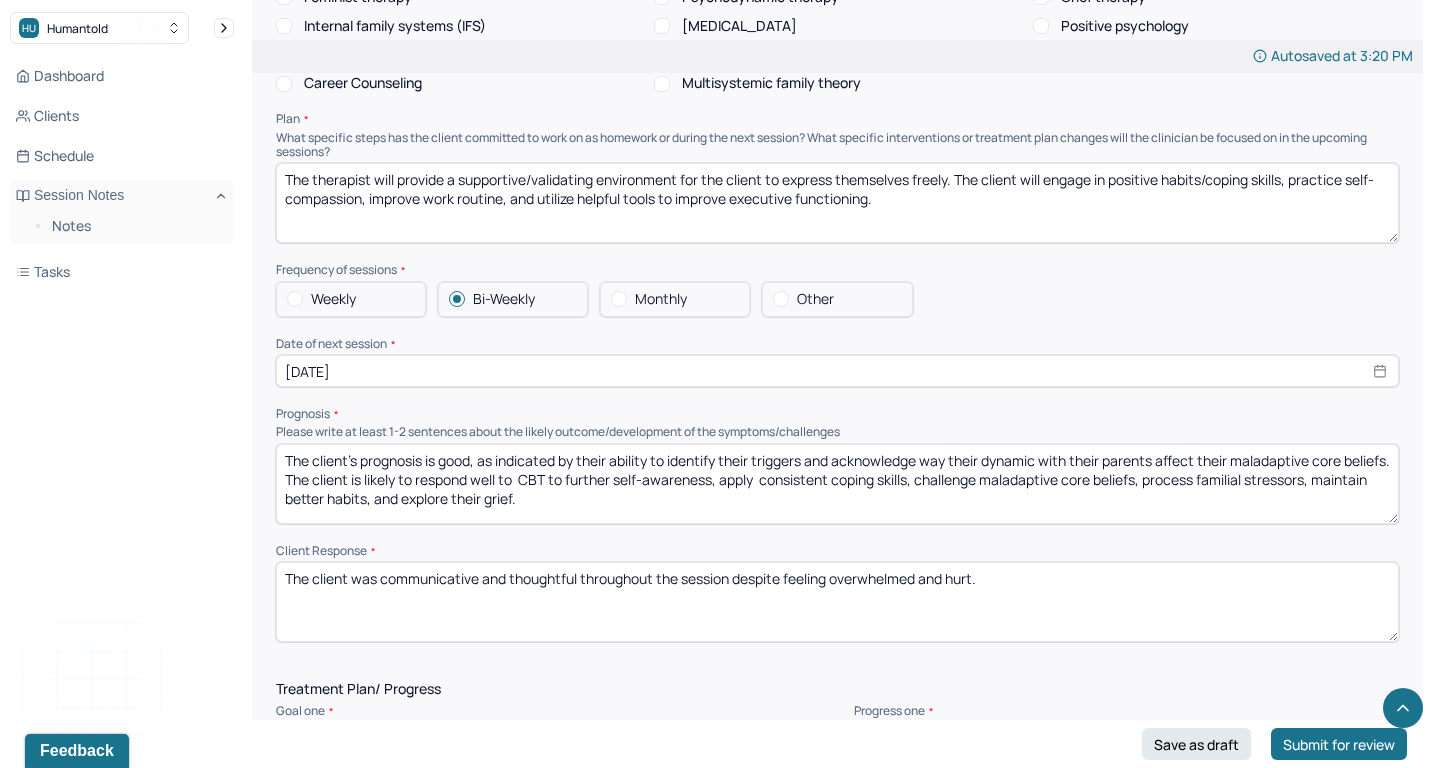 scroll, scrollTop: 2045, scrollLeft: 0, axis: vertical 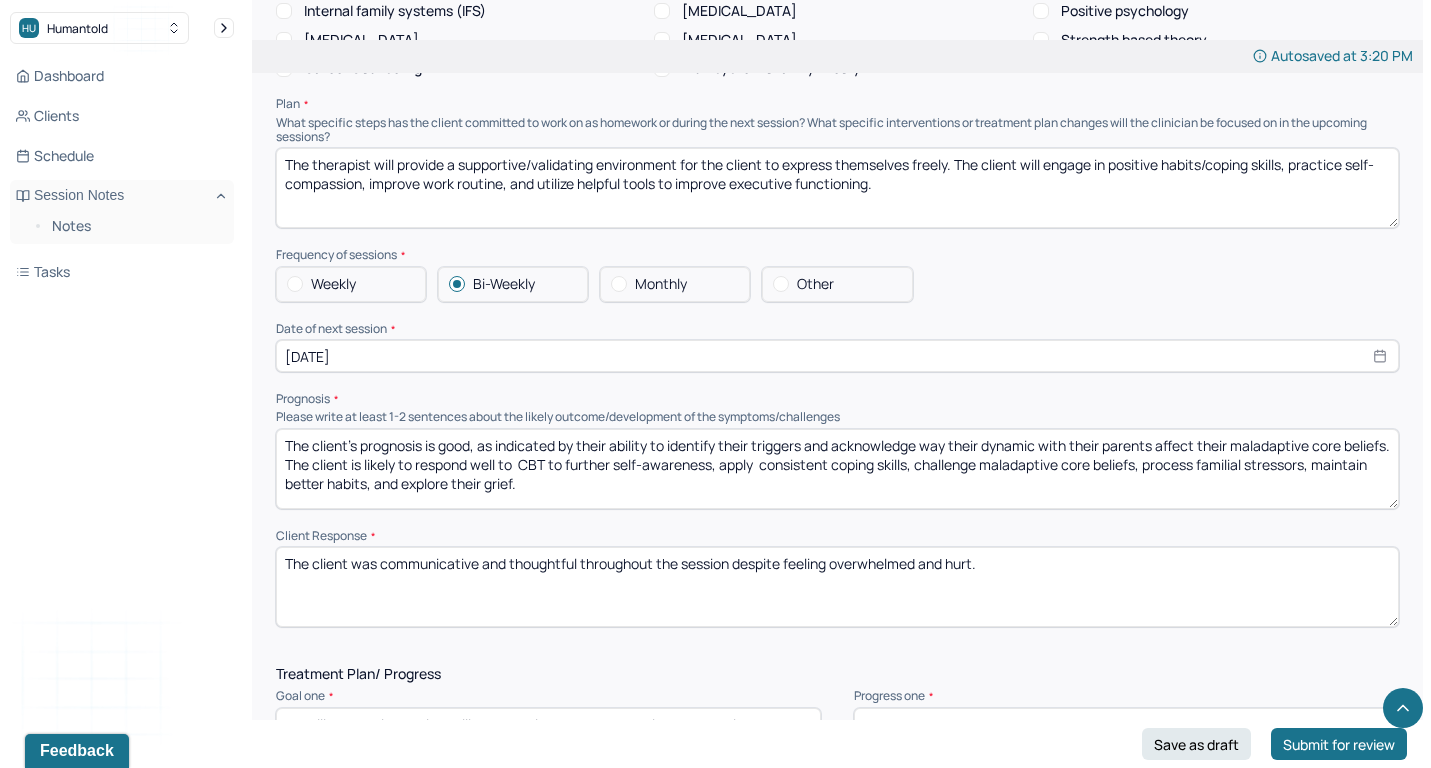 type on "The therapist will provide a supportive/validating environment for the client to express themselves freely. The client will engage in positive habits/coping skills, practice self-compassion, improve work routine, and utilize helpful tools to improve executive functioning." 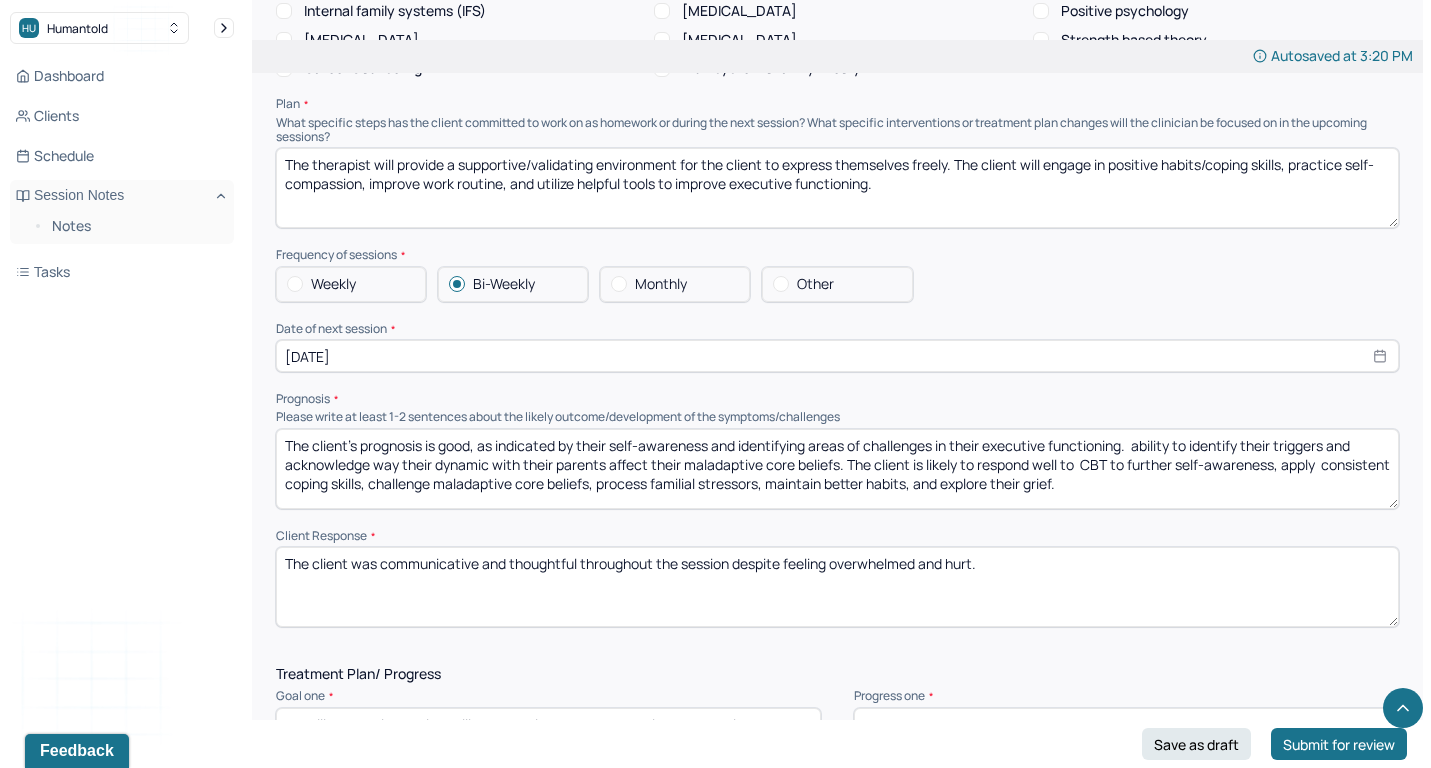 drag, startPoint x: 1140, startPoint y: 409, endPoint x: 841, endPoint y: 429, distance: 299.66815 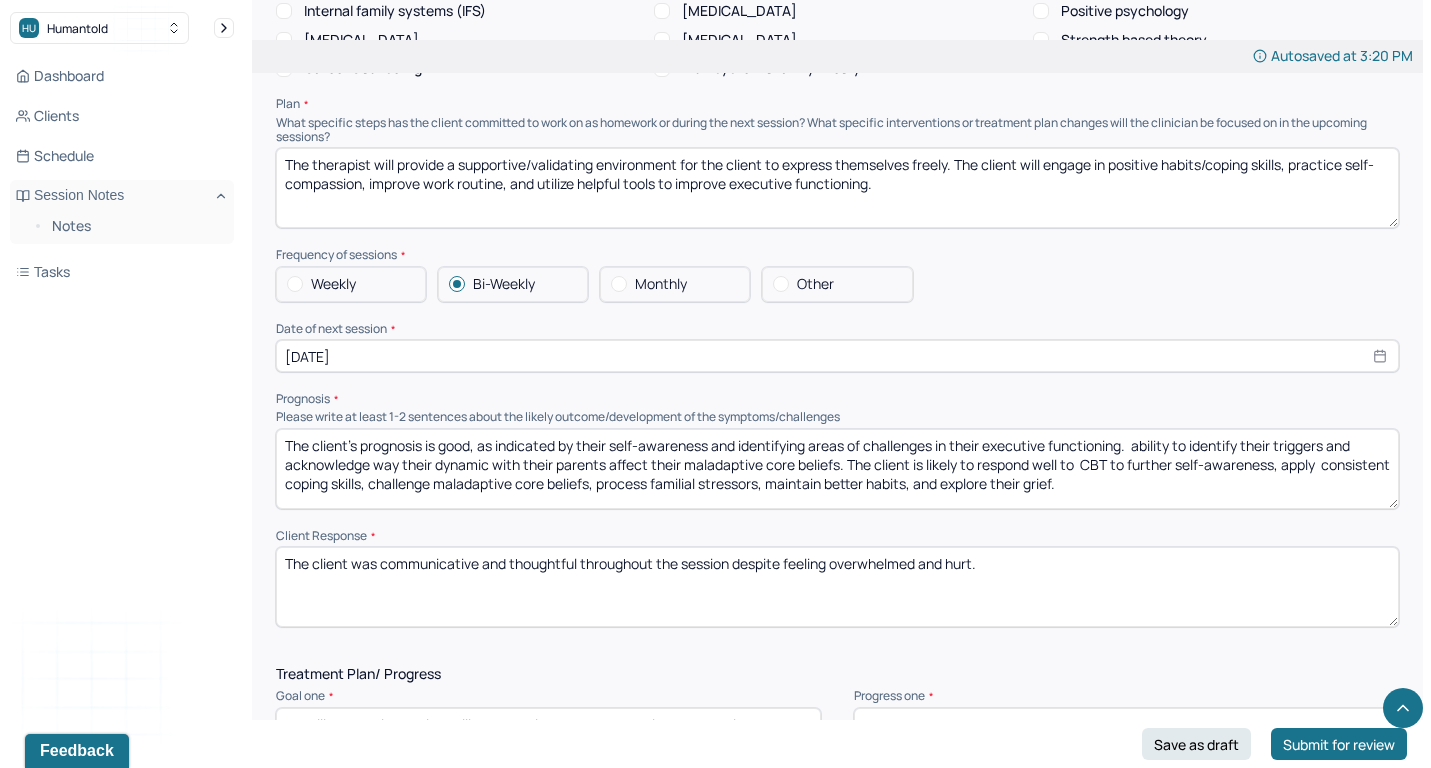 click on "The client's prognosis is good, as indicated by their self-awareness and identifying areas of challenges in their executive functioning.  ability to identify their triggers and acknowledge way their dynamic with their parents affect their maladaptive core beliefs. The client is likely to respond well to  CBT to further self-awareness, apply  consistent coping skills, challenge maladaptive core beliefs, process familial stressors, maintain better habits, and explore their grief." at bounding box center (837, 469) 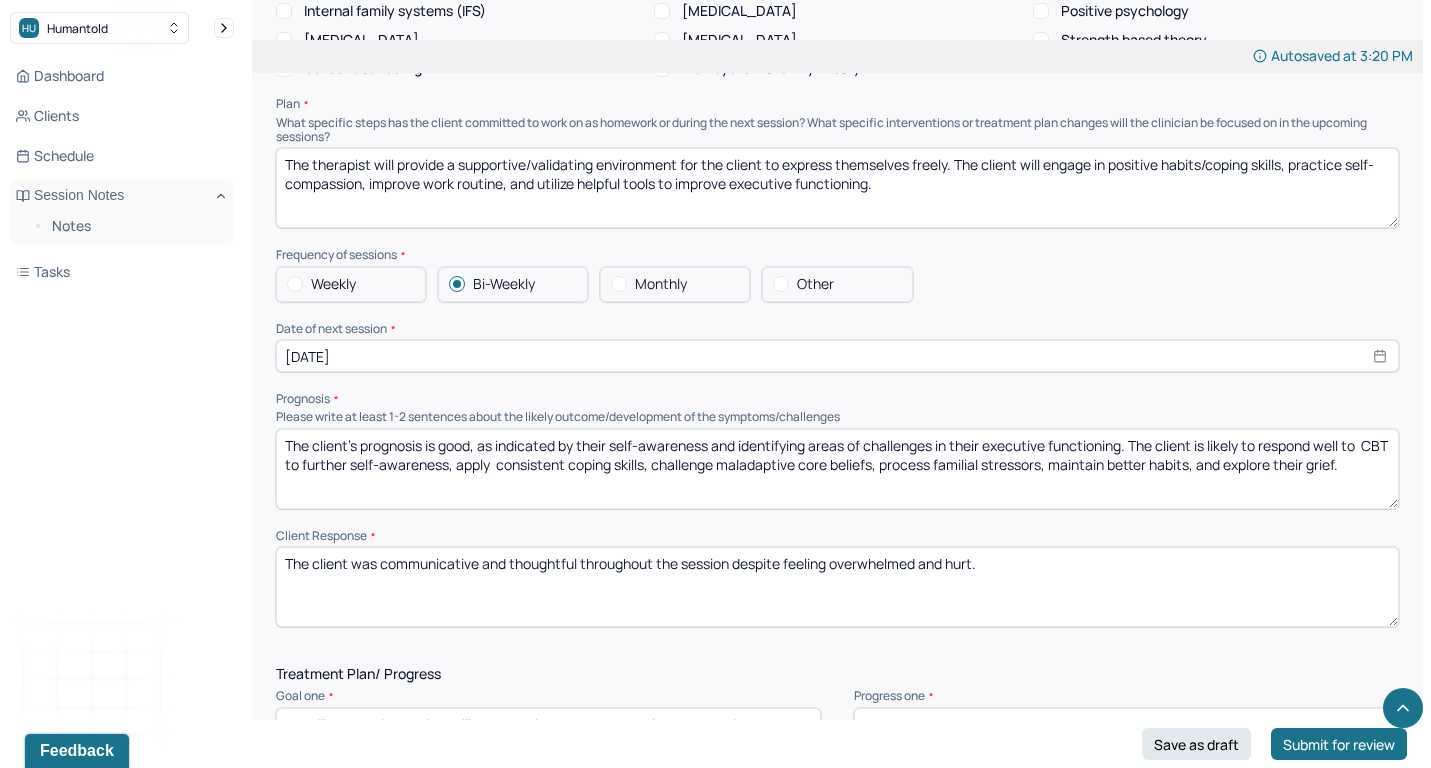 drag, startPoint x: 841, startPoint y: 429, endPoint x: 694, endPoint y: 439, distance: 147.33974 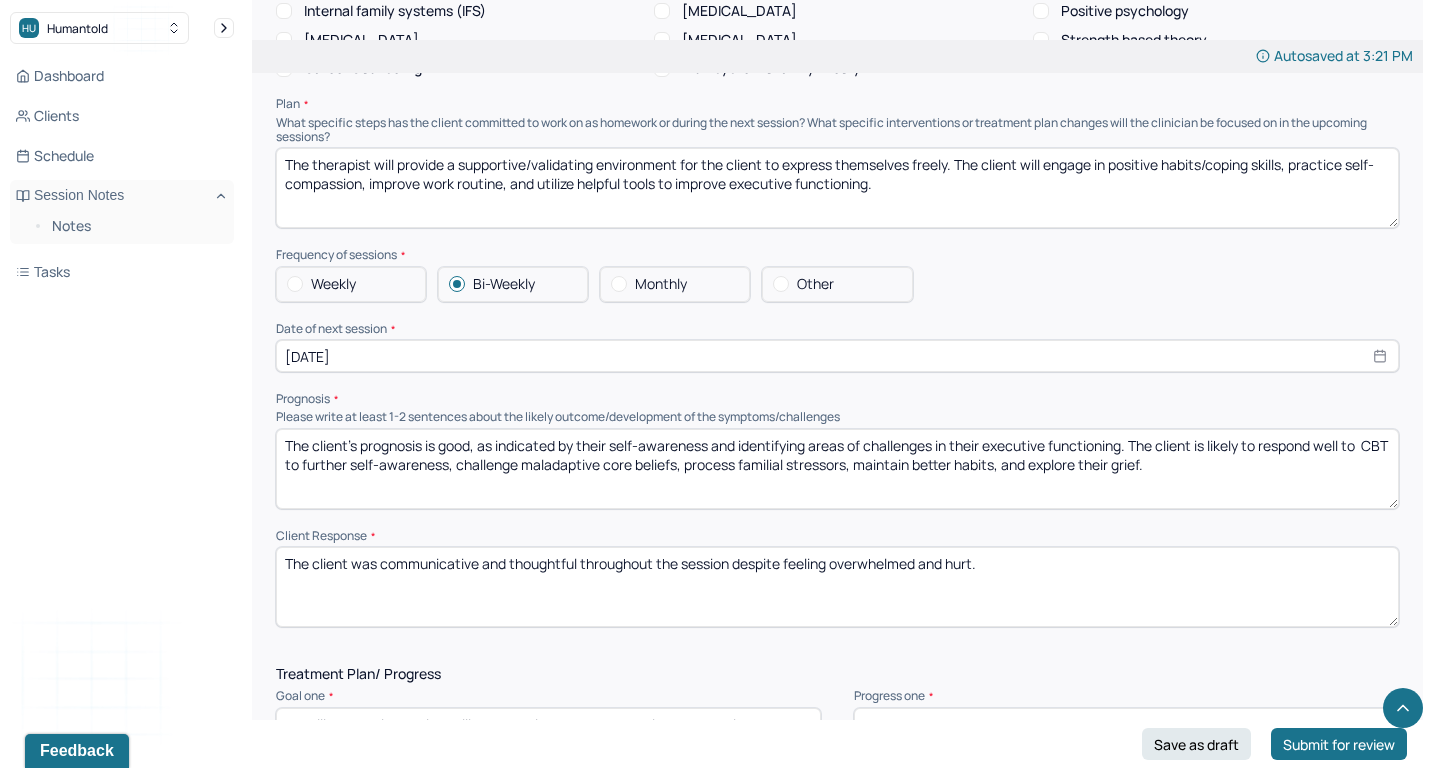 drag, startPoint x: 1034, startPoint y: 425, endPoint x: 1286, endPoint y: 425, distance: 252 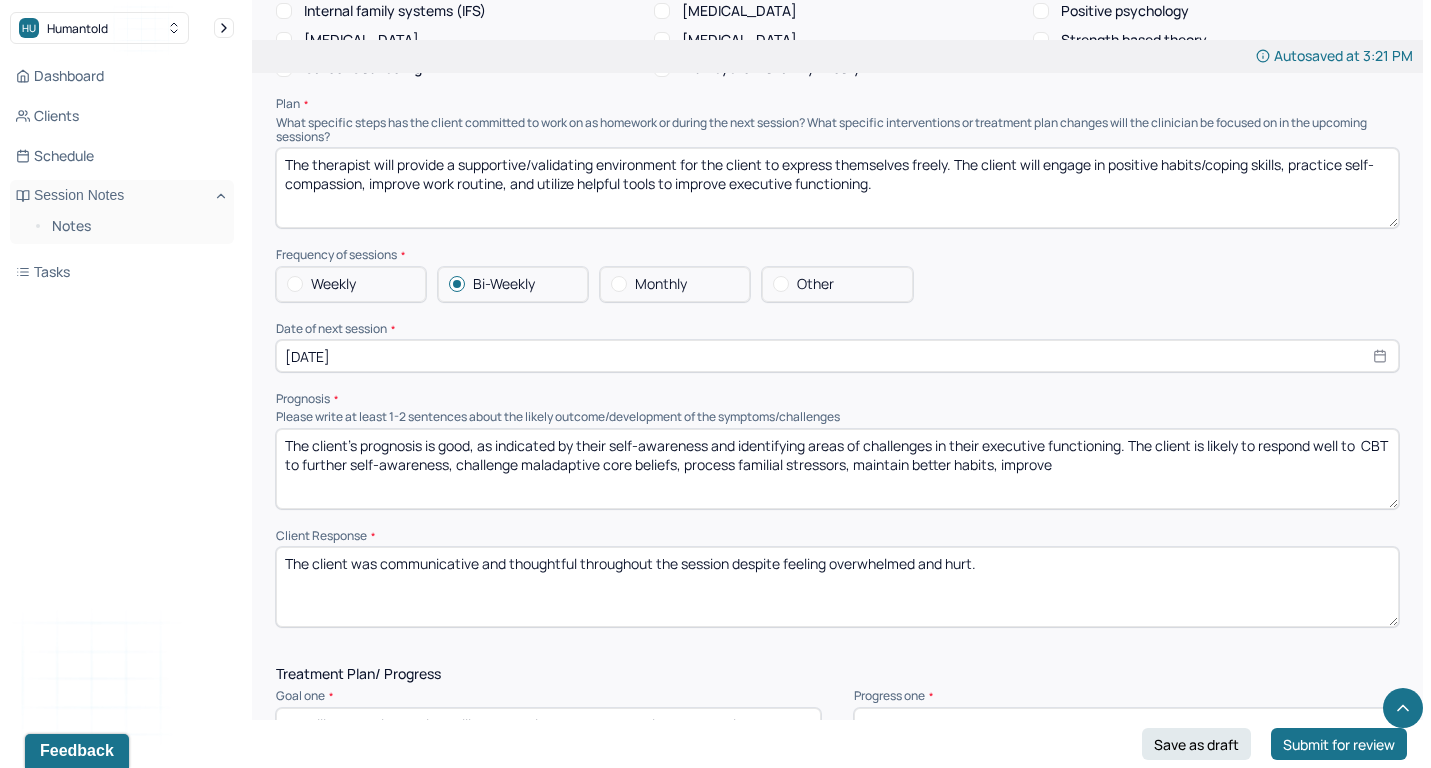 drag, startPoint x: 675, startPoint y: 151, endPoint x: 926, endPoint y: 151, distance: 251 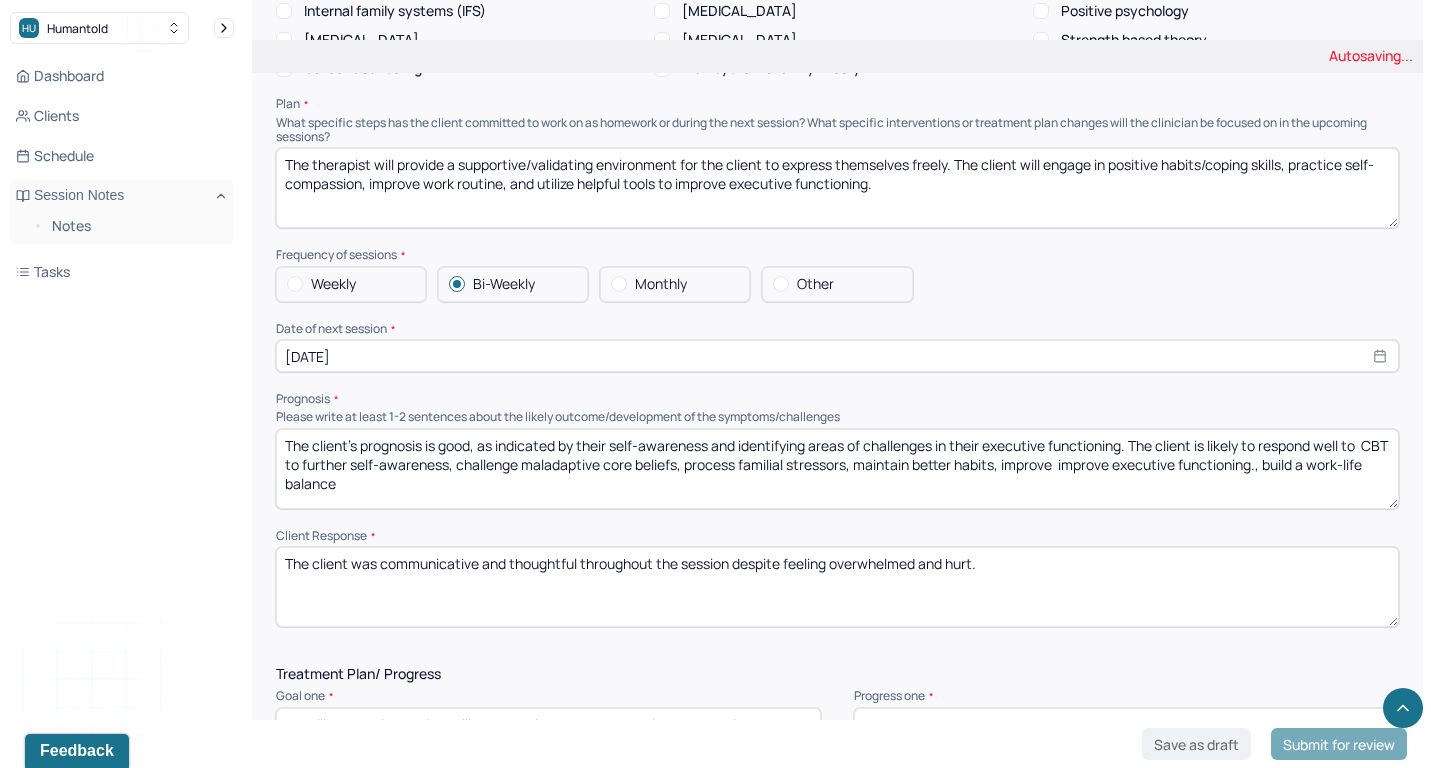 drag, startPoint x: 1400, startPoint y: 465, endPoint x: 1293, endPoint y: 424, distance: 114.58621 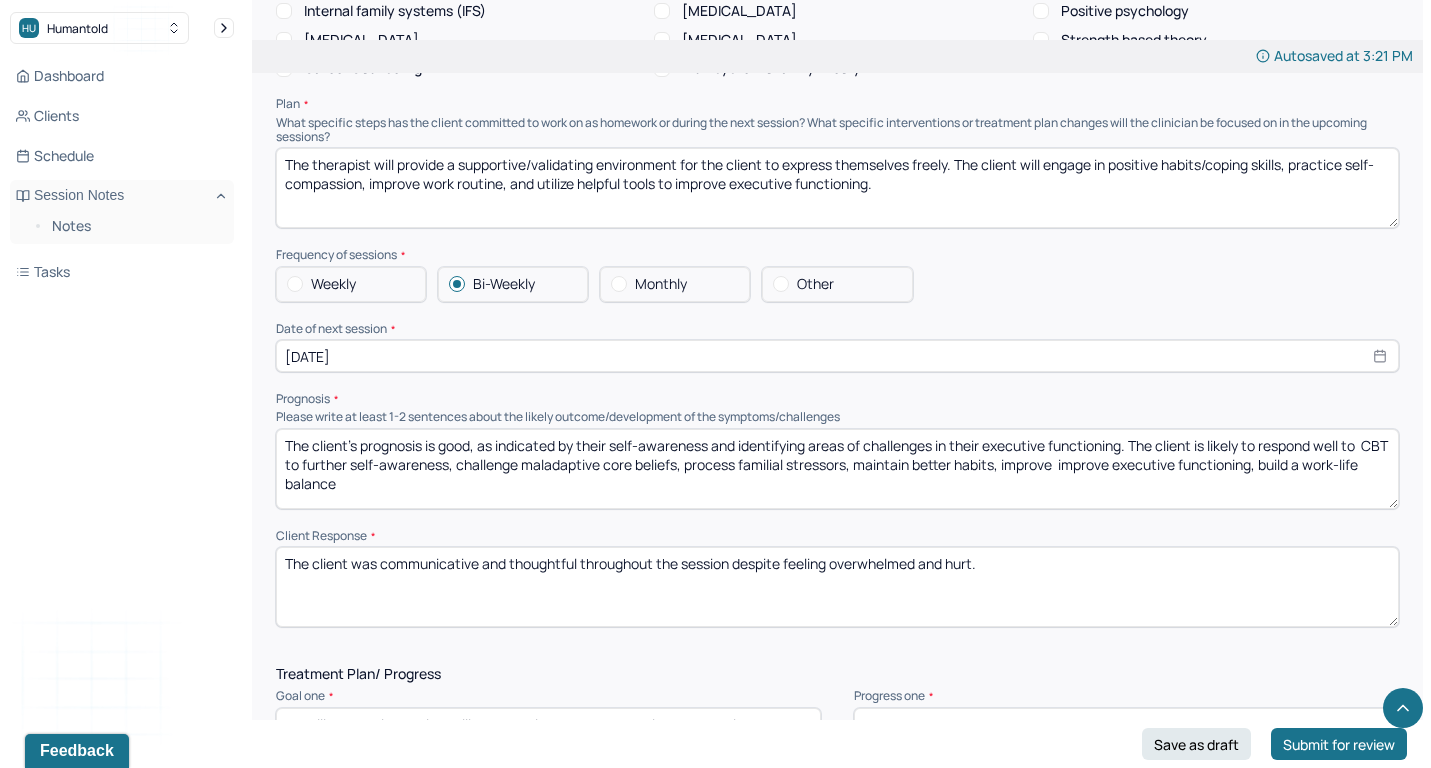 click on "The client's prognosis is good, as indicated by their self-awareness and identifying areas of challenges in their executive functioning. The client is likely to respond well to  CBT to further self-awareness, challenge maladaptive core beliefs, process familial stressors, maintain better habits, improve  improve executive functioning., build a work-life blance" at bounding box center [837, 469] 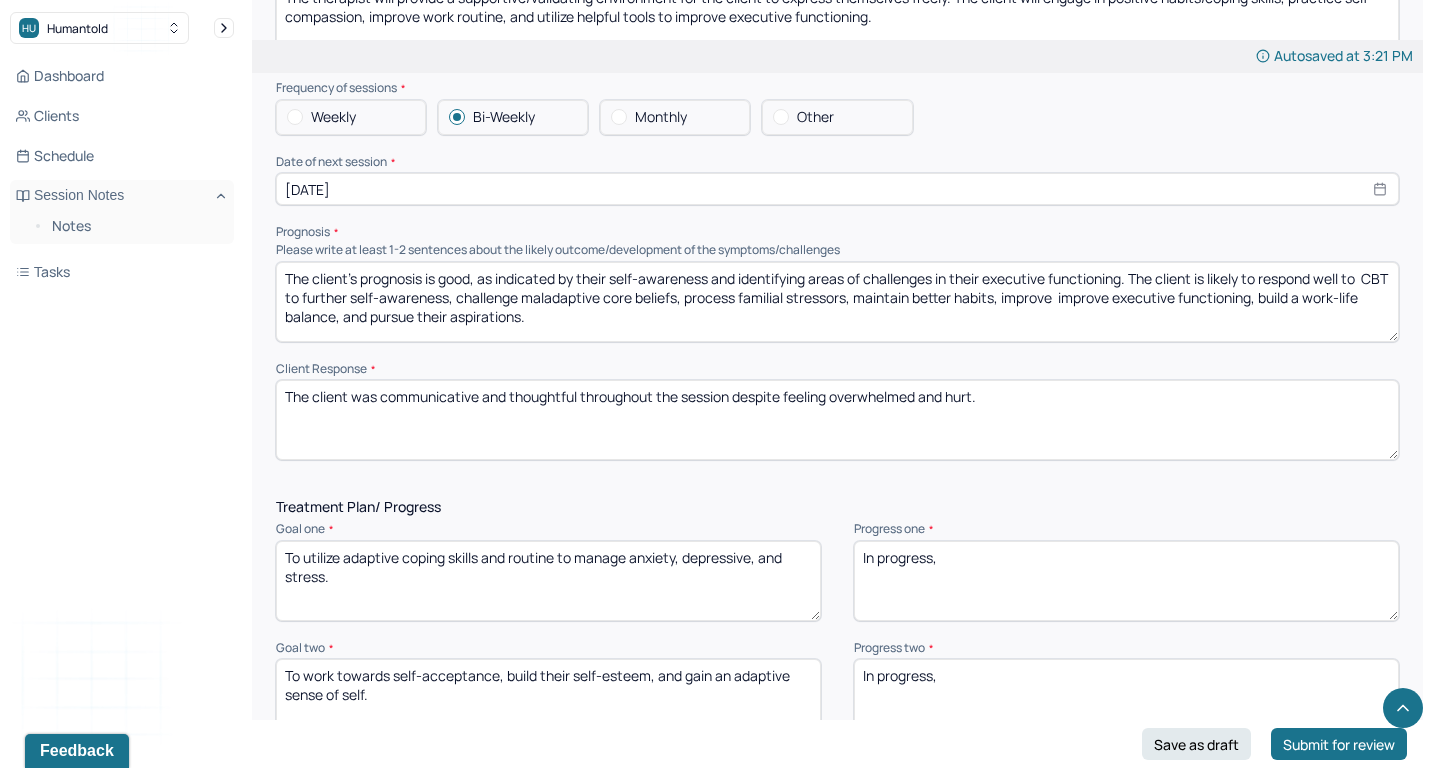 scroll, scrollTop: 2219, scrollLeft: 0, axis: vertical 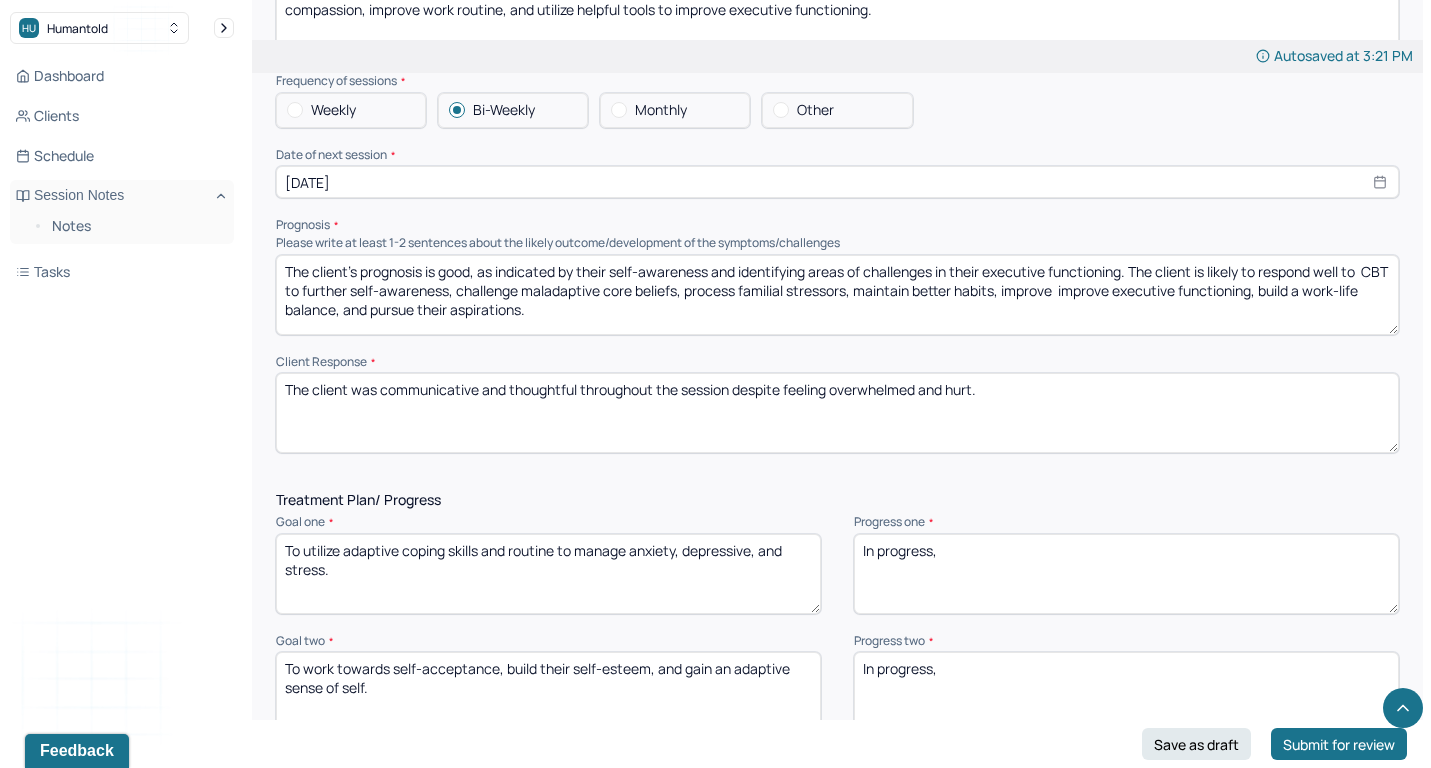type on "The client's prognosis is good, as indicated by their self-awareness and identifying areas of challenges in their executive functioning. The client is likely to respond well to  CBT to further self-awareness, challenge maladaptive core beliefs, process familial stressors, maintain better habits, improve  improve executive functioning, build a work-life balance, and pursue their aspirations." 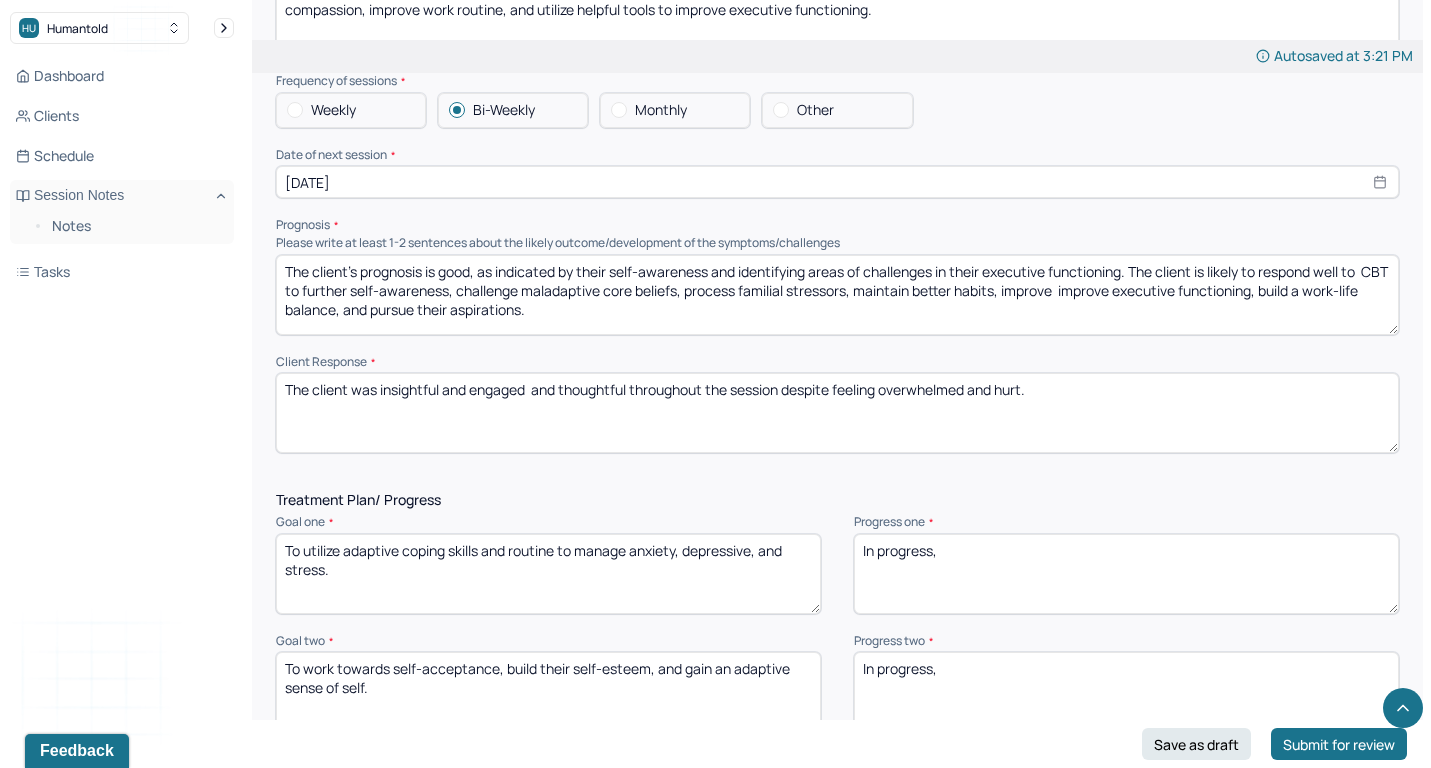 drag, startPoint x: 529, startPoint y: 355, endPoint x: 630, endPoint y: 358, distance: 101.04455 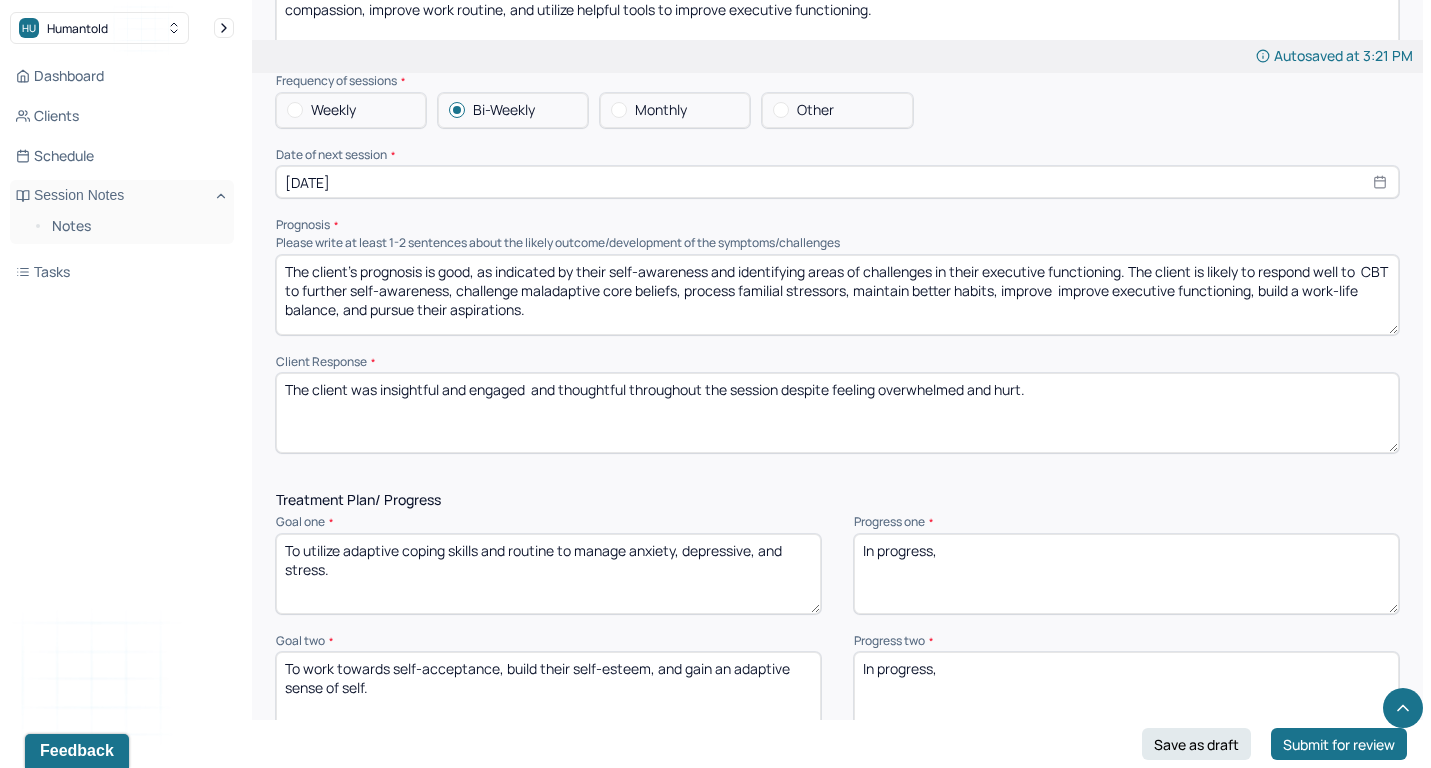 click on "The client was insightful and engaged  and thoughtful throughout the session despite feeling overwhelmed and hurt." at bounding box center (837, 413) 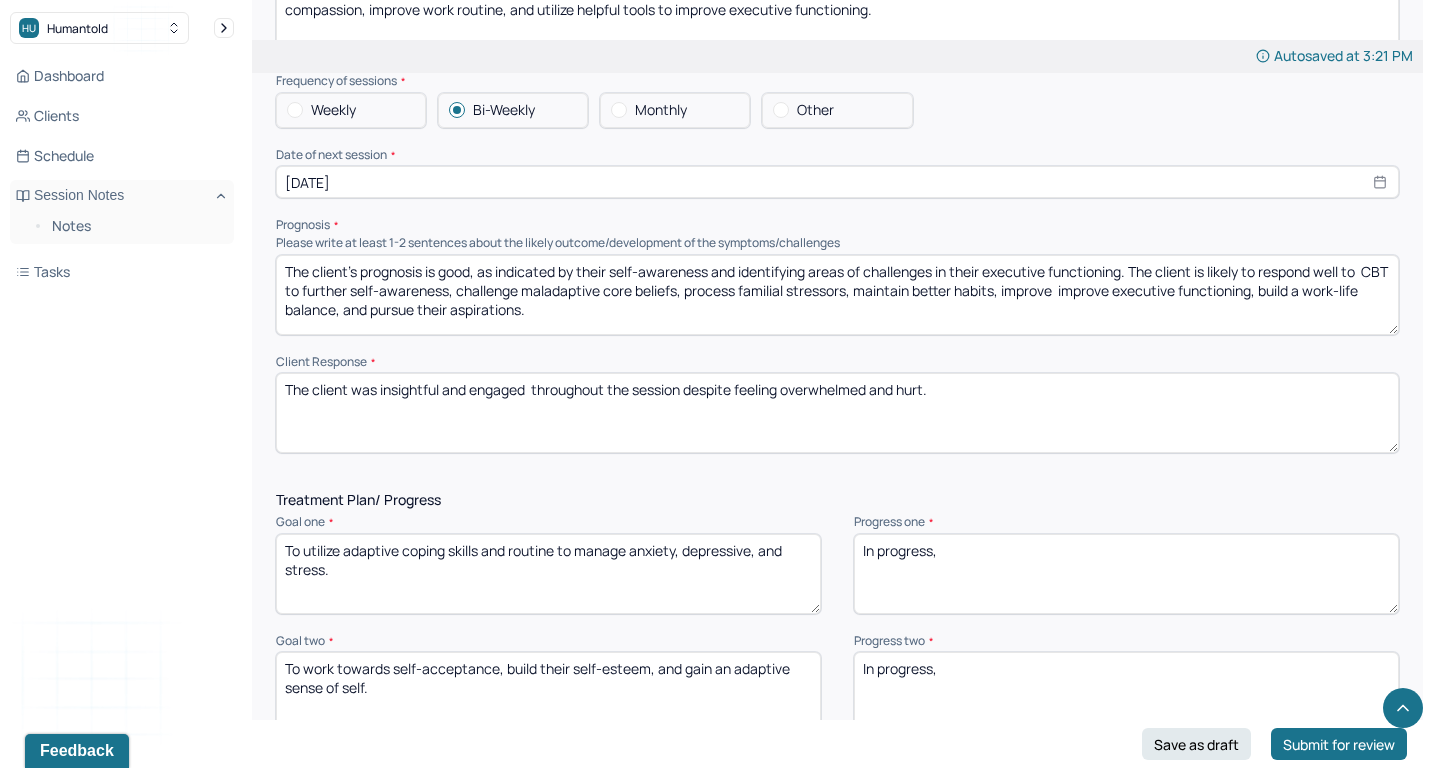 drag, startPoint x: 785, startPoint y: 351, endPoint x: 1174, endPoint y: 334, distance: 389.37128 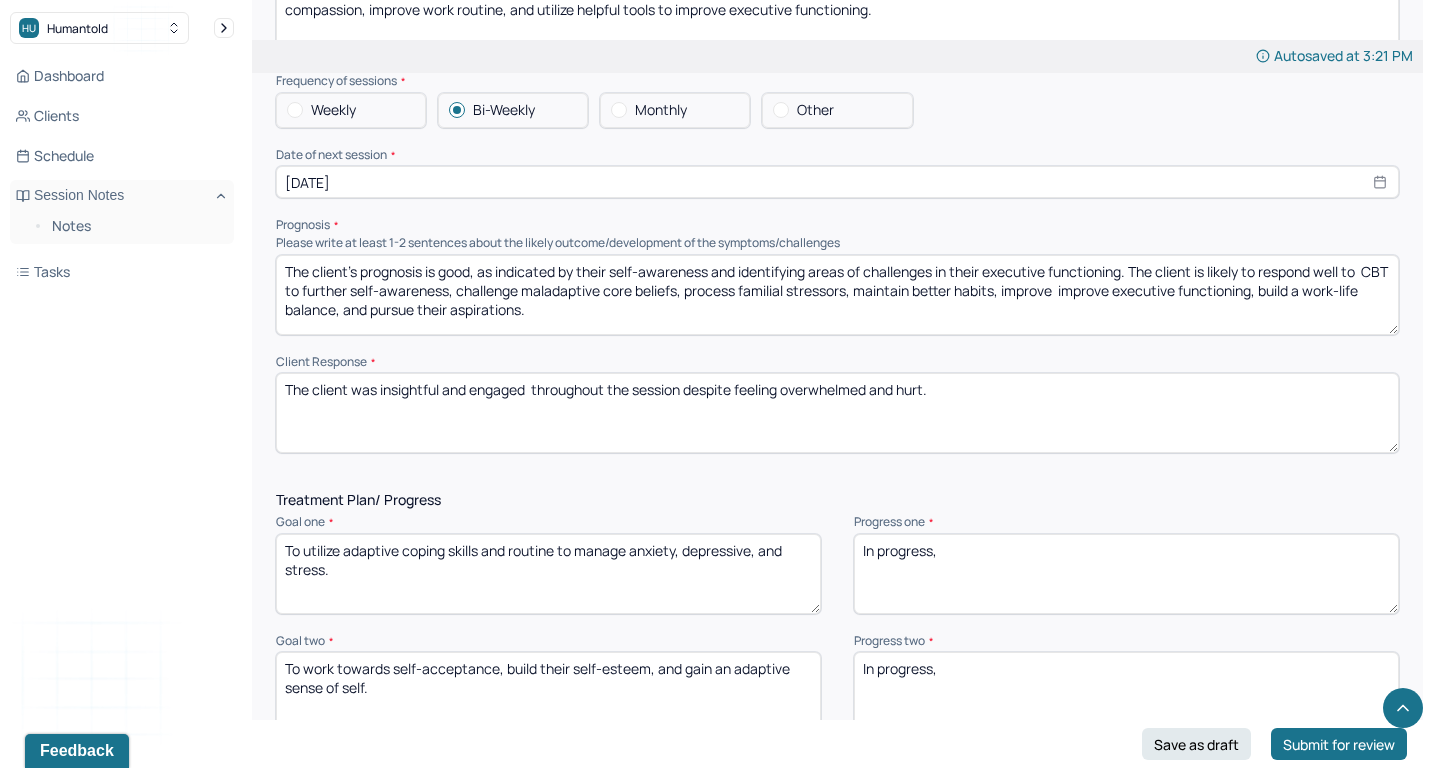 drag, startPoint x: 1014, startPoint y: 362, endPoint x: 791, endPoint y: 356, distance: 223.0807 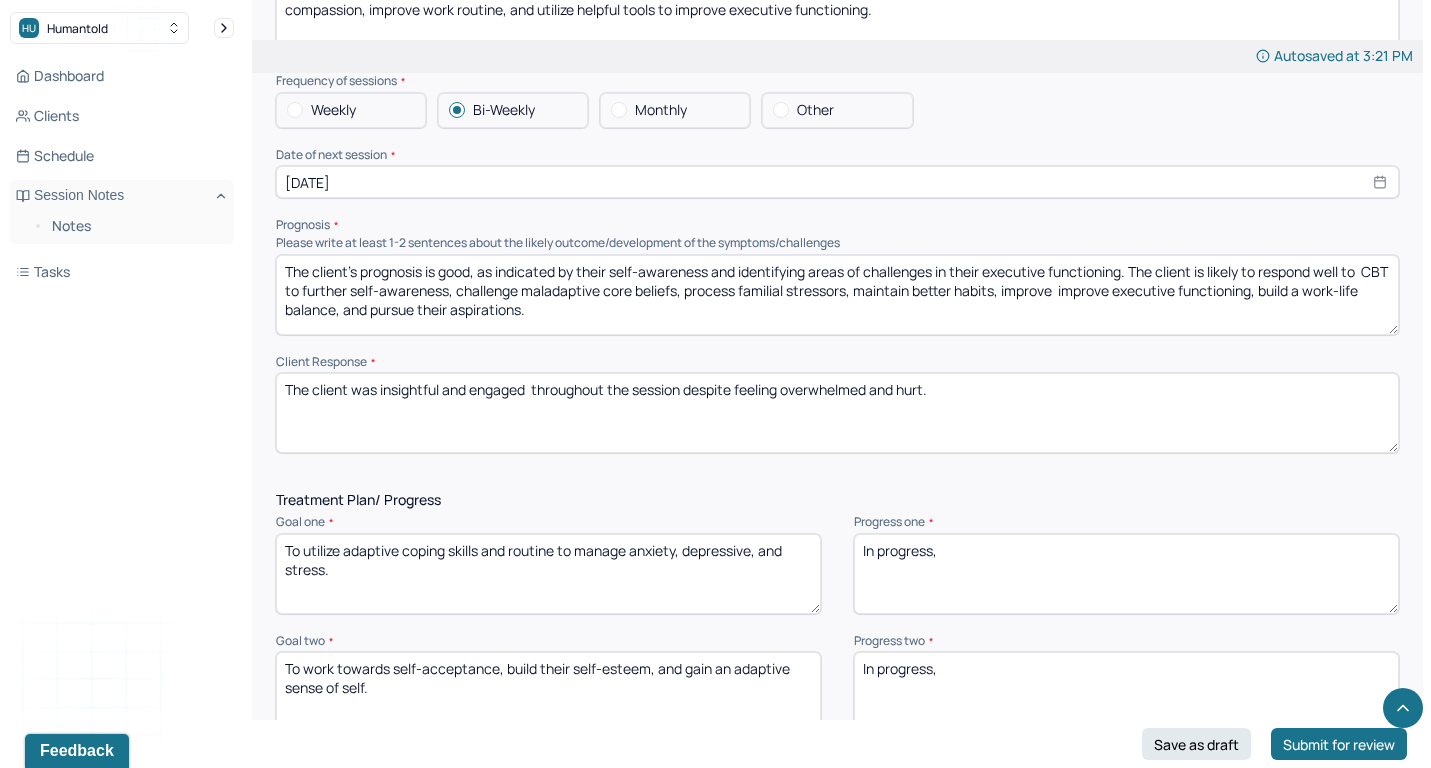 click on "The client was insightful and engaged  throughout the session despite feeling overwhelmed and hurt." at bounding box center [837, 413] 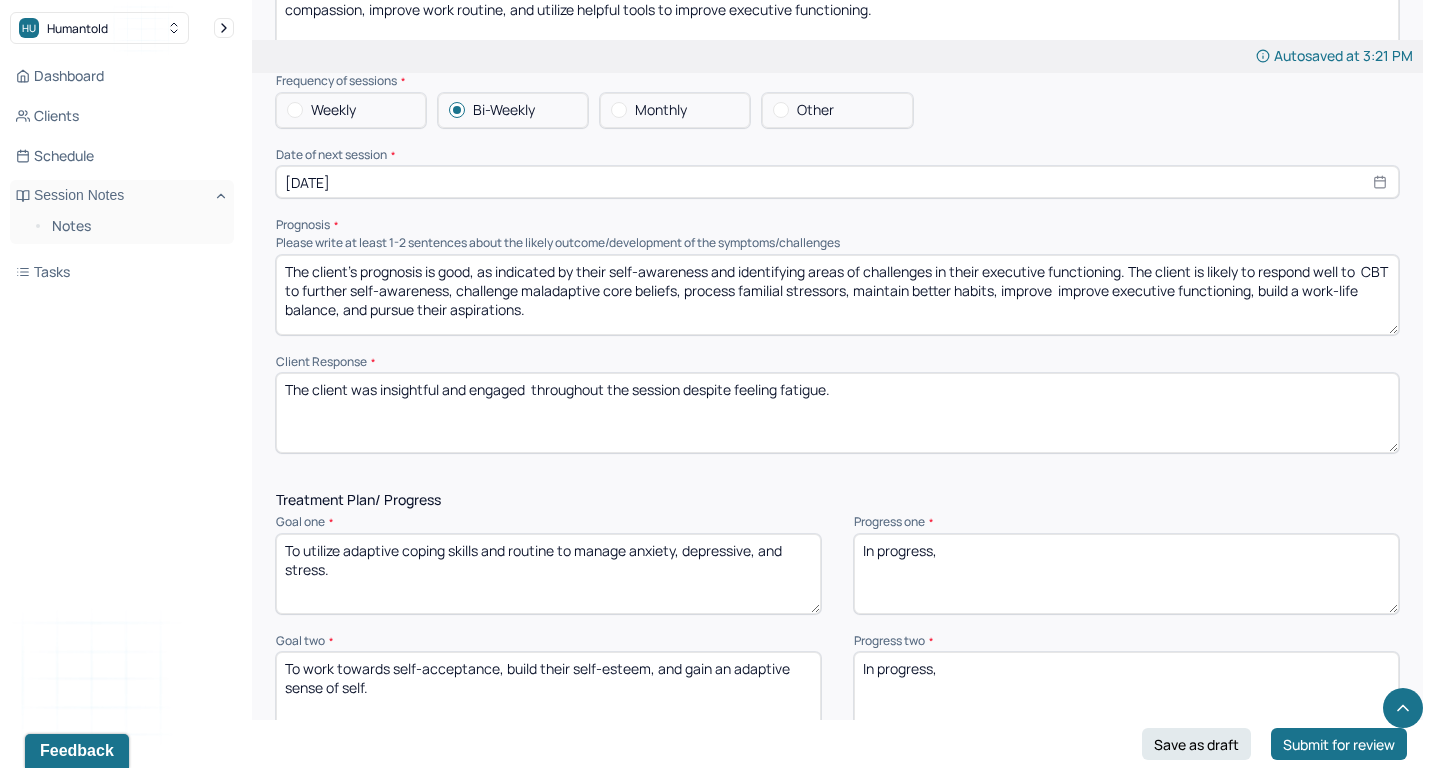 type on "The client was insightful and engaged  throughout the session despite feeling fatigue." 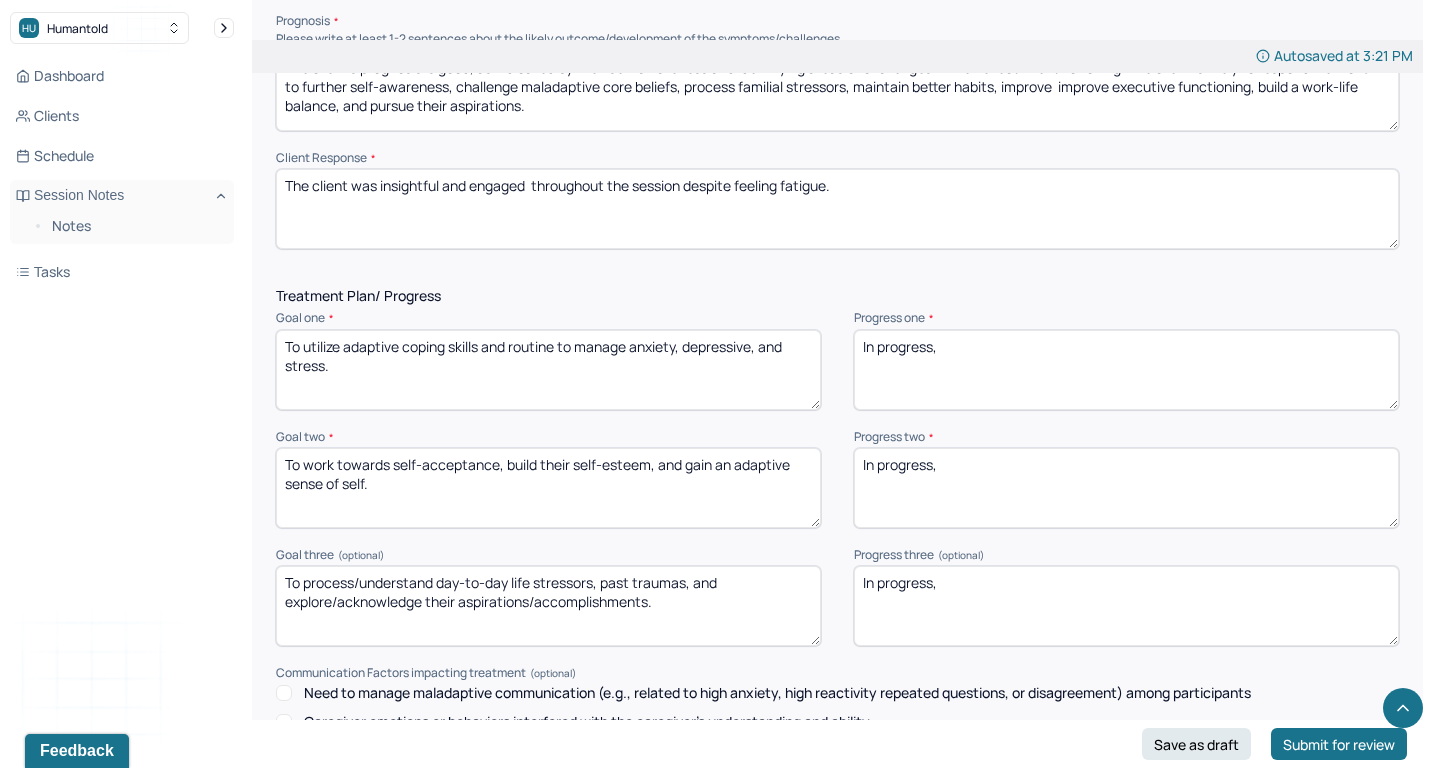 scroll, scrollTop: 2426, scrollLeft: 0, axis: vertical 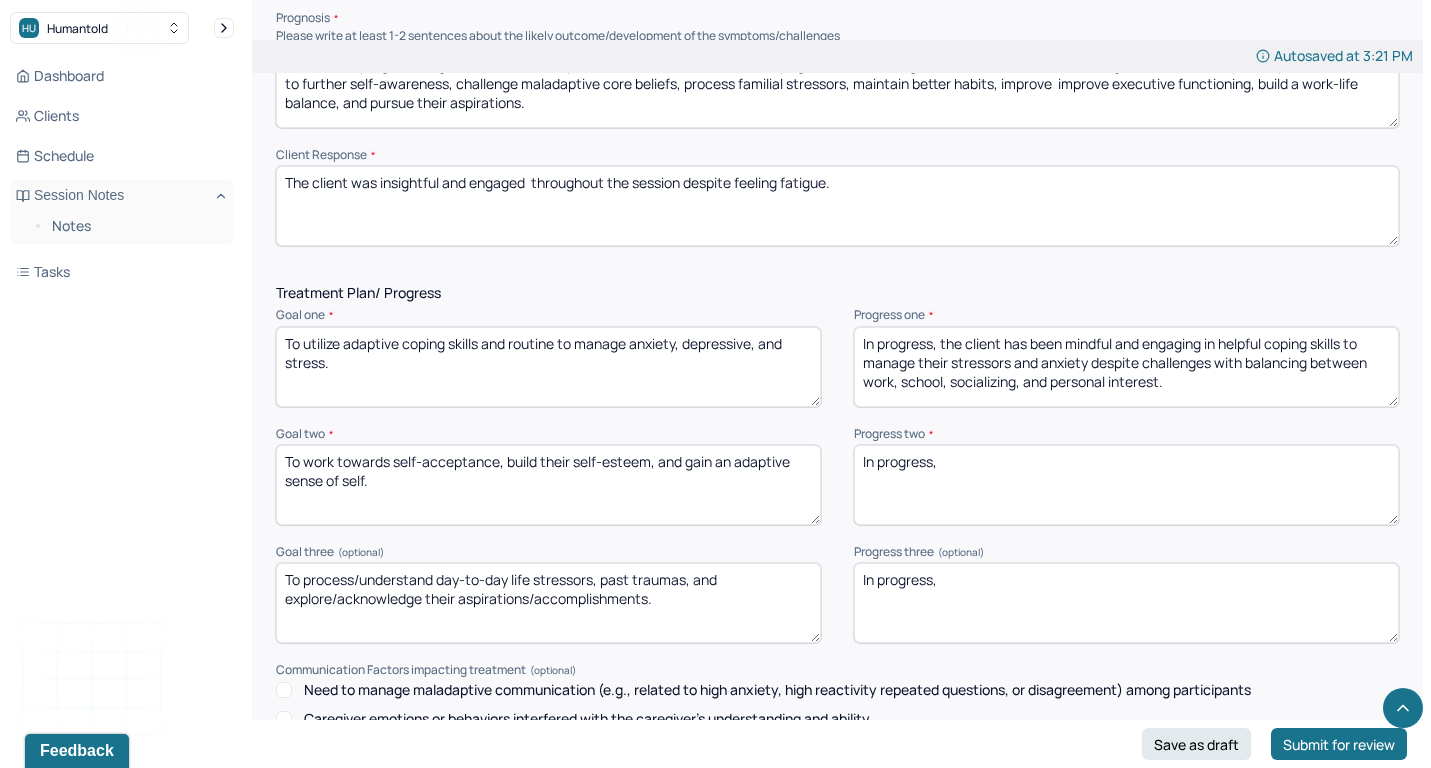 type on "In progress, the client has been mindful and engaging in helpful coping skills to manage their stressors and anxiety despite challenges with balancing between work, school, socializing, and personal interest." 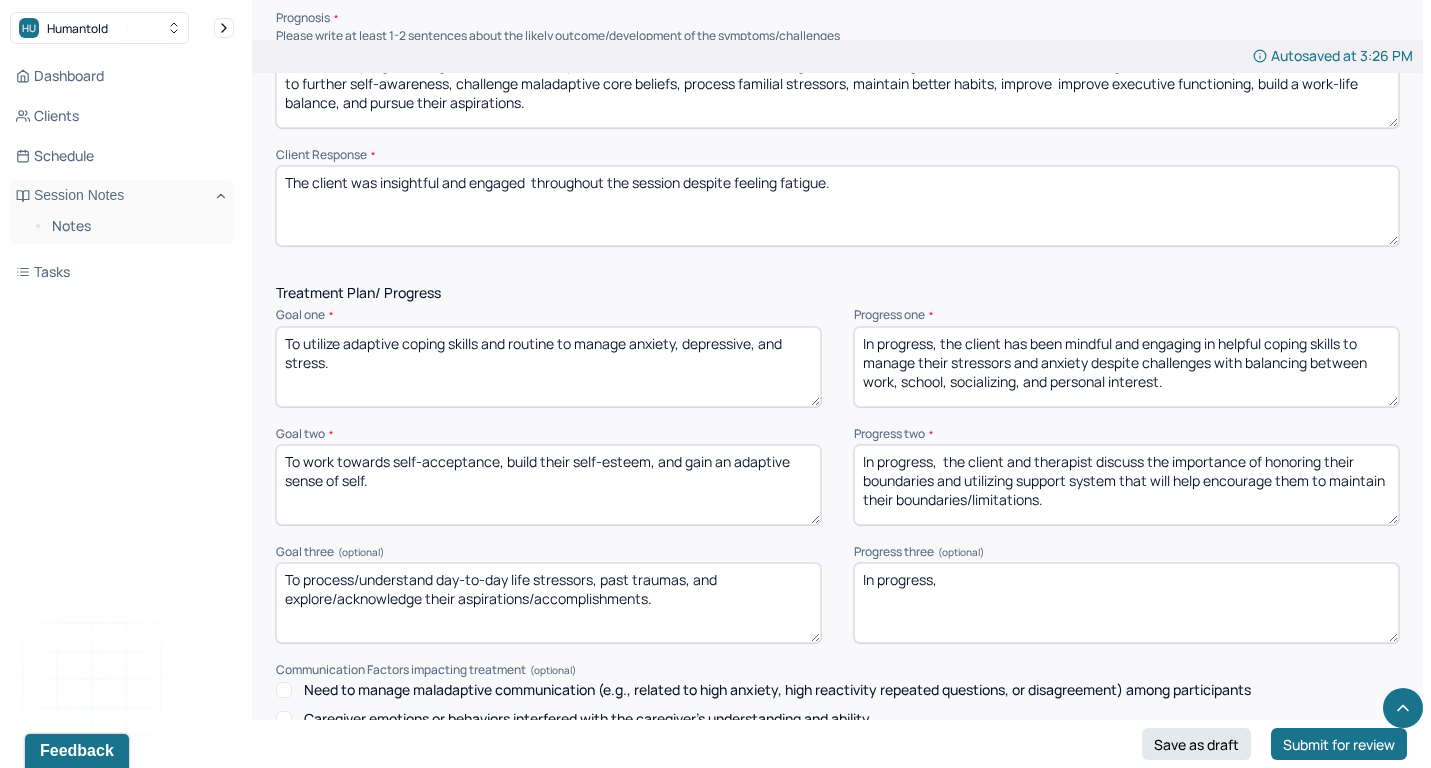 type on "In progress,  the client and therapist discuss the importance of honoring their boundaries and utilizing support system that will help encourage them to maintain their boundaries/limitations." 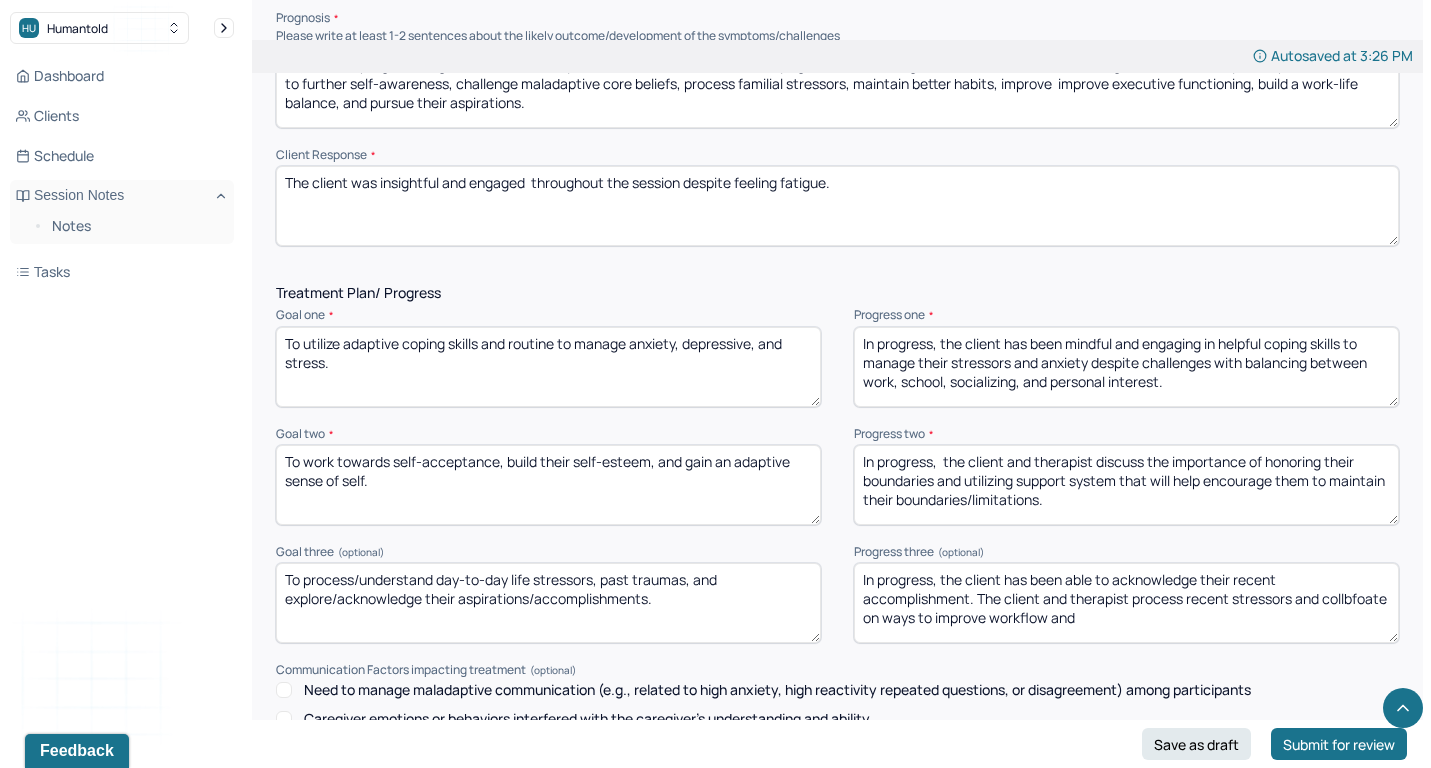 click on "In progress," at bounding box center (1126, 603) 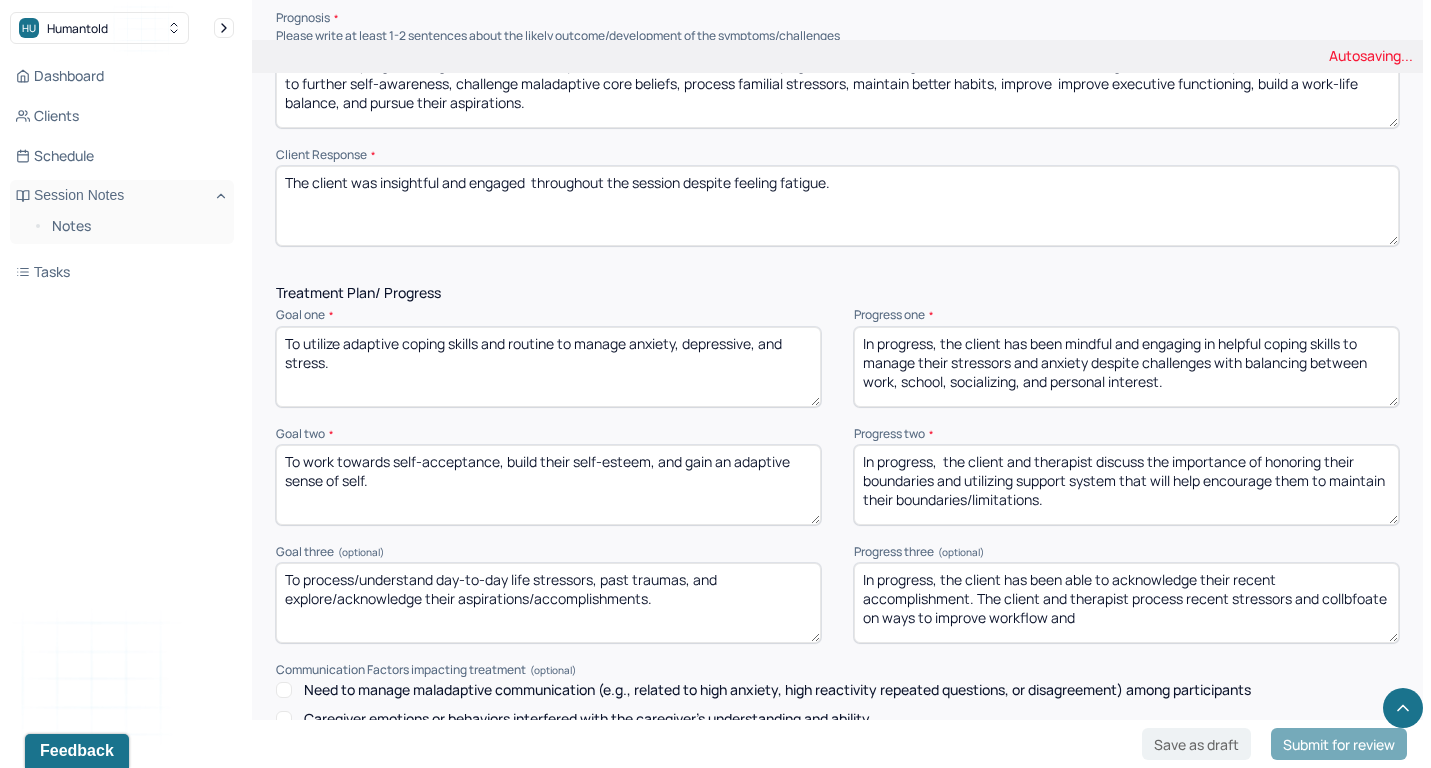 click on "In progress," at bounding box center (1126, 603) 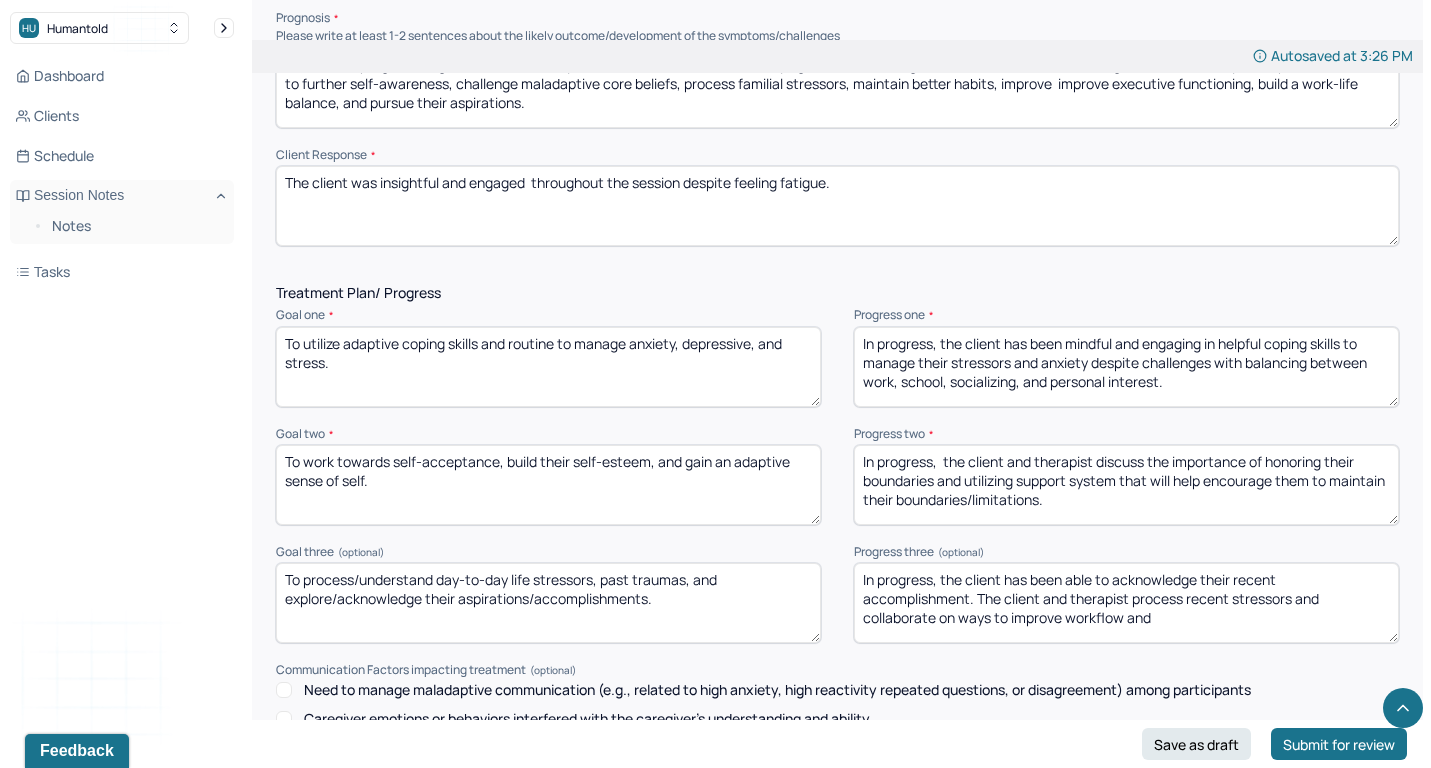 click on "In progress, the client has been able to acknowledge their recent accomplishment. The client and therapist process recent stressors and collbfoate on ways to improve workflow and" at bounding box center [1126, 603] 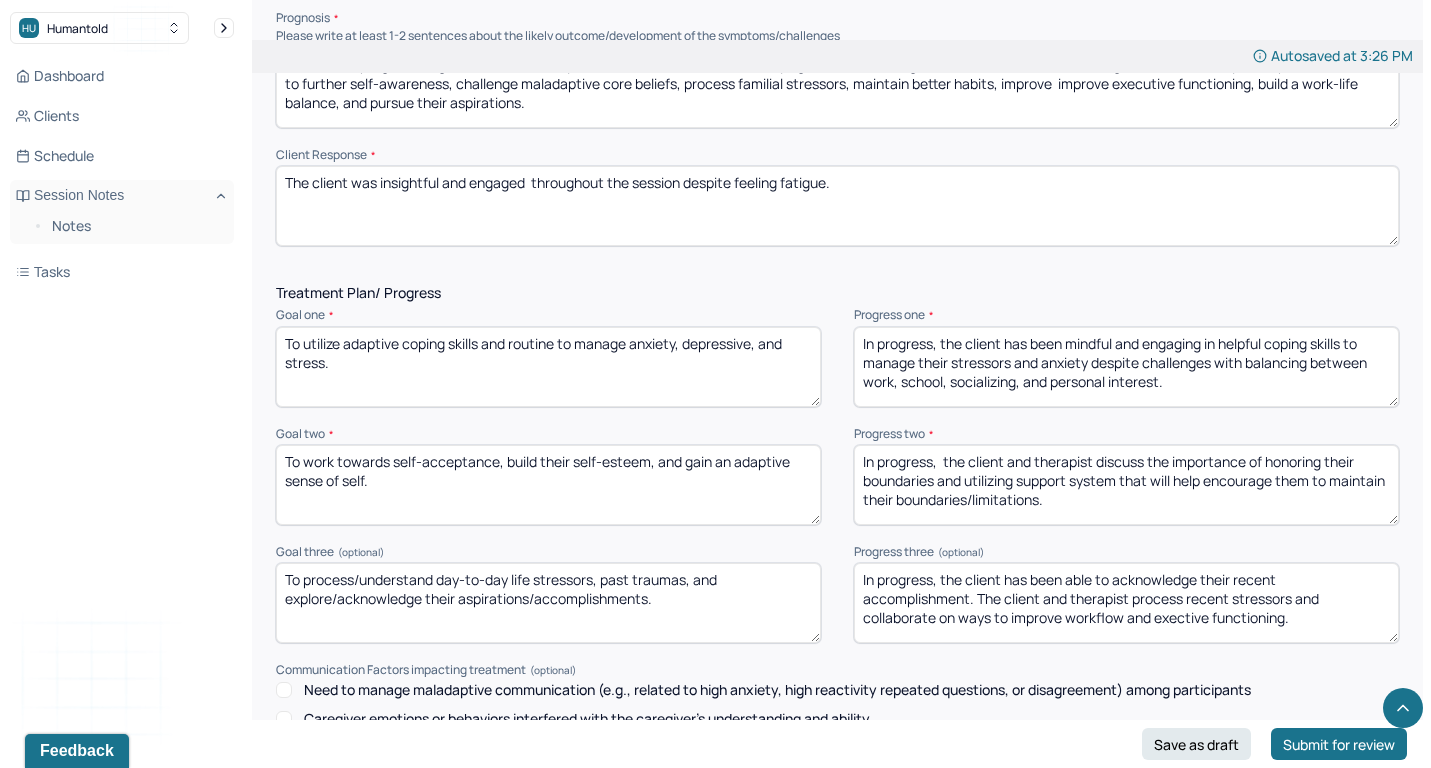 click on "In progress, the client has been able to acknowledge their recent accomplishment. The client and therapist process recent stressors and collbfoate on ways to improve workflow and" at bounding box center (1126, 603) 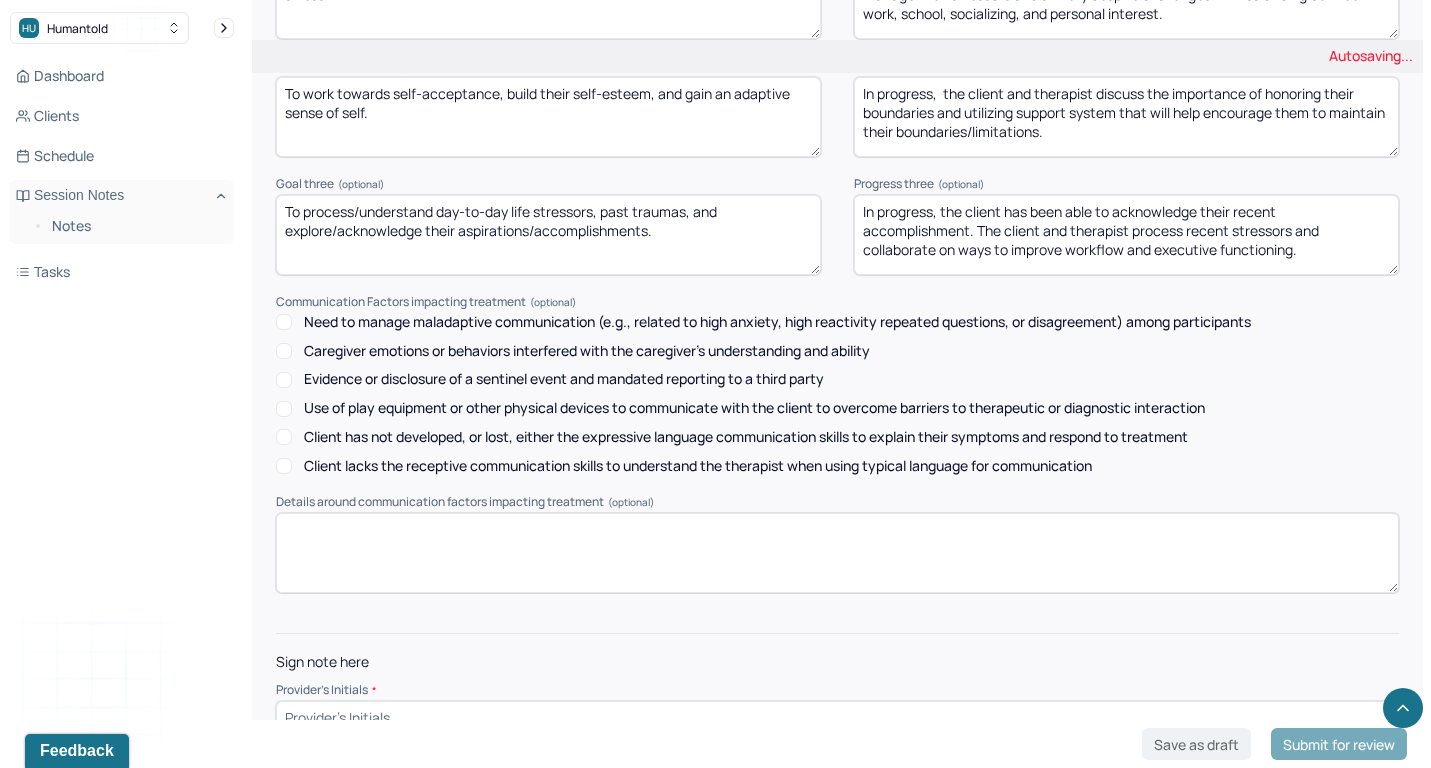 scroll, scrollTop: 2792, scrollLeft: 0, axis: vertical 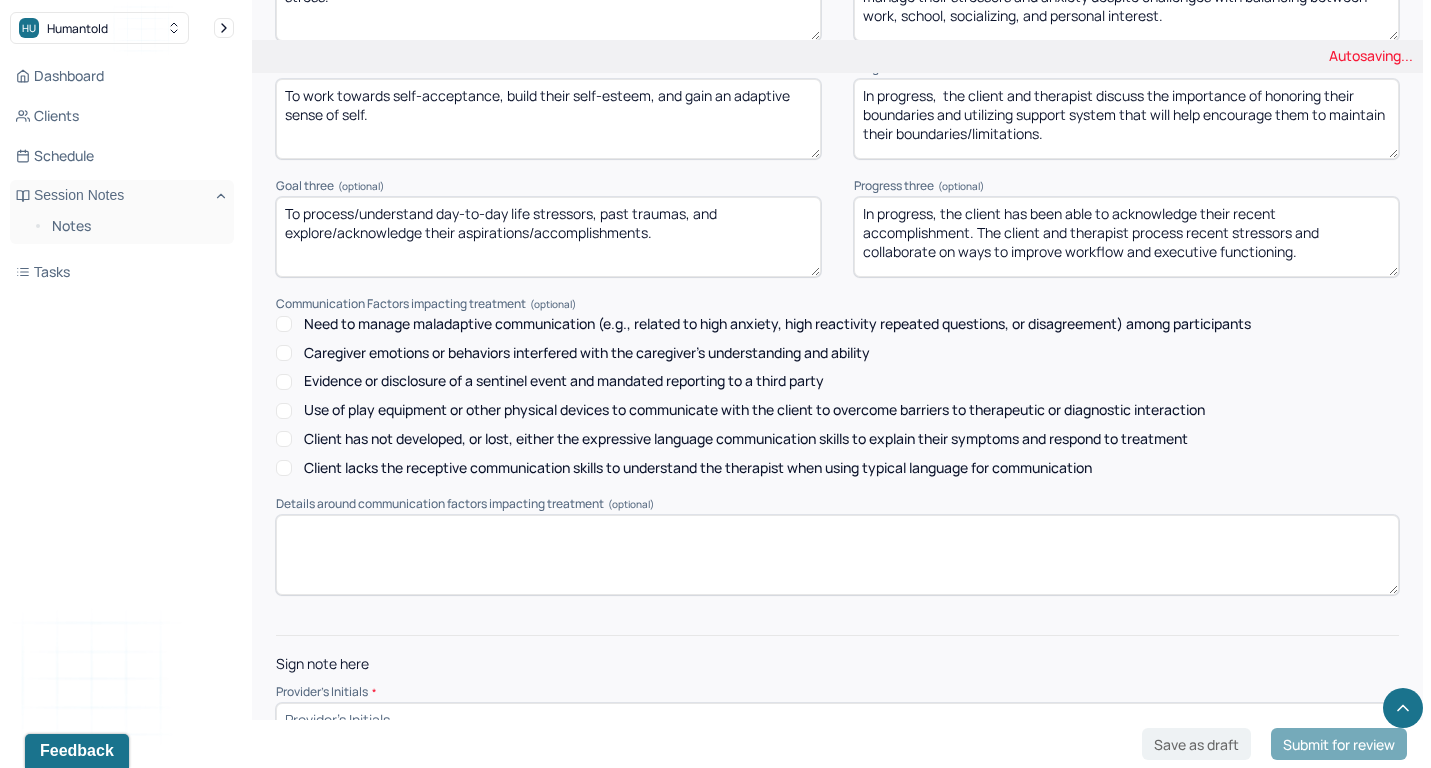type on "In progress, the client has been able to acknowledge their recent accomplishment. The client and therapist process recent stressors and collaborate on ways to improve workflow and executive functioning." 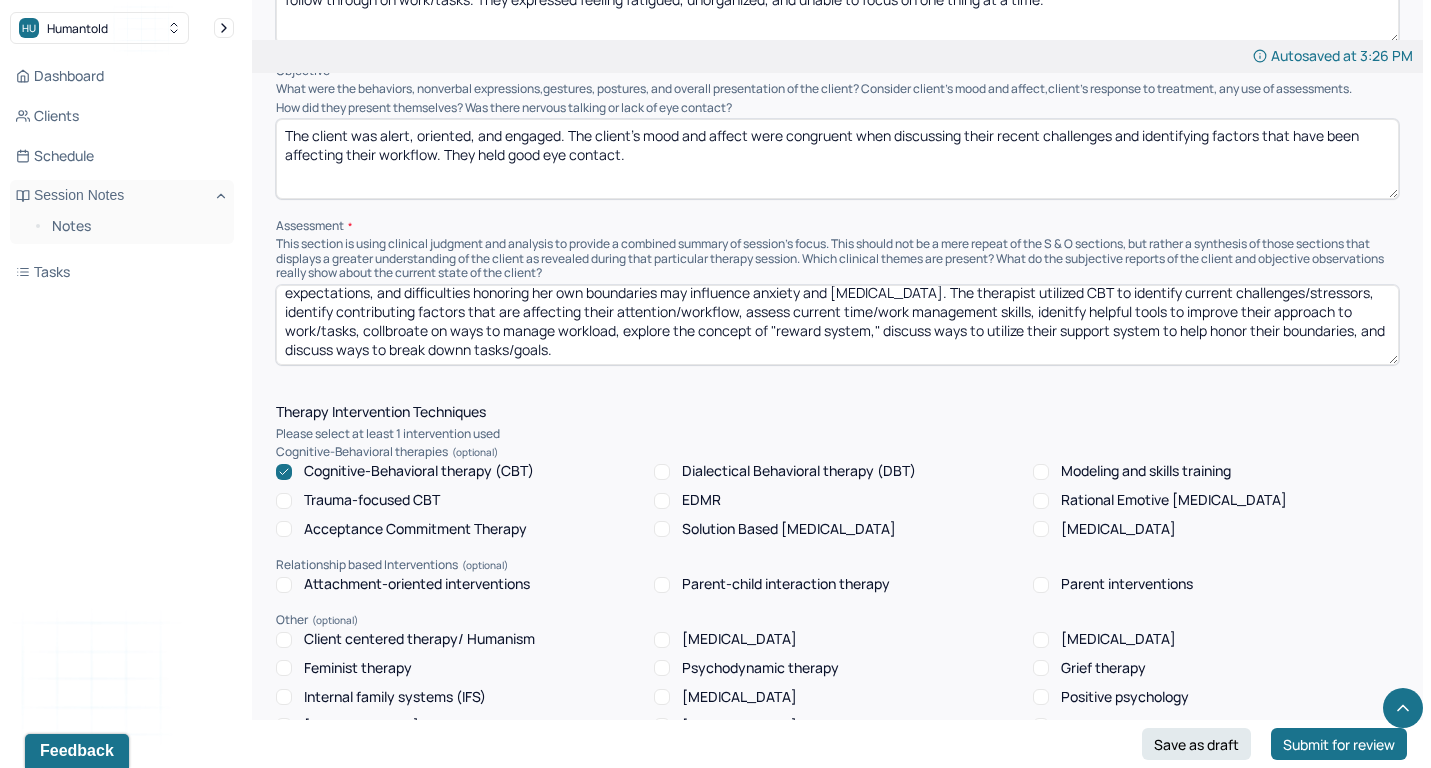 scroll, scrollTop: 1339, scrollLeft: 0, axis: vertical 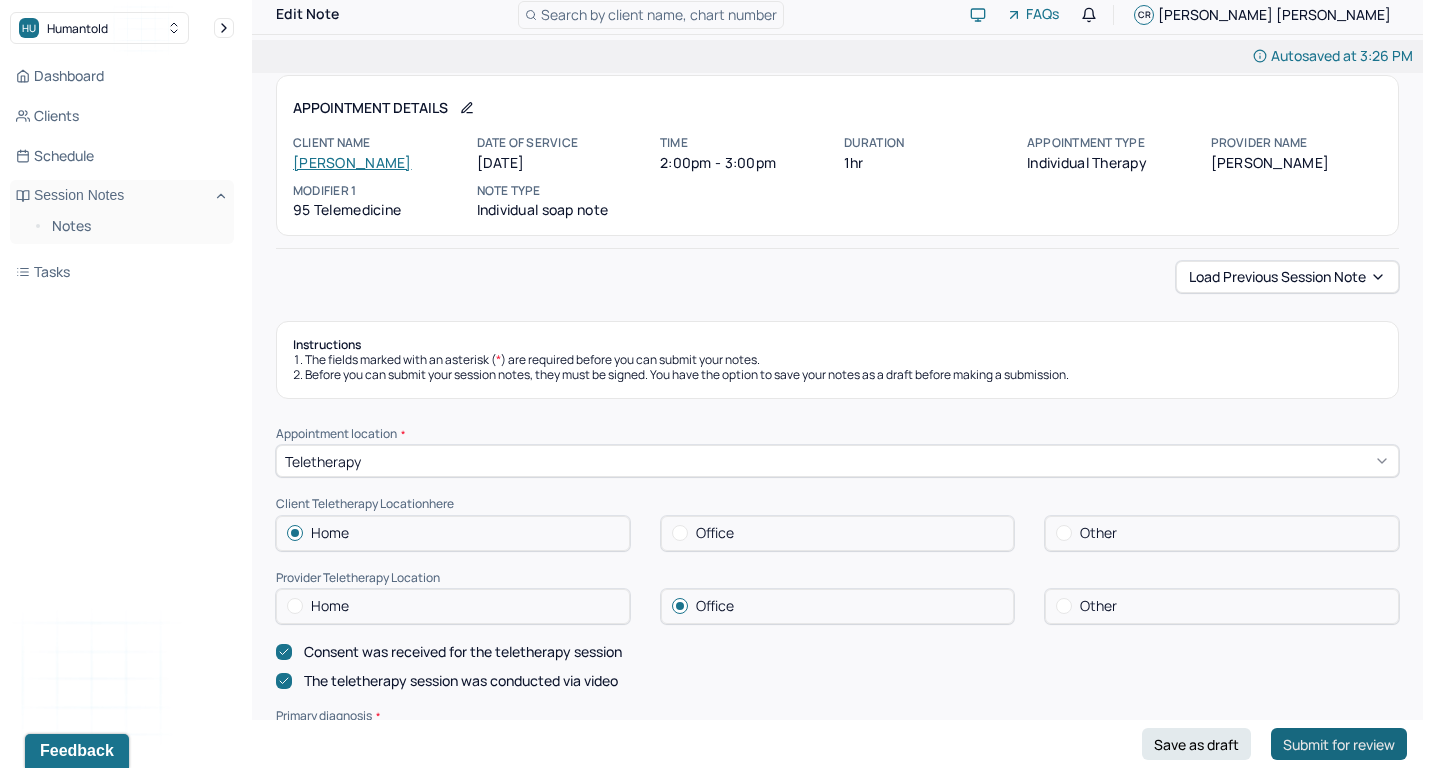 type on "cr" 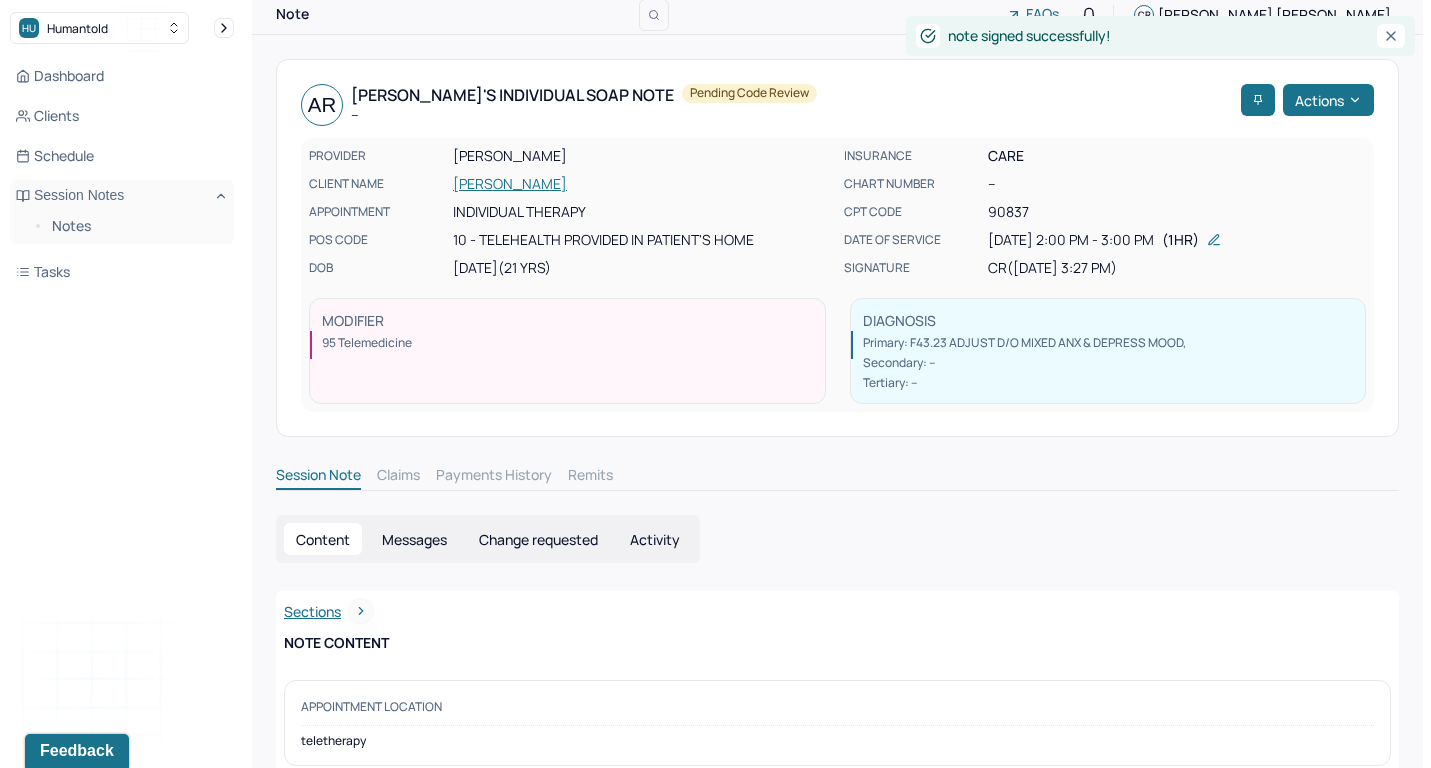 scroll, scrollTop: 0, scrollLeft: 0, axis: both 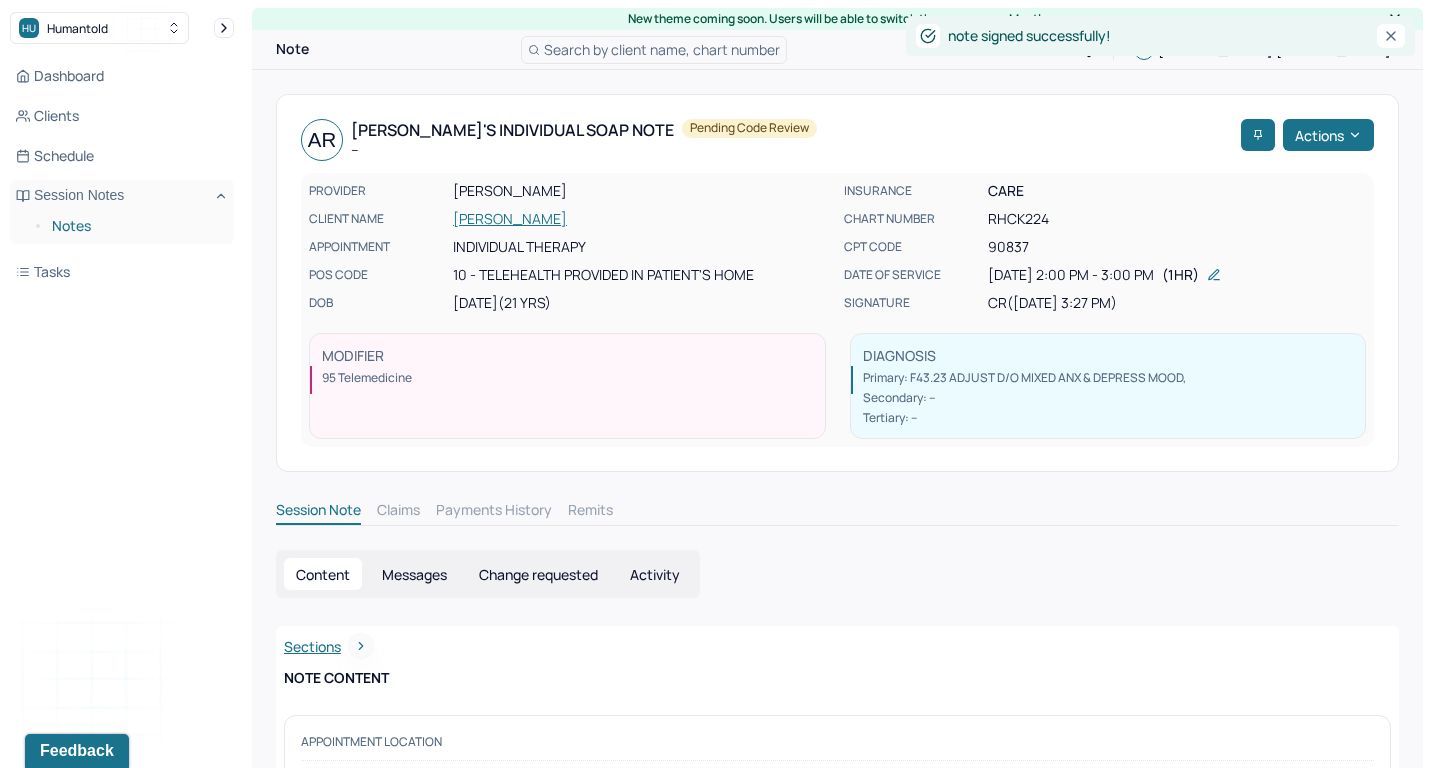 click on "Notes" at bounding box center (135, 226) 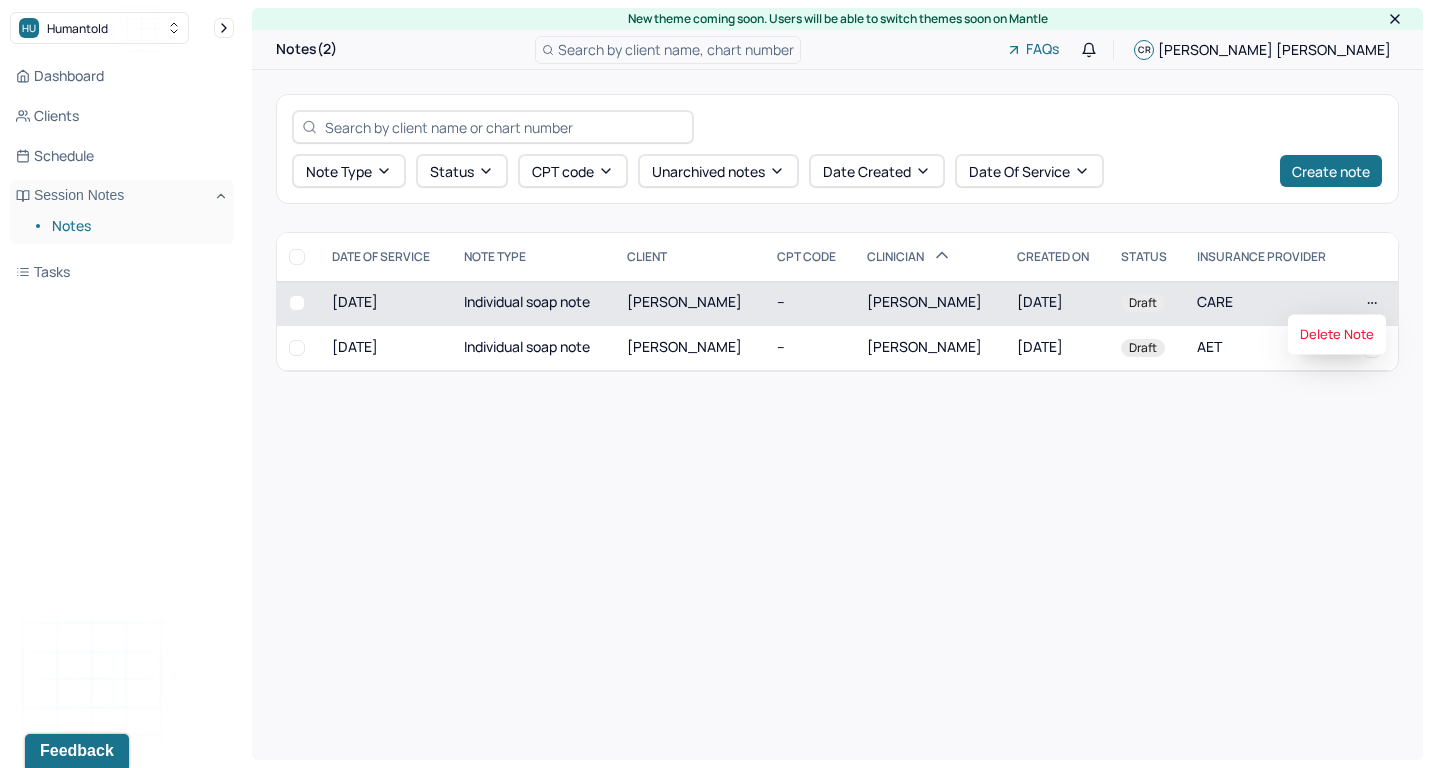 click 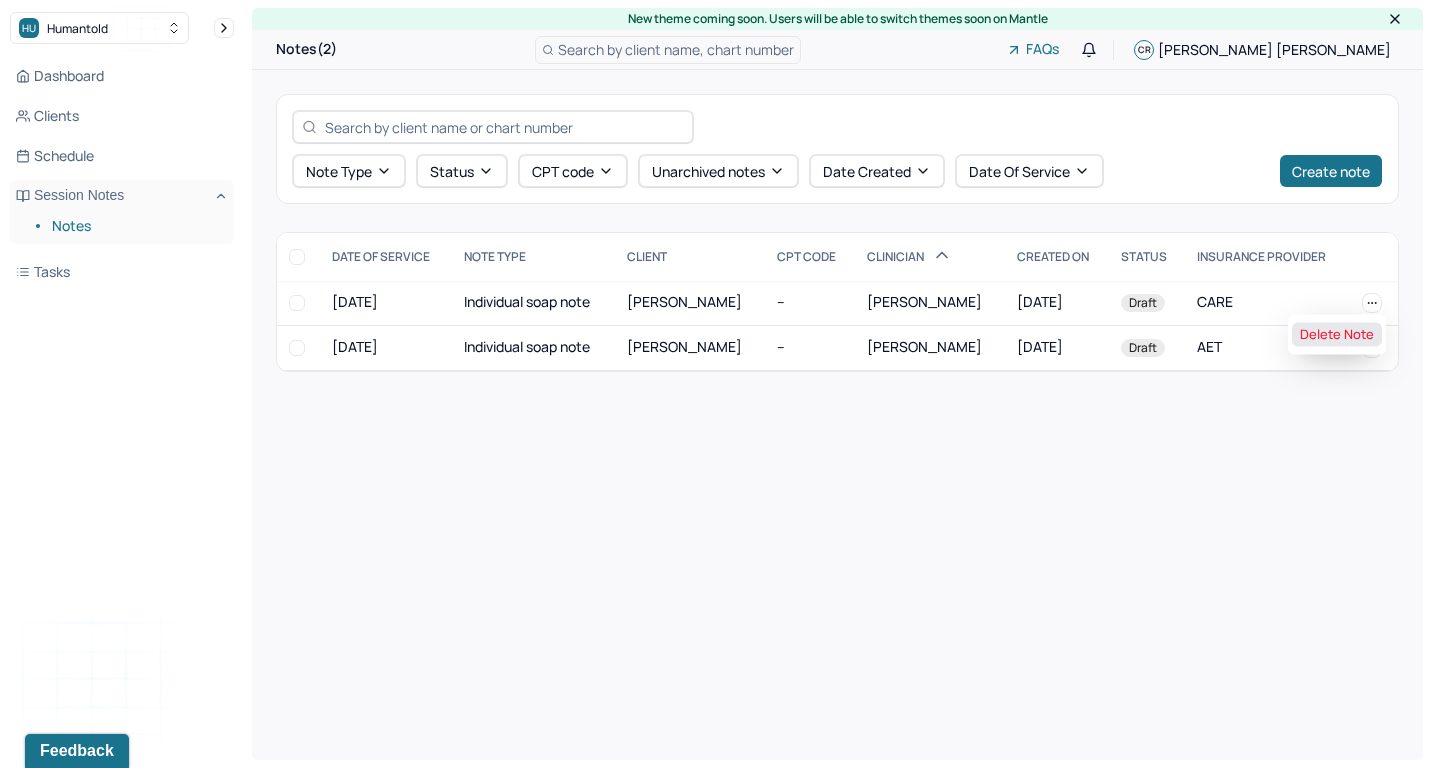 click on "Delete Note" at bounding box center [1337, 335] 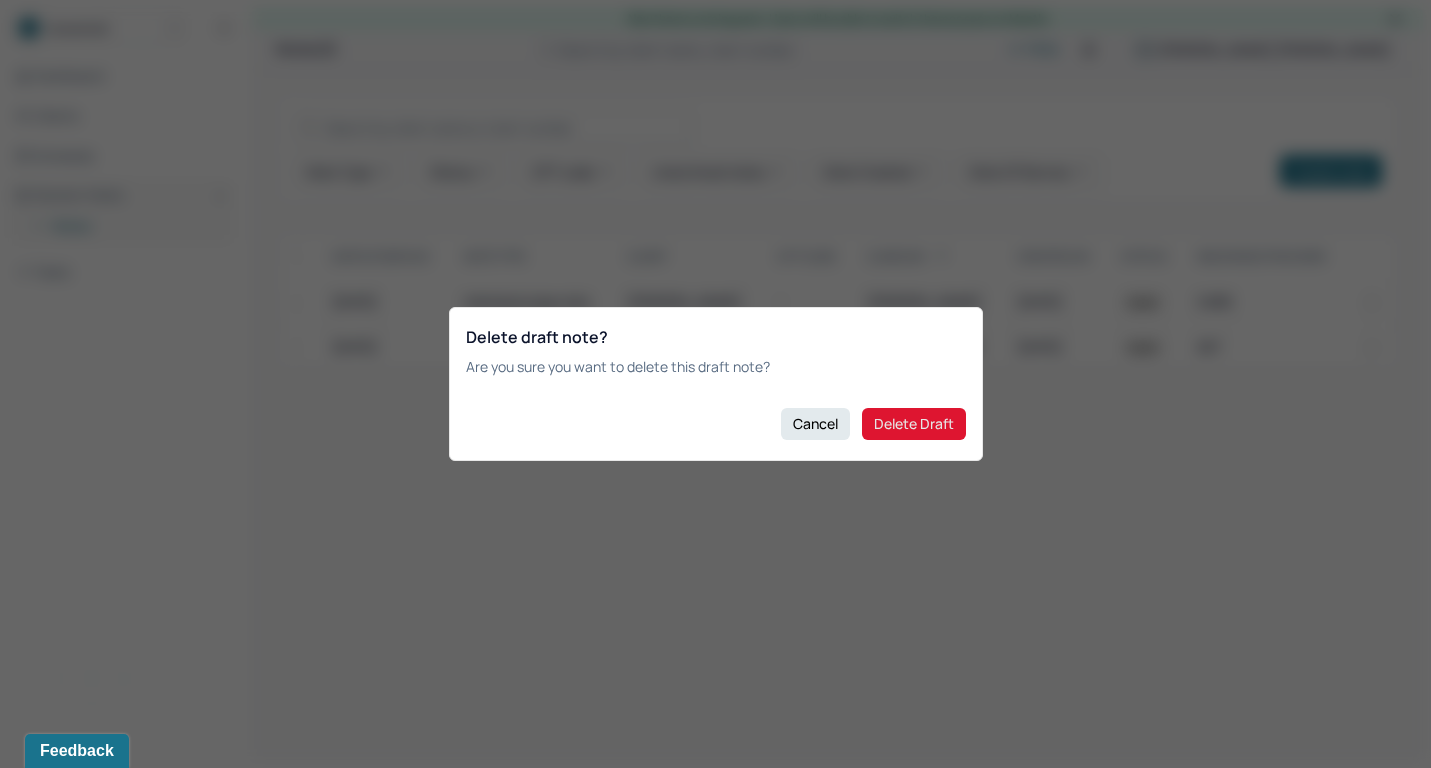 click on "Delete Draft" at bounding box center [914, 424] 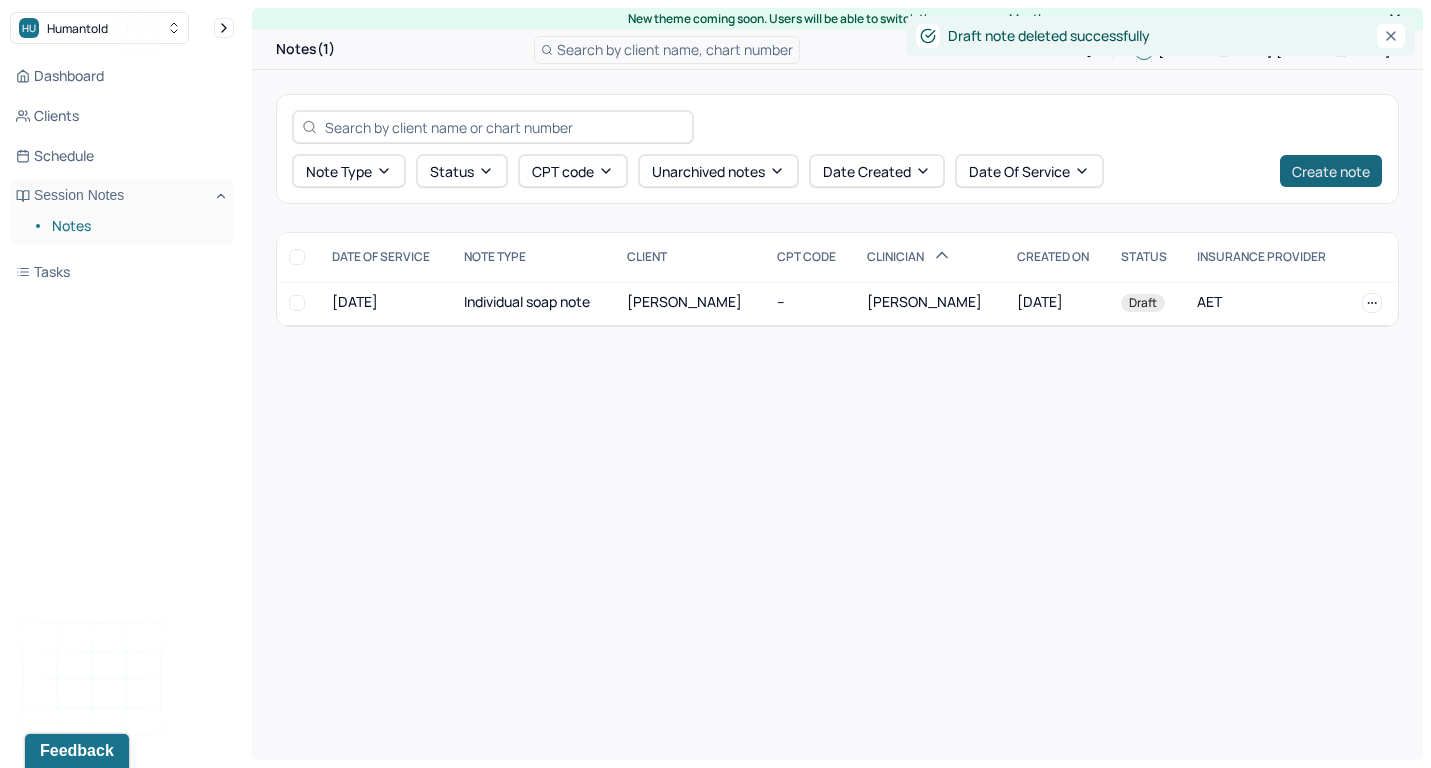 click on "Create note" at bounding box center (1331, 171) 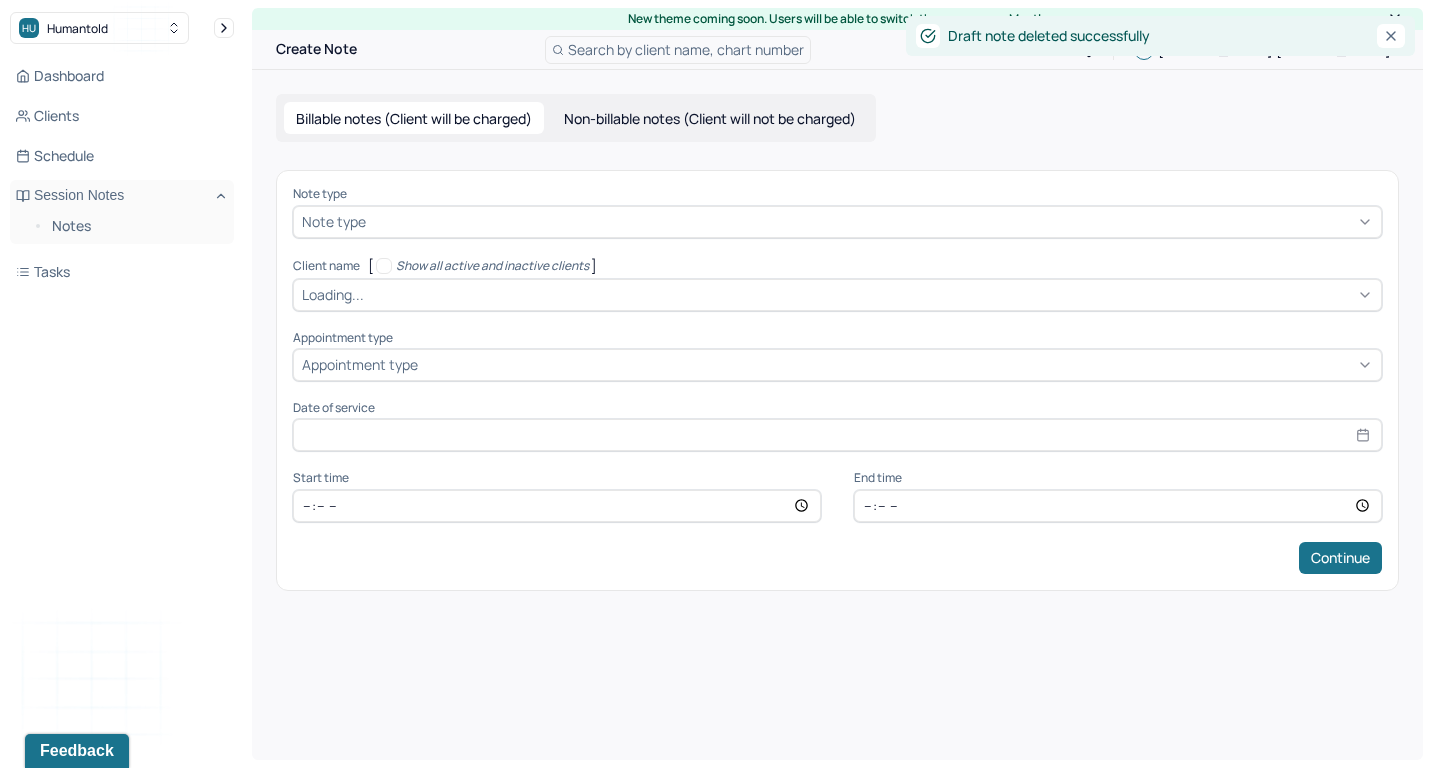 click at bounding box center (871, 221) 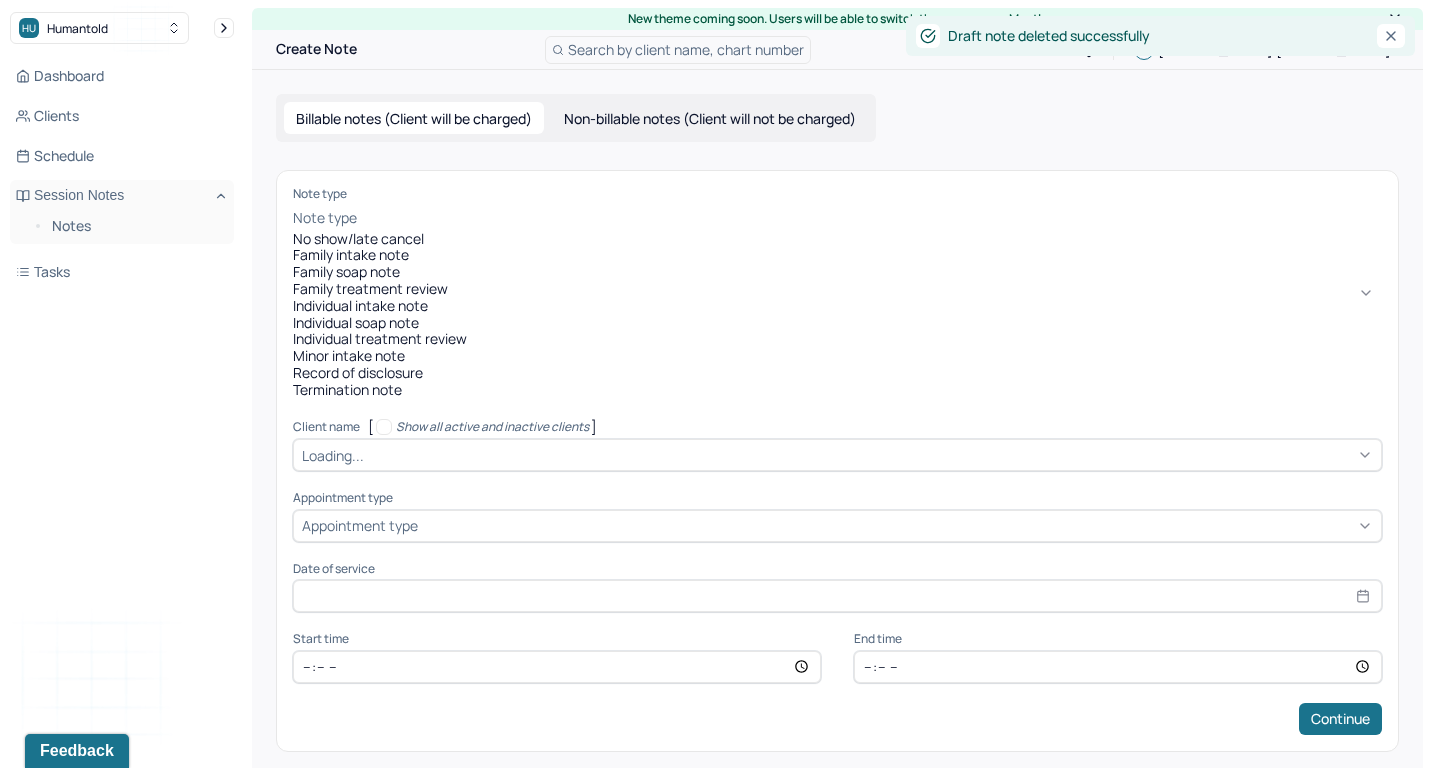 click on "No show/late cancel" at bounding box center [837, 239] 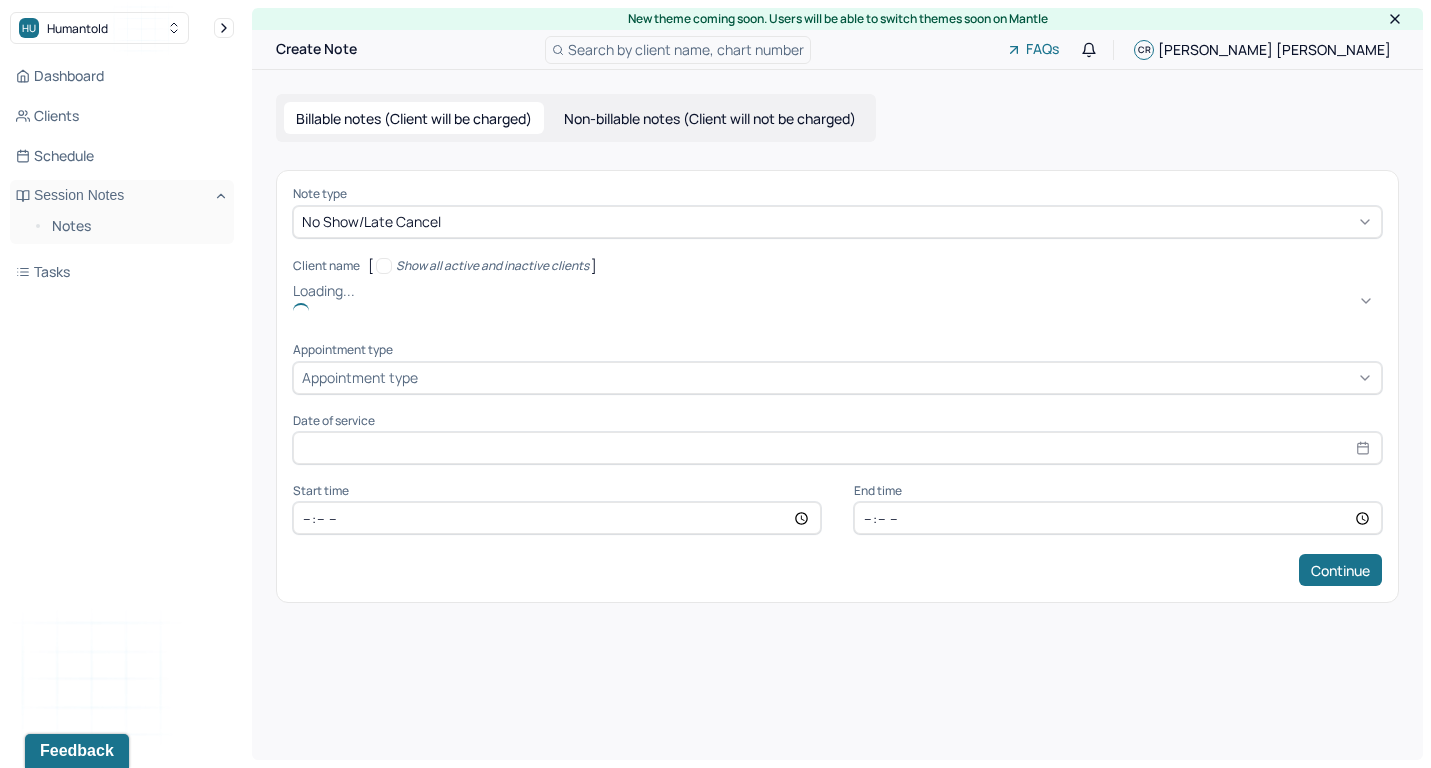 click at bounding box center [870, 291] 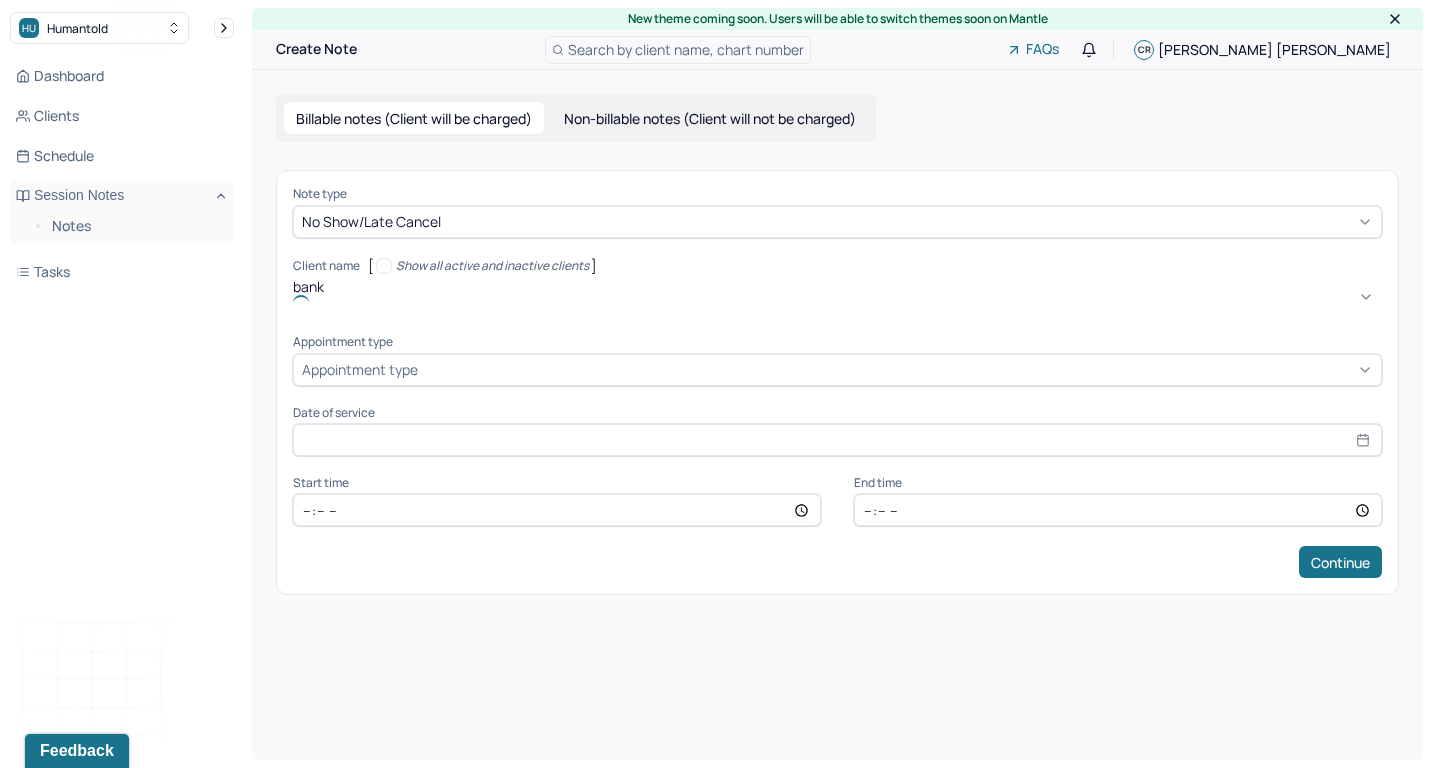 type on "banks" 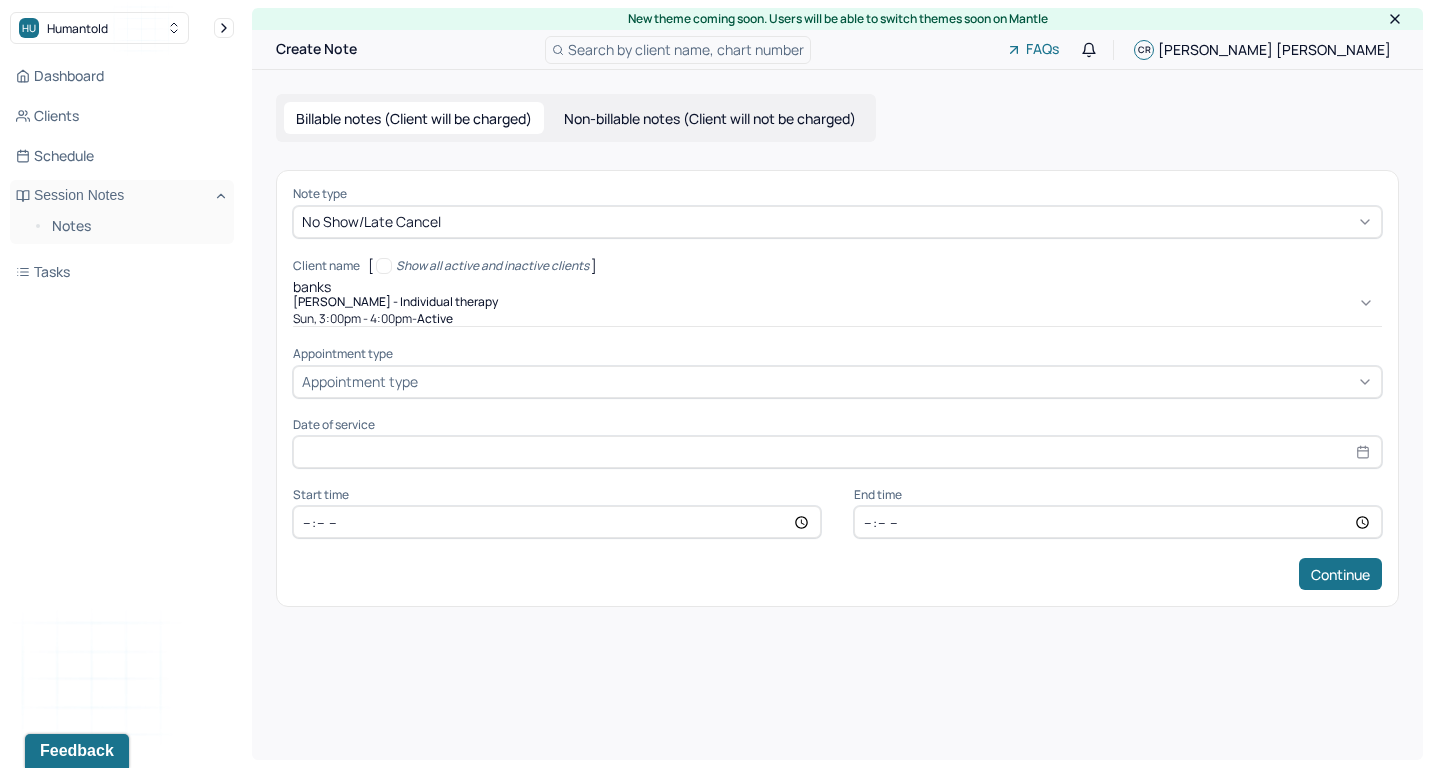 click on "[PERSON_NAME] - Individual therapy Sun, 3:00pm - 4:00pm  -  active" at bounding box center [837, 311] 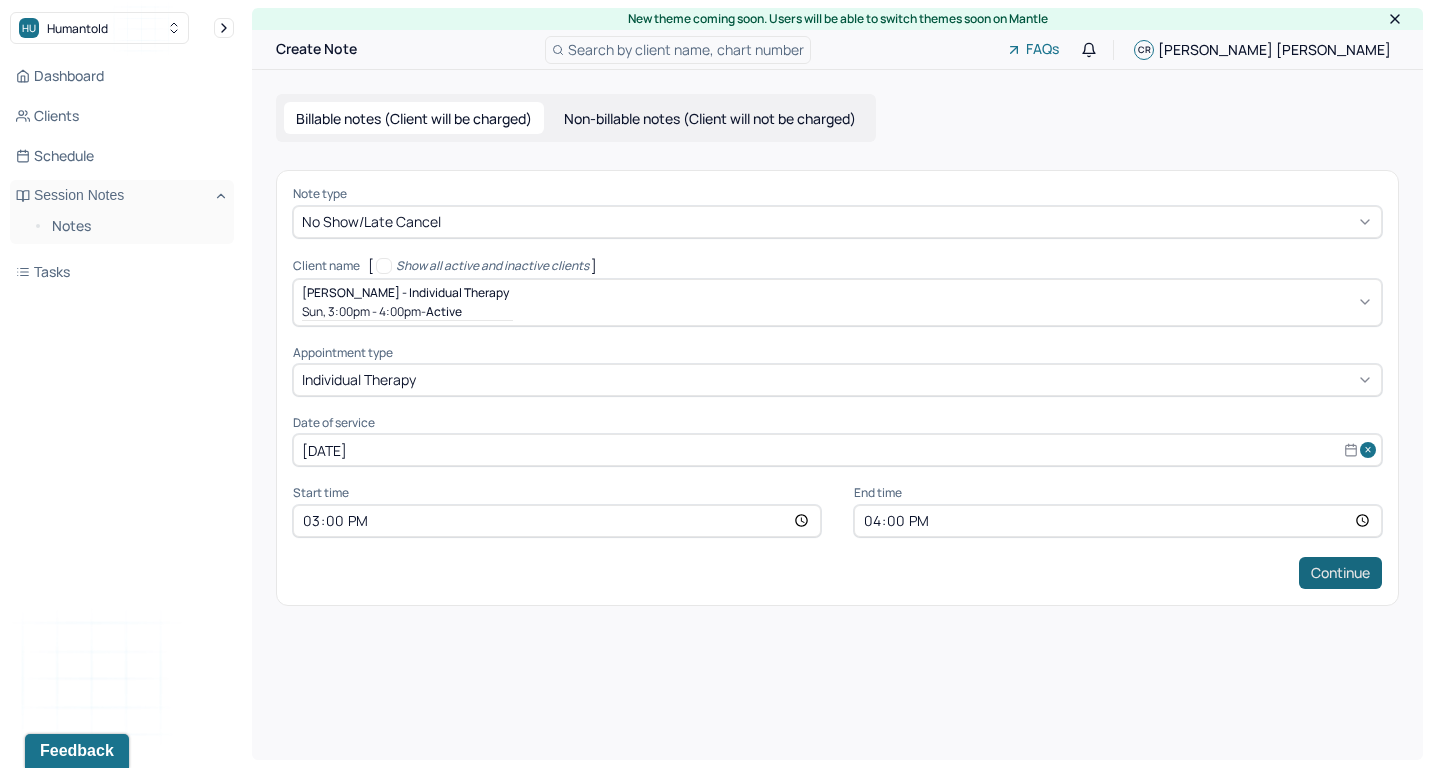 click on "Continue" at bounding box center [1340, 573] 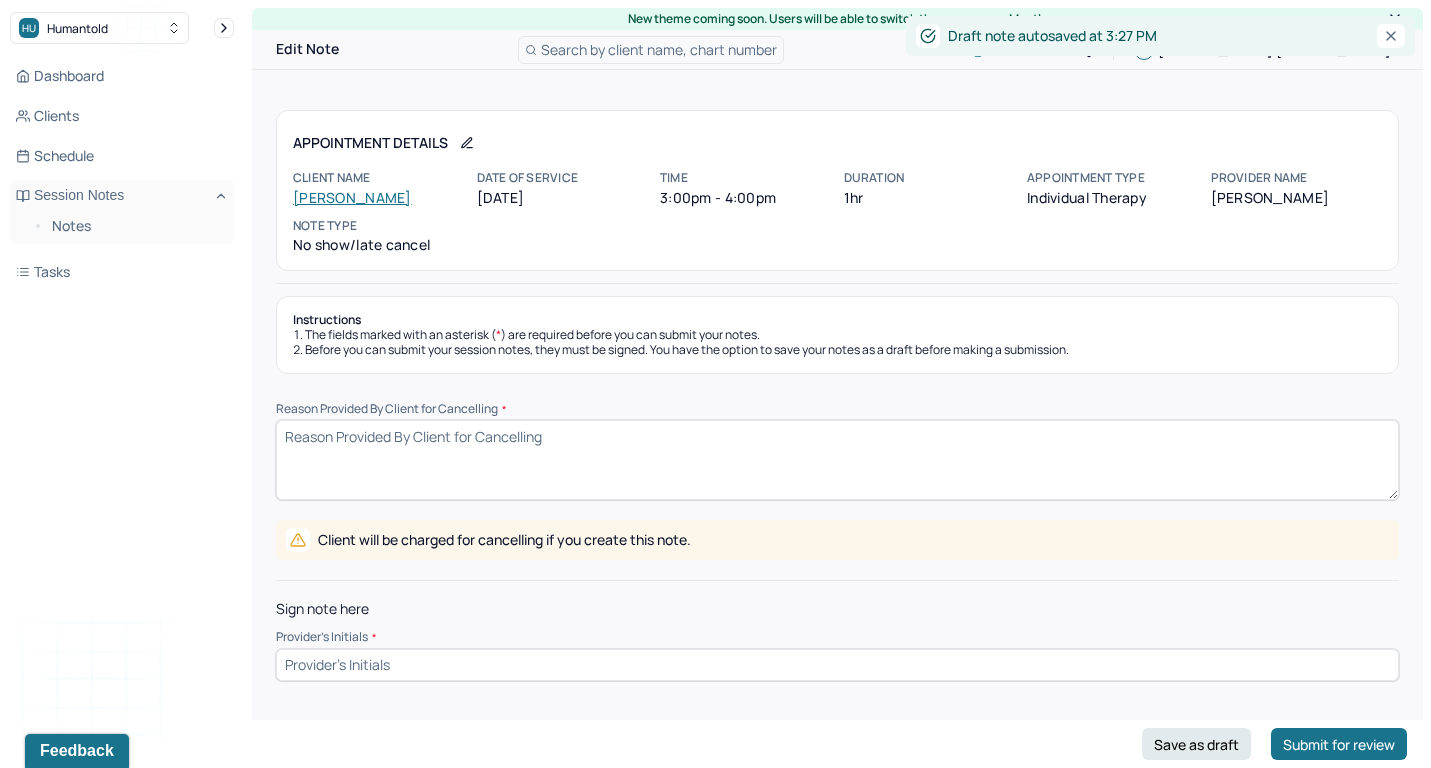 click on "Before you can submit your session notes, they must be signed. You have the option to save your notes as a draft before making a submission." at bounding box center [837, 350] 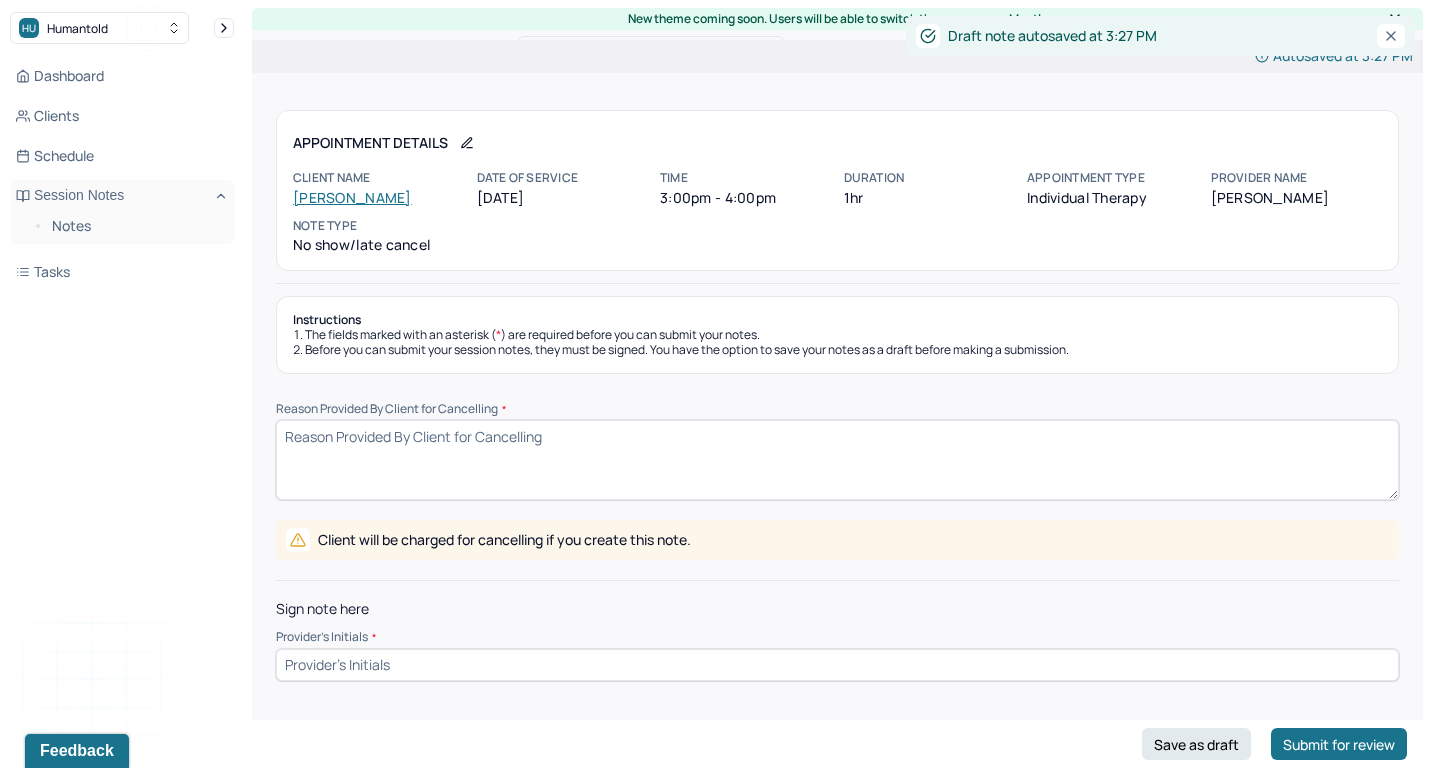 click on "Reason Provided By Client for Cancelling *" at bounding box center (837, 409) 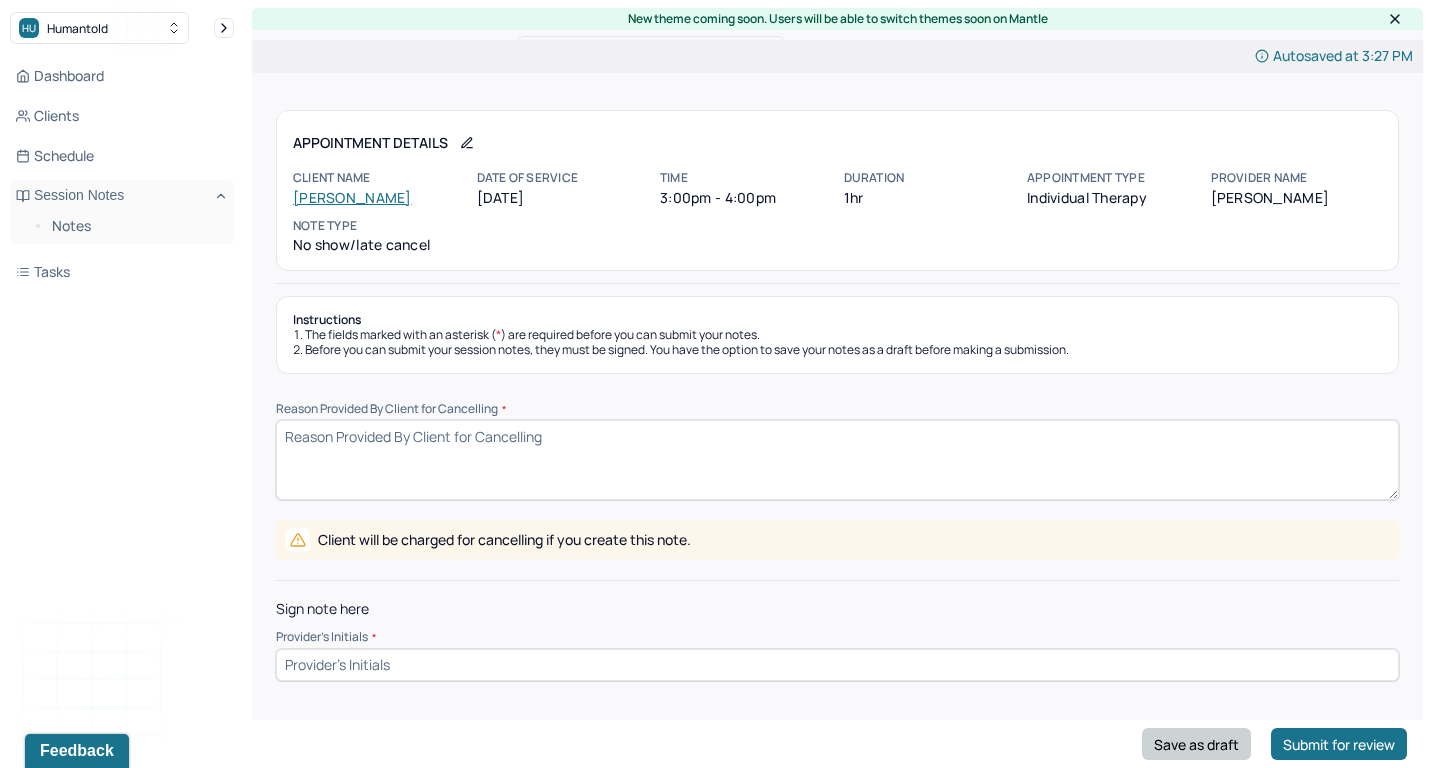 click on "Save as draft" at bounding box center (1196, 744) 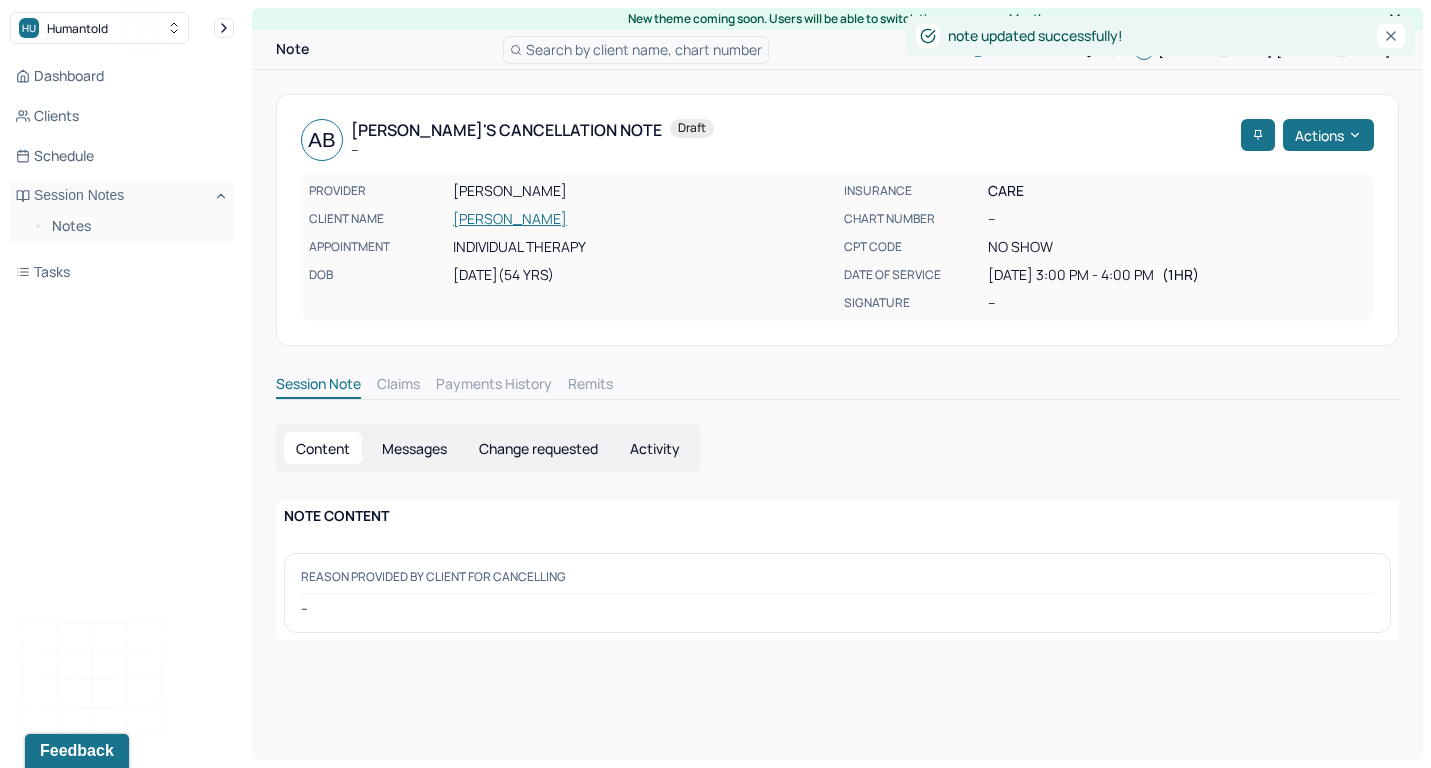 click on "[PERSON_NAME]" at bounding box center (642, 219) 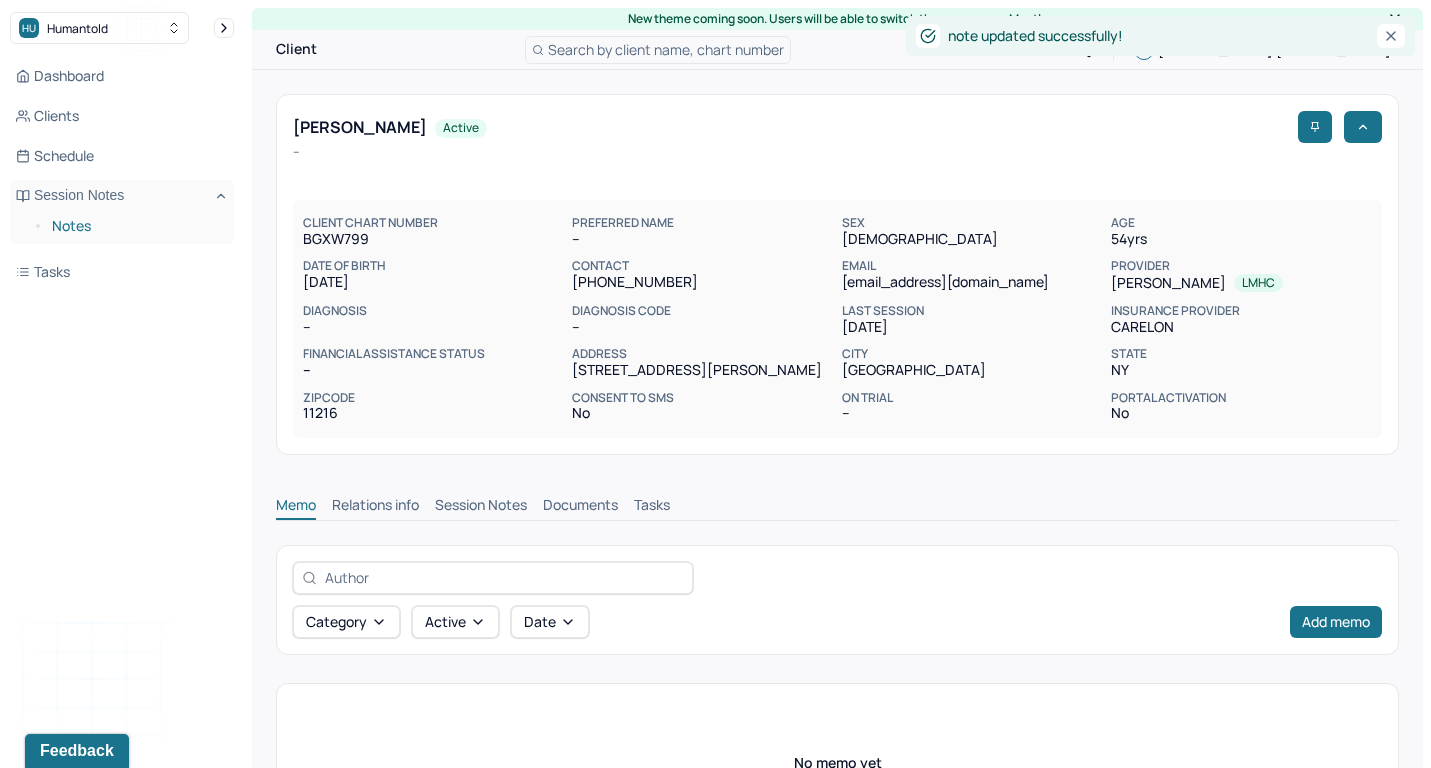 click on "Notes" at bounding box center (135, 226) 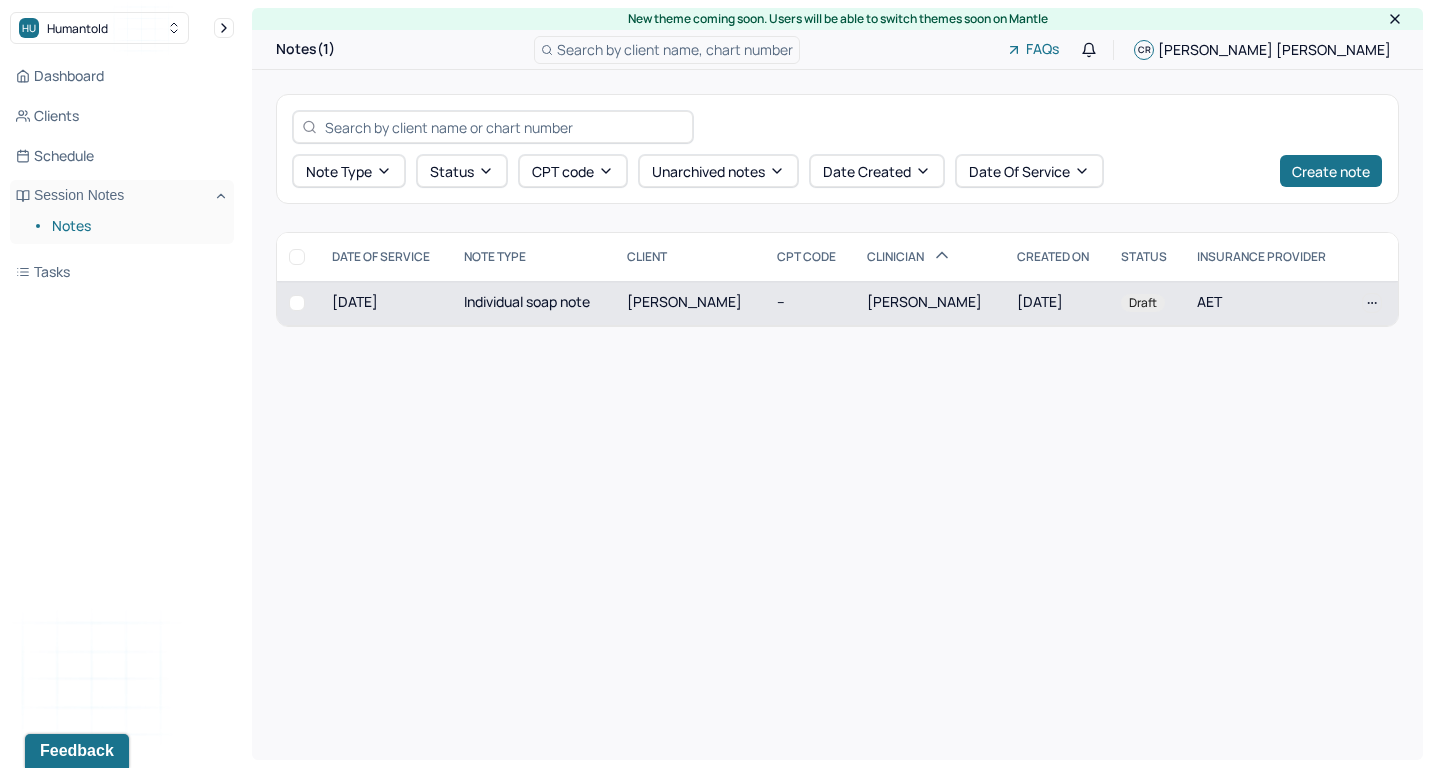 click on "[DATE]" at bounding box center (386, 303) 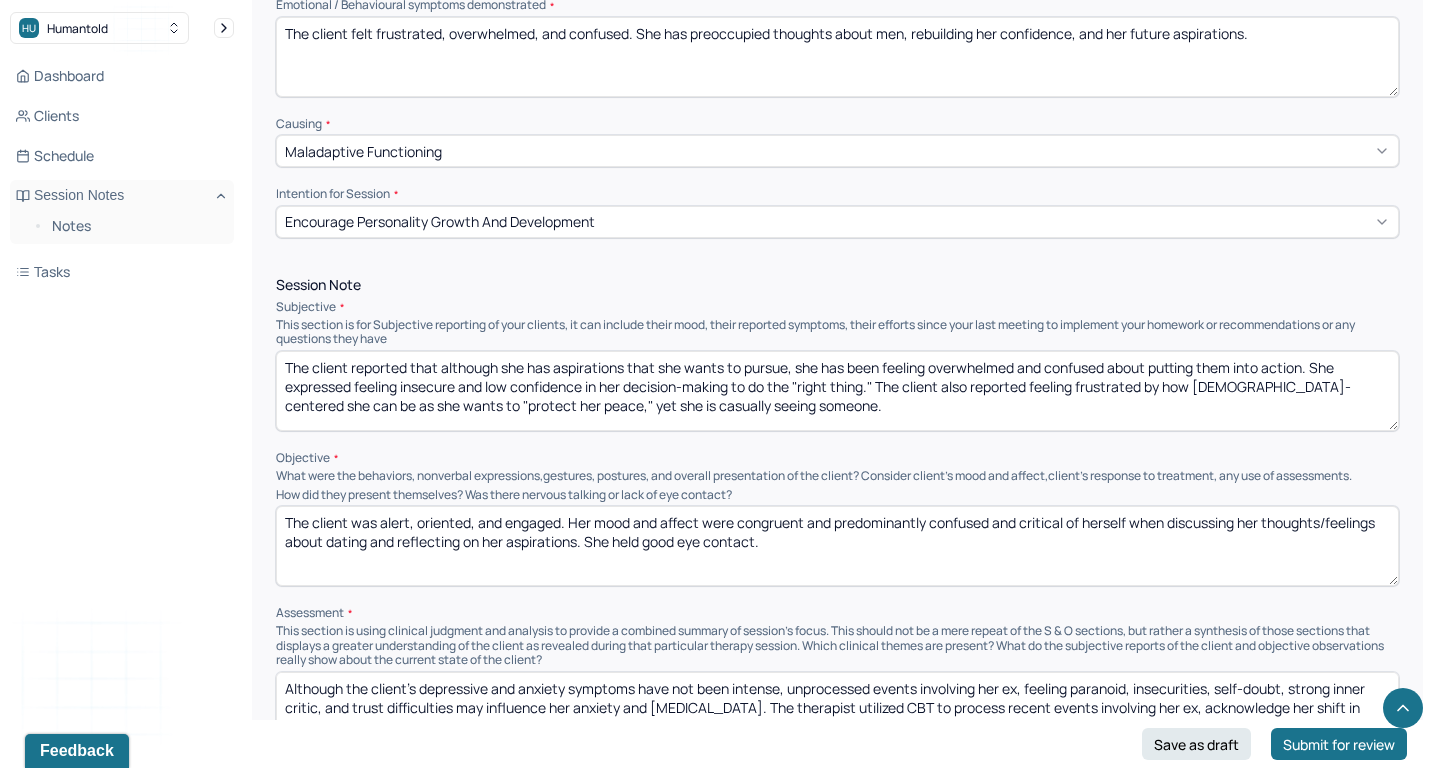 scroll, scrollTop: 1020, scrollLeft: 0, axis: vertical 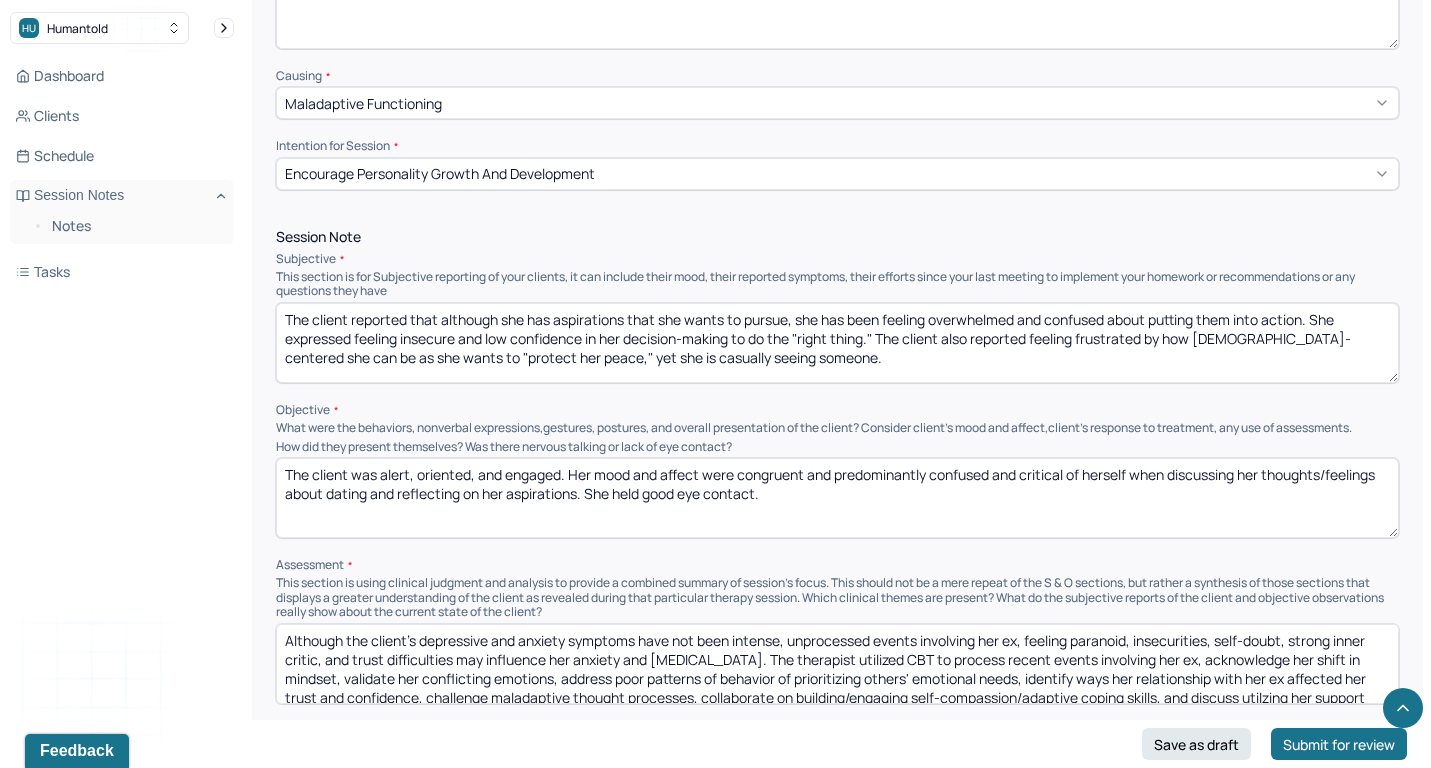 click on "The client reported that although she has aspirations that she wants to pursue, she has been feeling overwhelmed and confused about putting them into action. She expressed feeling insecure and low confidence in her decision-making to do the "right thing." The client also reported feeling frustrated by how [DEMOGRAPHIC_DATA]-centered she can be as she wants to "protect her peace," yet she is casually seeing someone." at bounding box center (837, 343) 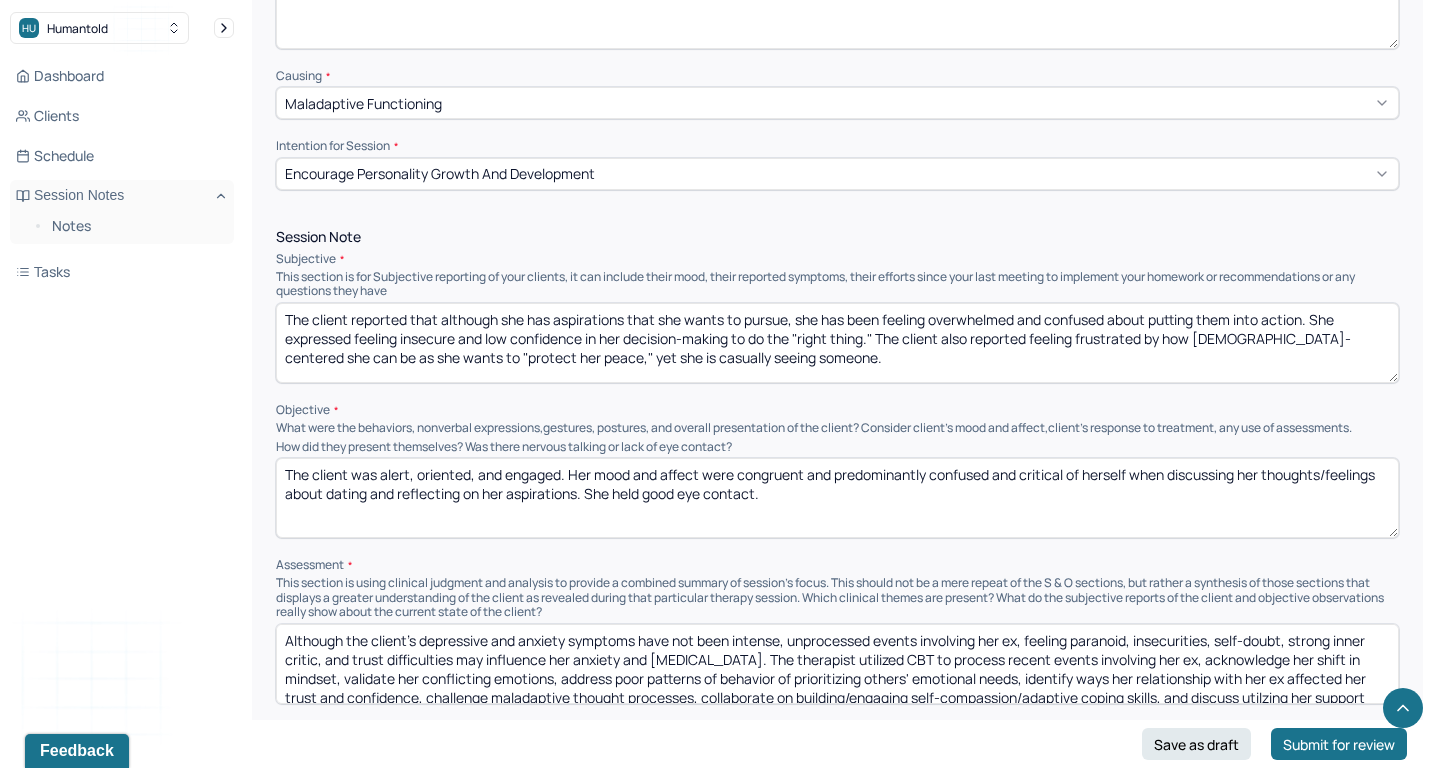 click on "This section is using clinical judgment and analysis to provide a combined summary of session's focus. This should not be a mere repeat of the S & O sections, but rather a synthesis of those sections that displays a greater understanding of the client as revealed during that particular therapy session. Which clinical themes are present? What do the subjective reports of the client and objective observations really show about the current state of the client?" at bounding box center (837, 597) 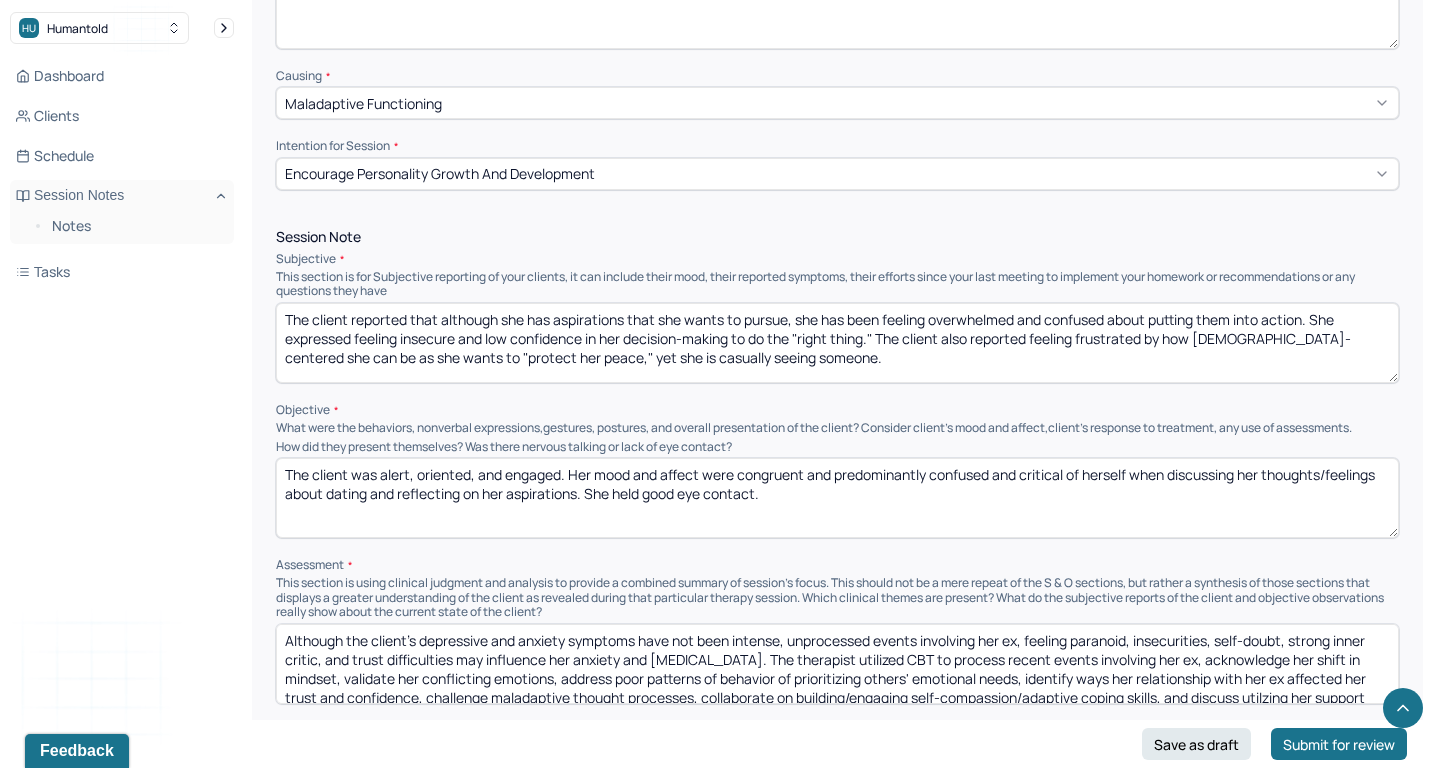 click on "Although the client's depressive and anxiety symptoms have not been intense, unprocessed events involving her ex, feeling paranoid, insecurities, self-doubt, strong inner critic, and trust difficulties may influence her anxiety and [MEDICAL_DATA]. The therapist utilized CBT to process recent events involving her ex, acknowledge her shift in mindset, validate her conflicting emotions, address poor patterns of behavior of prioritizing others' emotional needs, identify ways her relationship with her ex affected her trust and confidence, challenge maladaptive thought processes, collaborate on building/engaging self-compassion/adaptive coping skills, and discuss utilzing her support system." at bounding box center (837, 664) 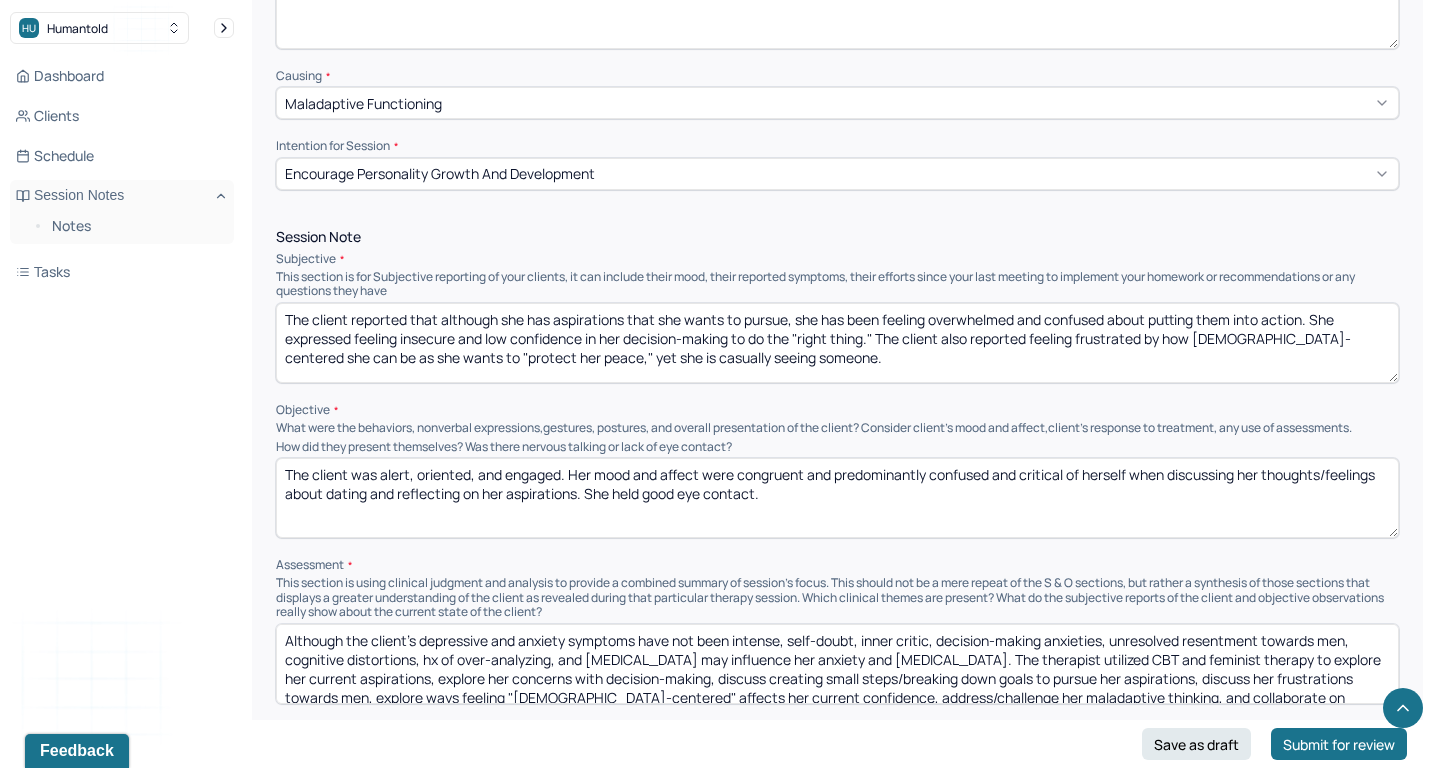 scroll, scrollTop: 28, scrollLeft: 0, axis: vertical 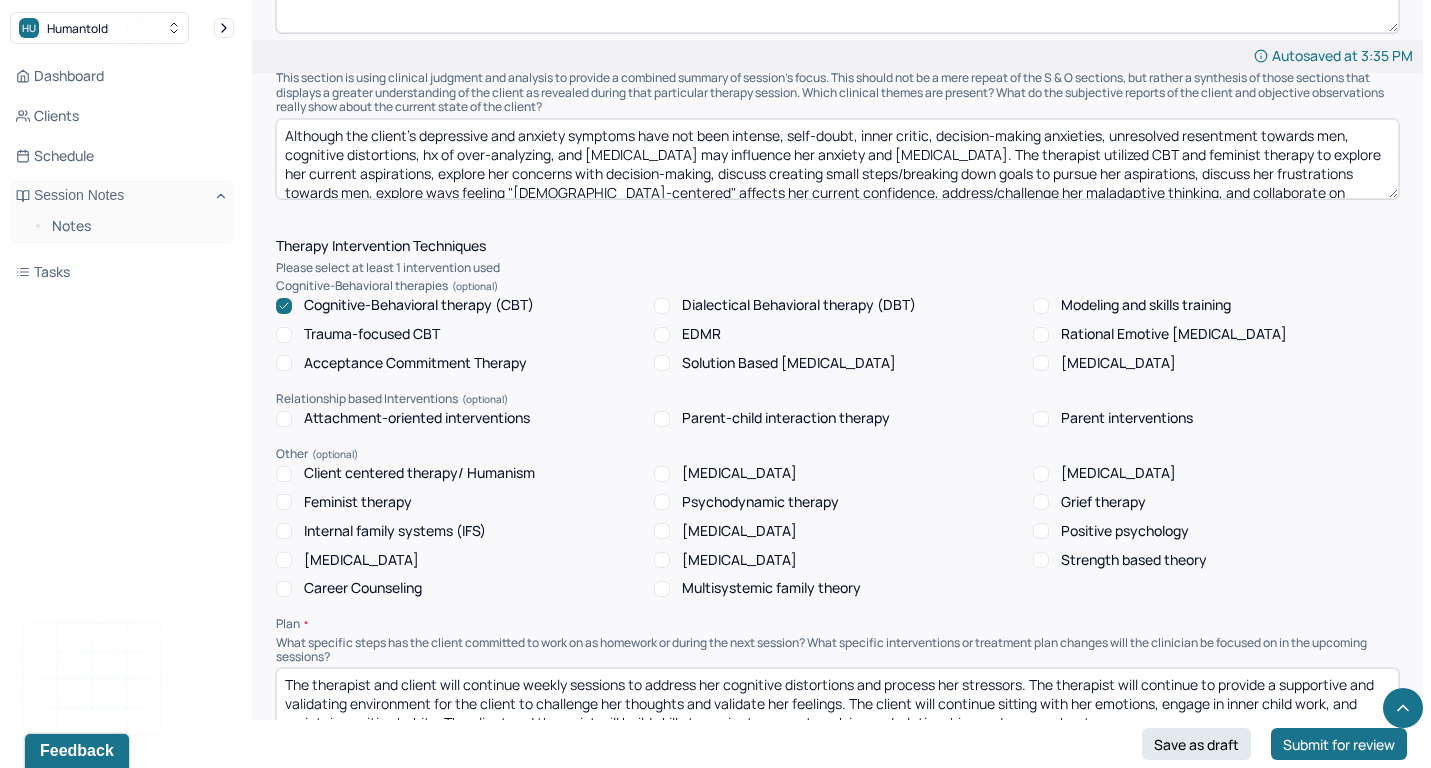type on "Although the client's depressive and anxiety symptoms have not been intense, self-doubt, inner critic, decision-making anxieties, unresolved resentment towards men, cognitive distortions, hx of over-analyzing, and [MEDICAL_DATA] may influence her anxiety and [MEDICAL_DATA]. The therapist utilized CBT and feminist therapy to explore her current aspirations, explore her concerns with decision-making, discuss creating small steps/breaking down goals to pursue her aspirations, discuss her frustrations towards men, explore ways feeling "[DEMOGRAPHIC_DATA]-centered" affects her current confidence, address/challenge her maladaptive thinking, and collaborate on engaging in building connections vs. romanticizing." 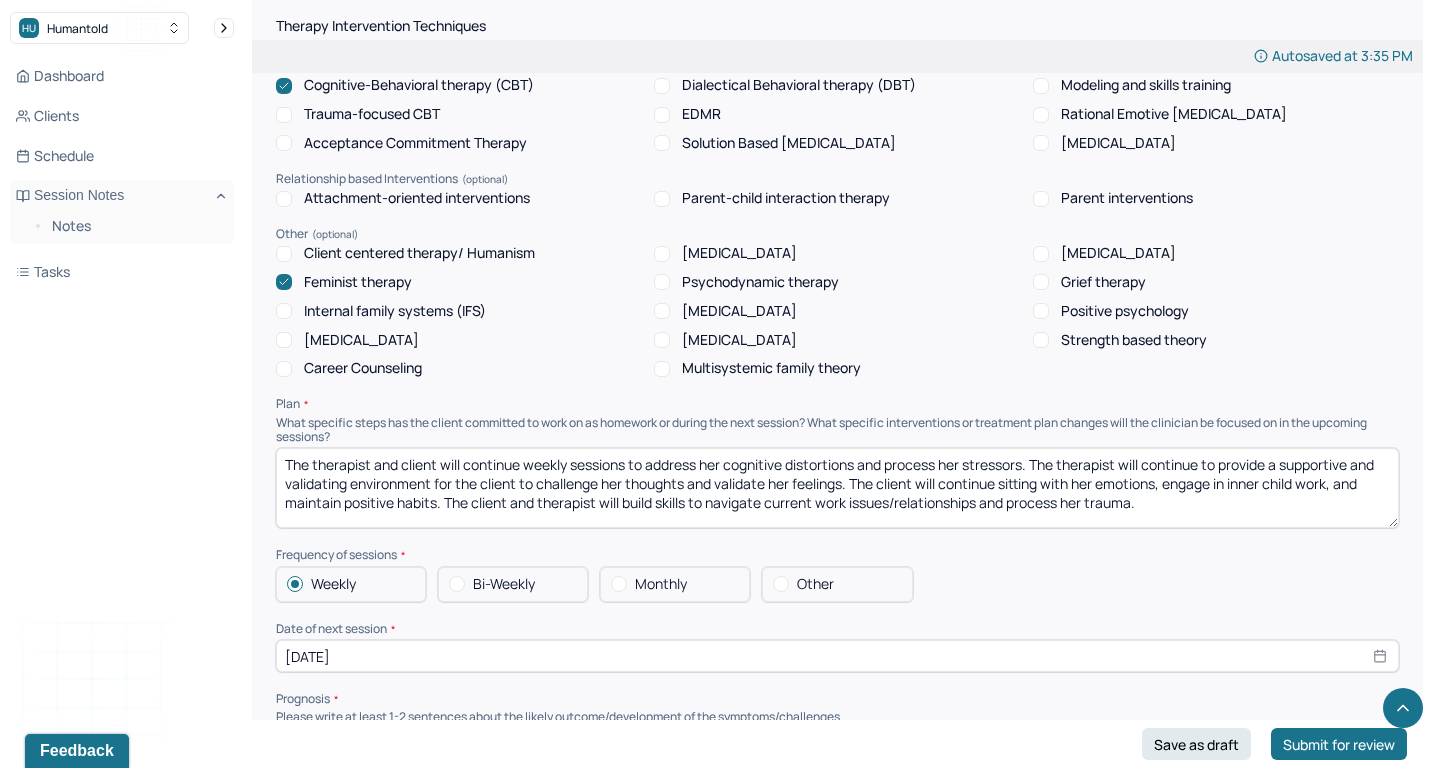 scroll, scrollTop: 1756, scrollLeft: 0, axis: vertical 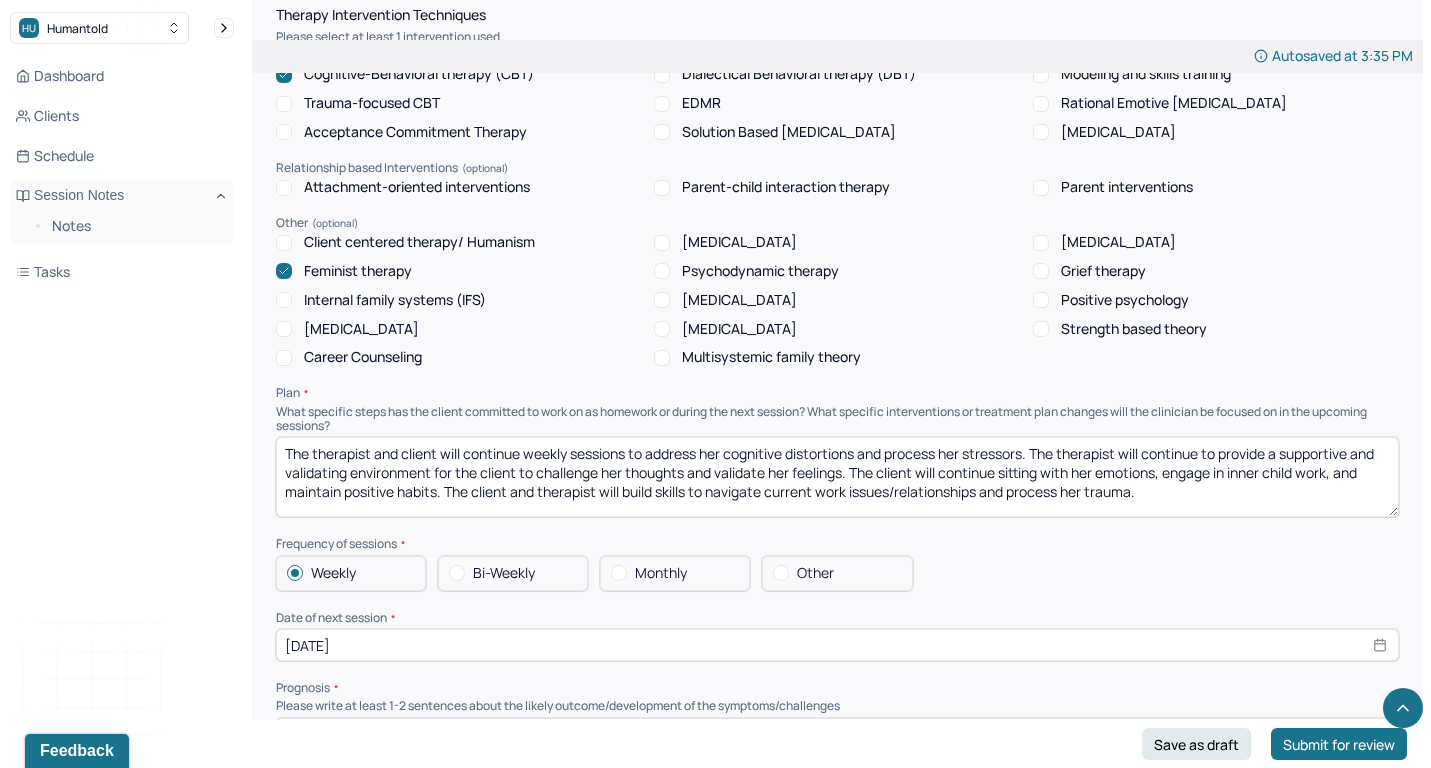 select on "7" 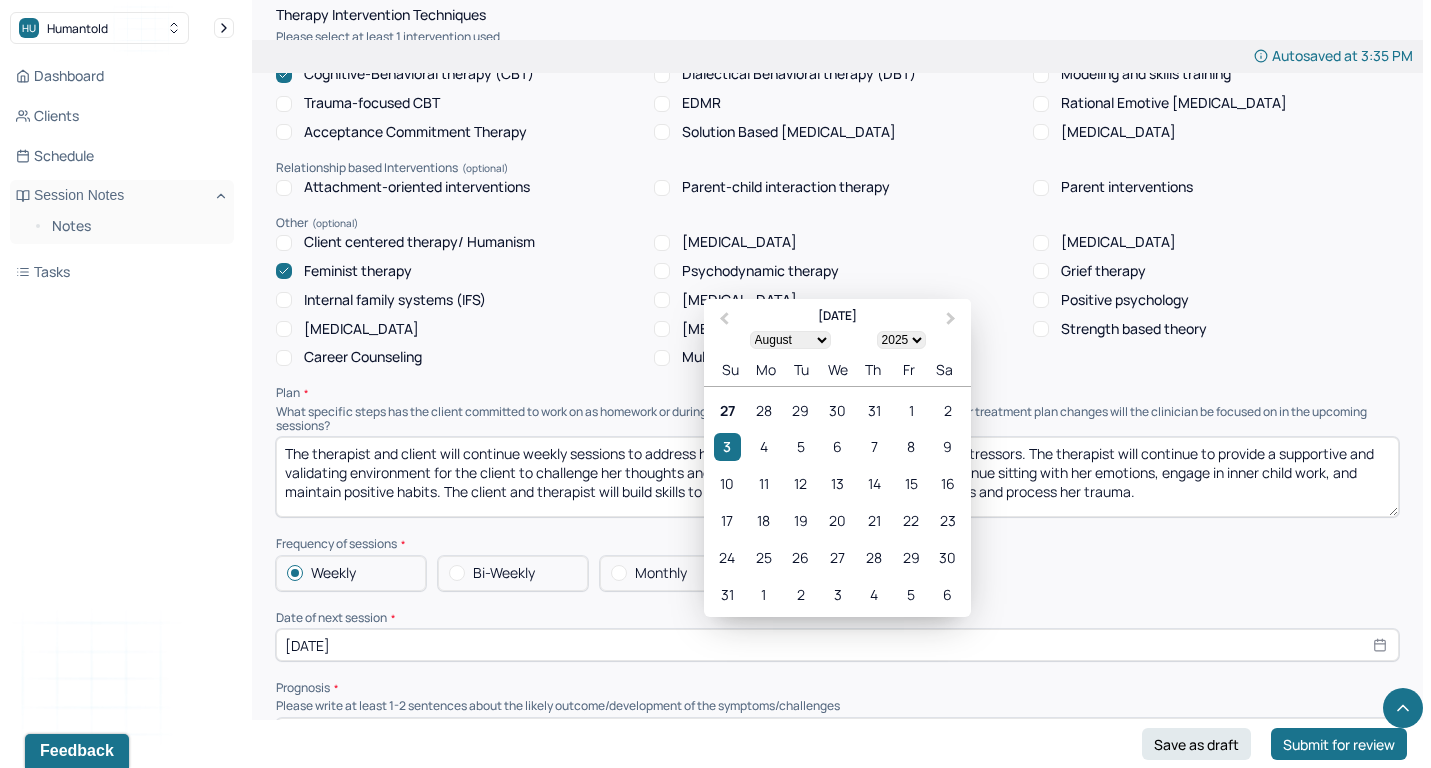 click on "[DATE]" at bounding box center (837, 645) 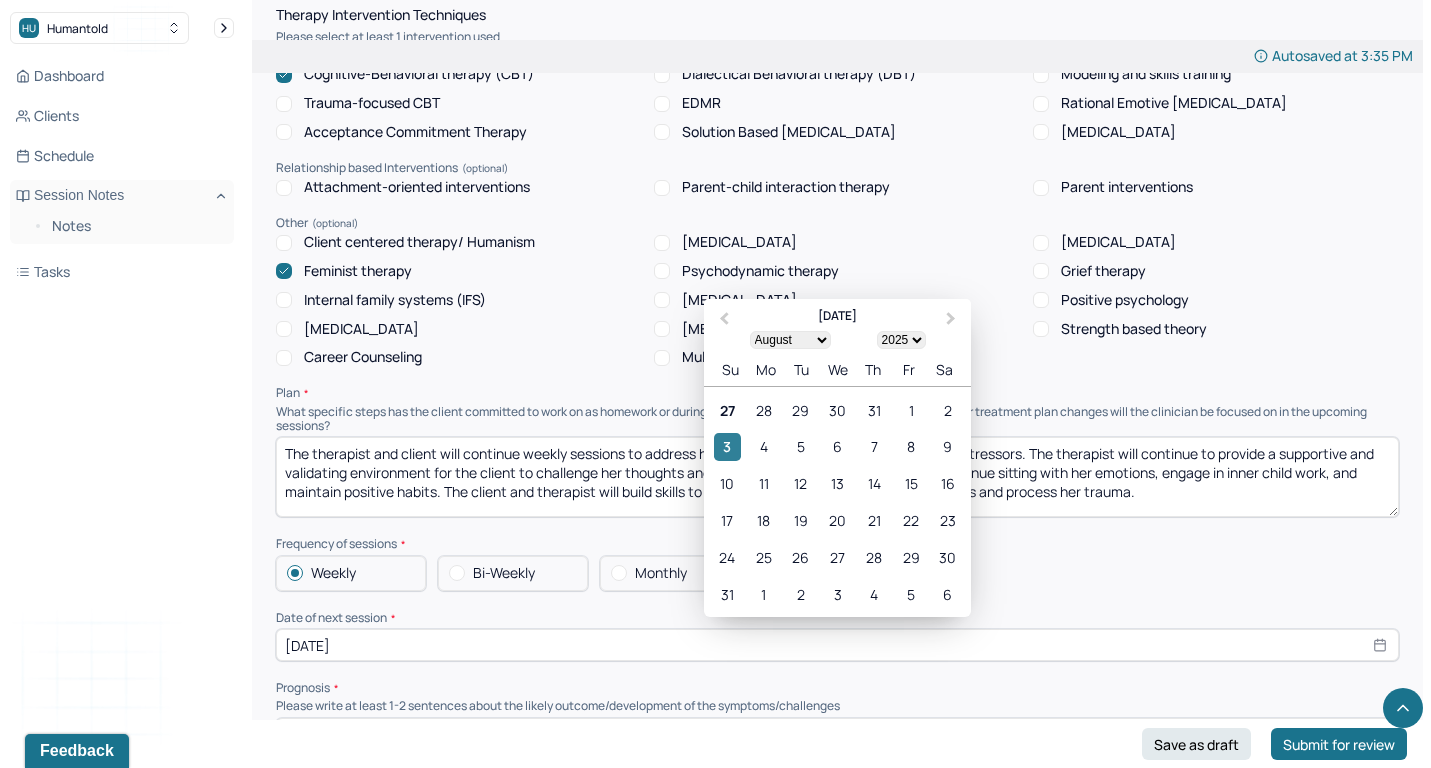 click on "3" at bounding box center [727, 447] 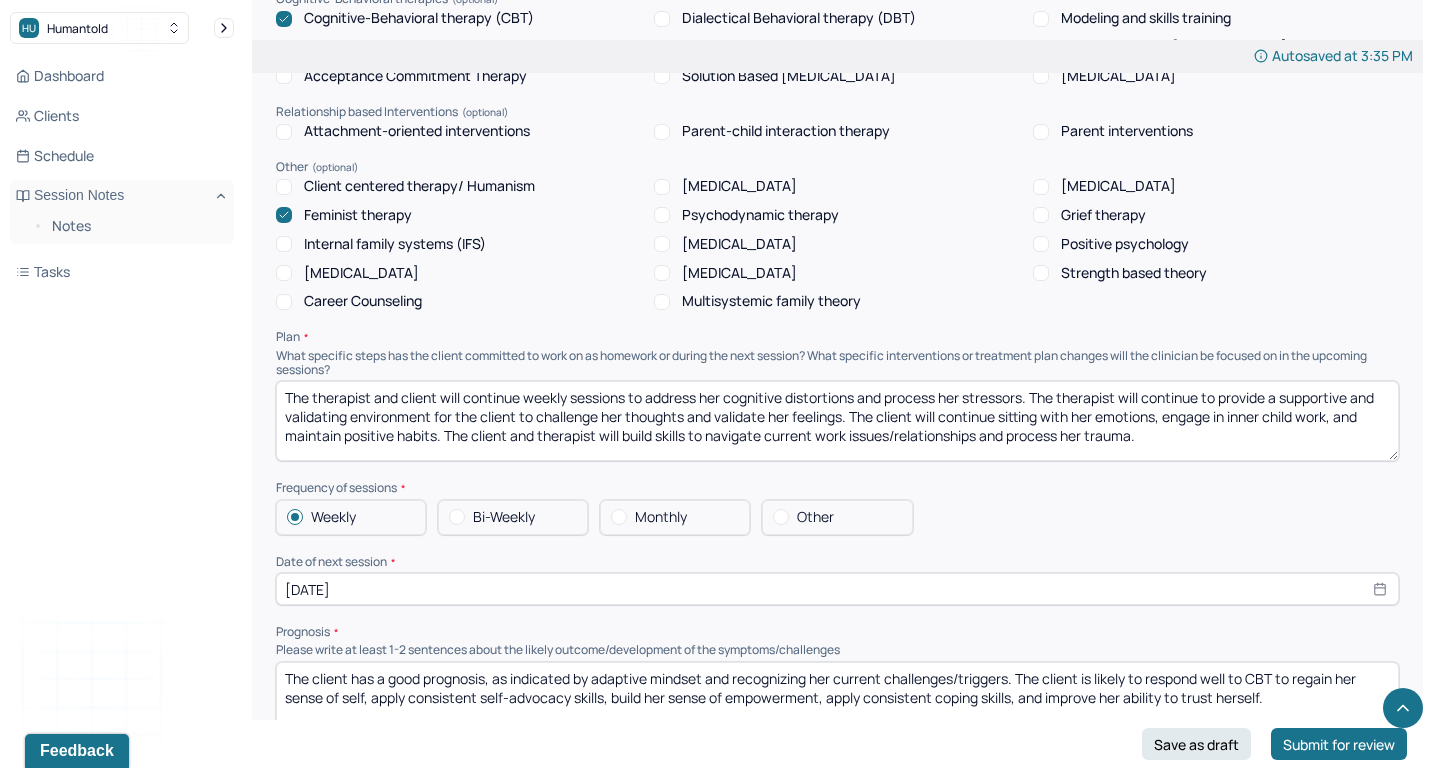 scroll, scrollTop: 1823, scrollLeft: 0, axis: vertical 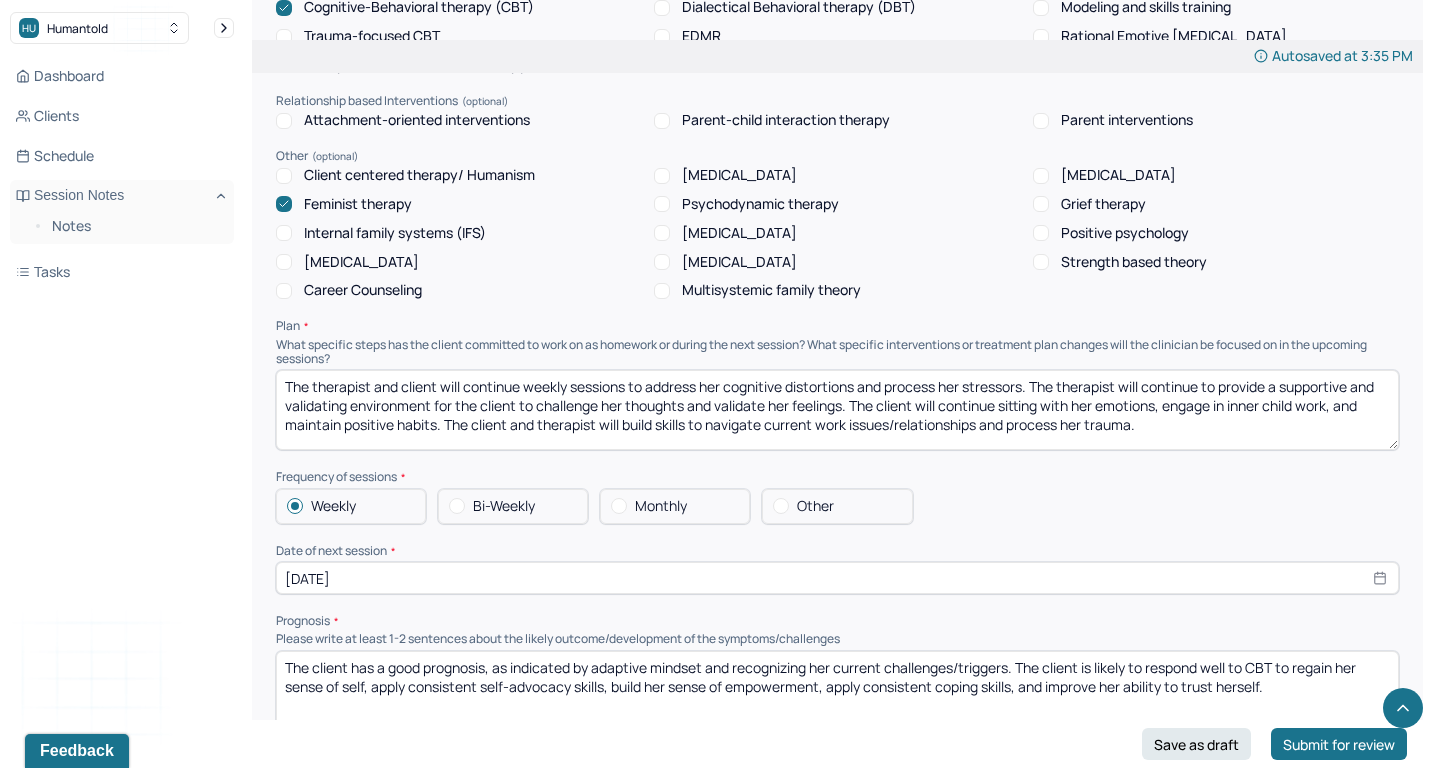 click on "The therapist and client will continue weekly sessions to address her cognitive distortions and process her stressors. The therapist will continue to provide a supportive and validating environment for the client to challenge her thoughts and validate her feelings. The client will continue sitting with her emotions, engage in inner child work, and maintain positive habits. The client and therapist will build skills to navigate current work issues/relationships and process her trauma." at bounding box center (837, 410) 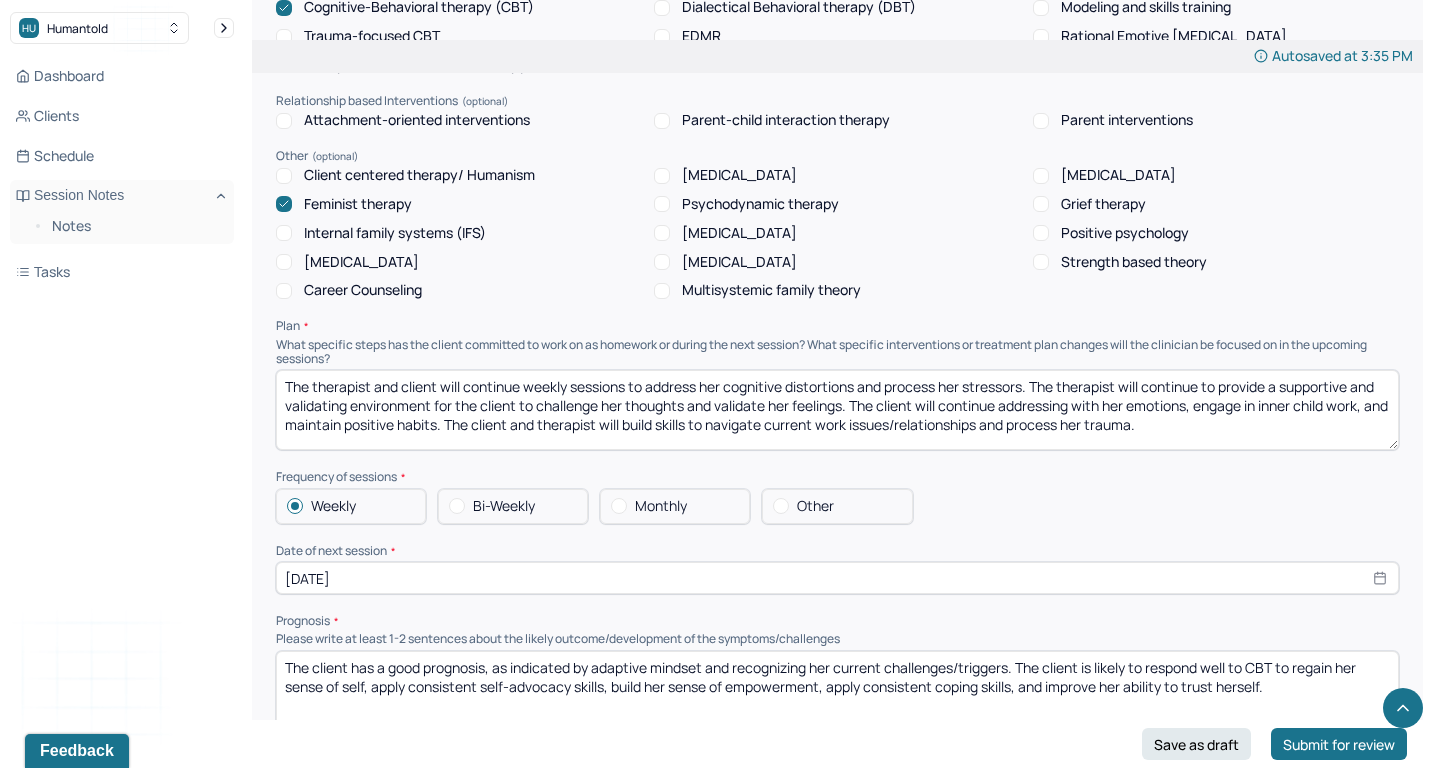 click on "The therapist and client will continue weekly sessions to address her cognitive distortions and process her stressors. The therapist will continue to provide a supportive and validating environment for the client to challenge her thoughts and validate her feelings. The client will continue sitting with her emotions, engage in inner child work, and maintain positive habits. The client and therapist will build skills to navigate current work issues/relationships and process her trauma." at bounding box center (837, 410) 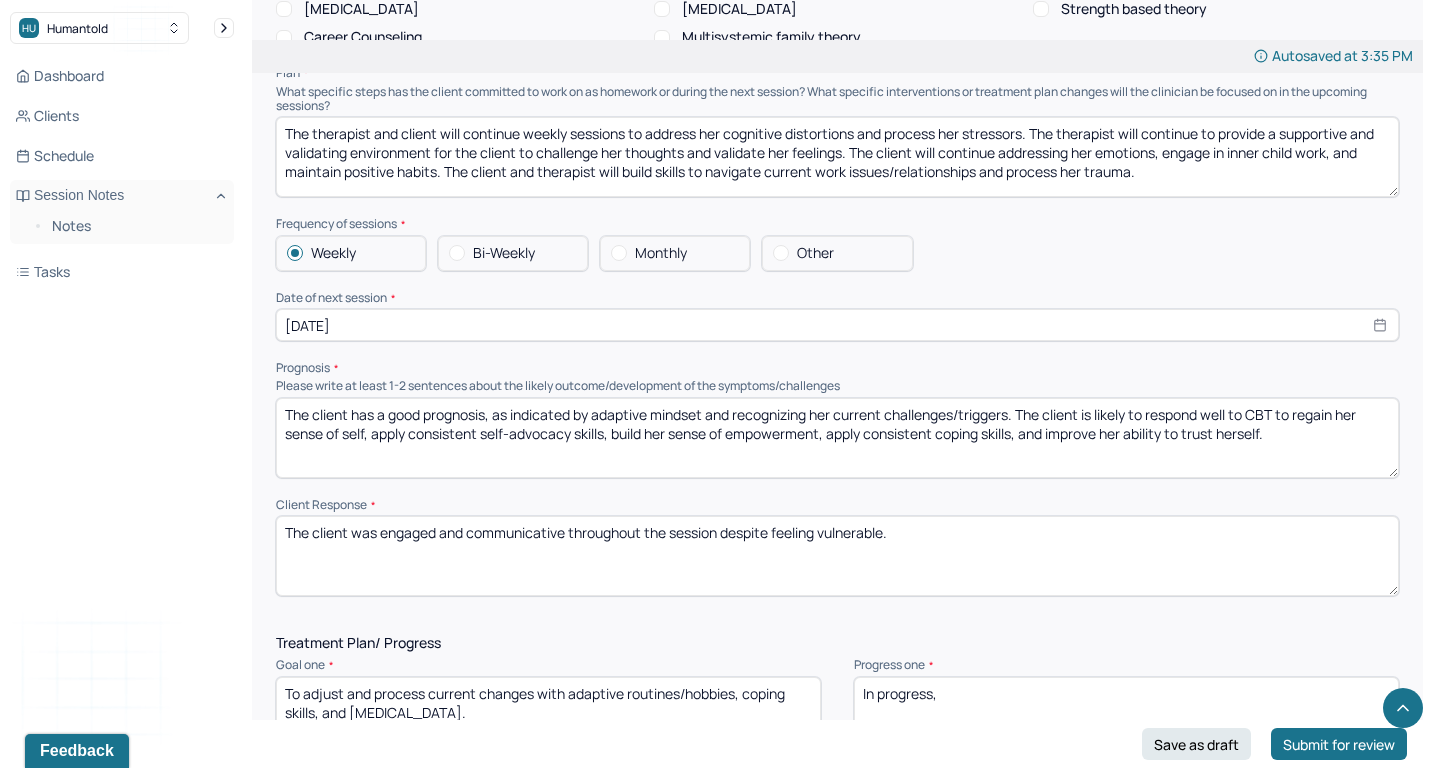 scroll, scrollTop: 2081, scrollLeft: 0, axis: vertical 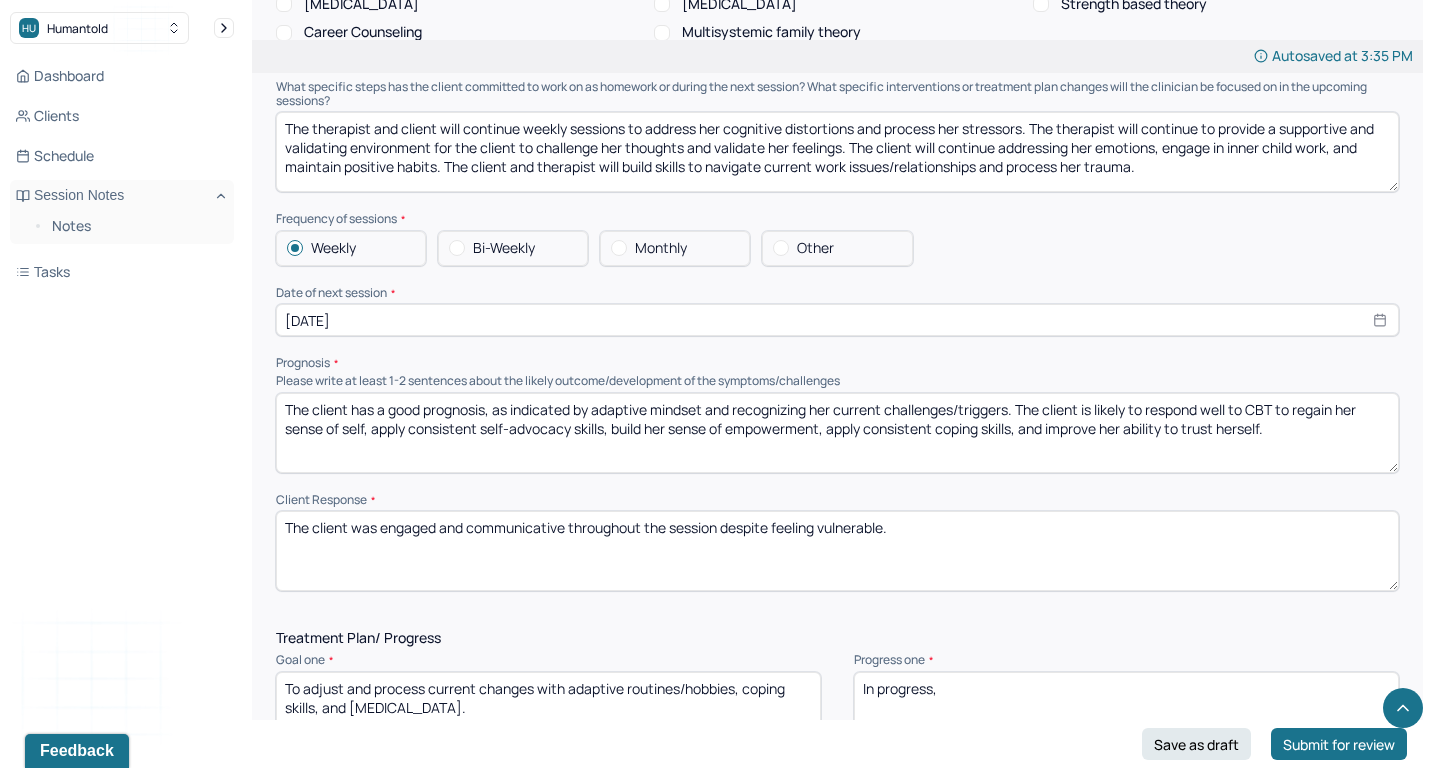 type on "The therapist and client will continue weekly sessions to address her cognitive distortions and process her stressors. The therapist will continue to provide a supportive and validating environment for the client to challenge her thoughts and validate her feelings. The client will continue addressing her emotions, engage in inner child work, and maintain positive habits. The client and therapist will build skills to navigate current work issues/relationships and process her trauma." 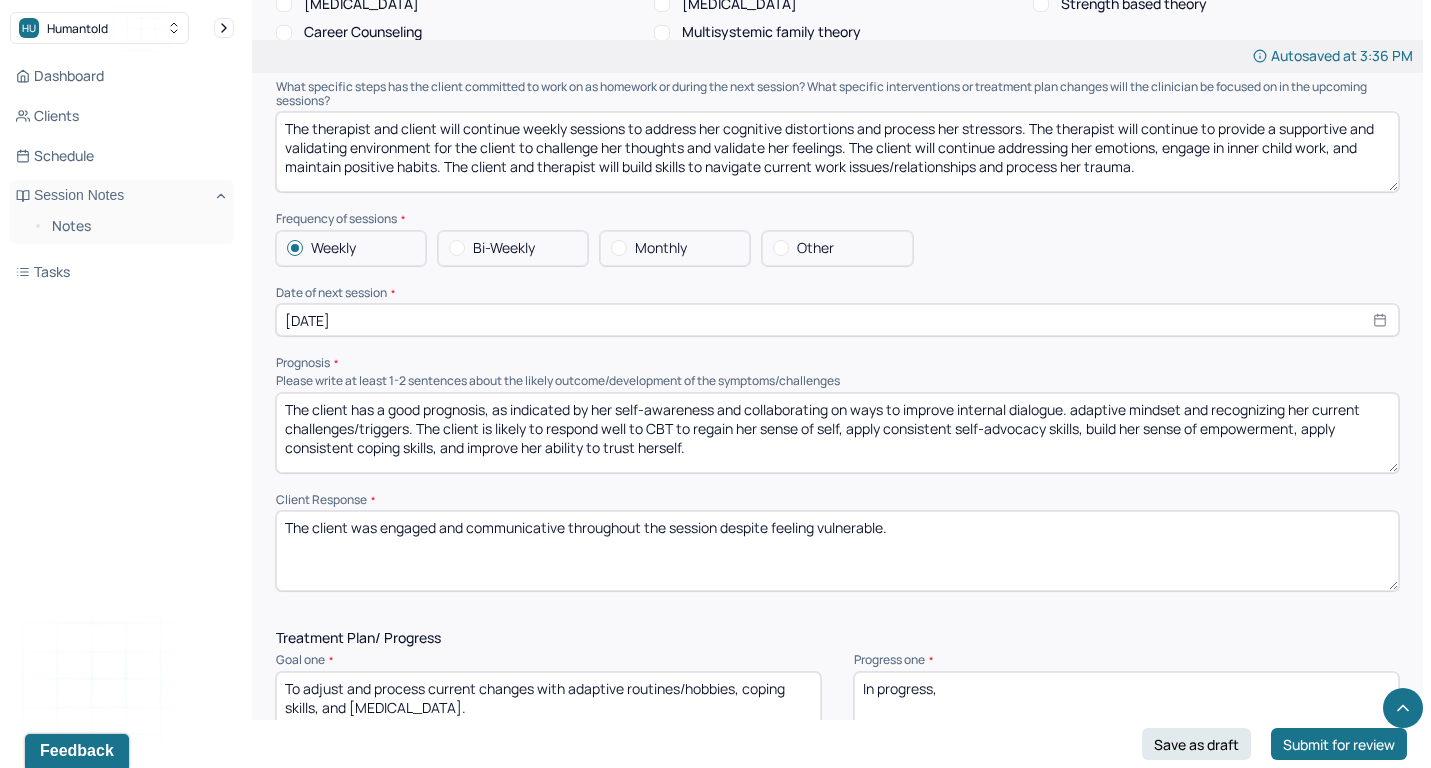 drag, startPoint x: 1080, startPoint y: 374, endPoint x: 415, endPoint y: 389, distance: 665.1691 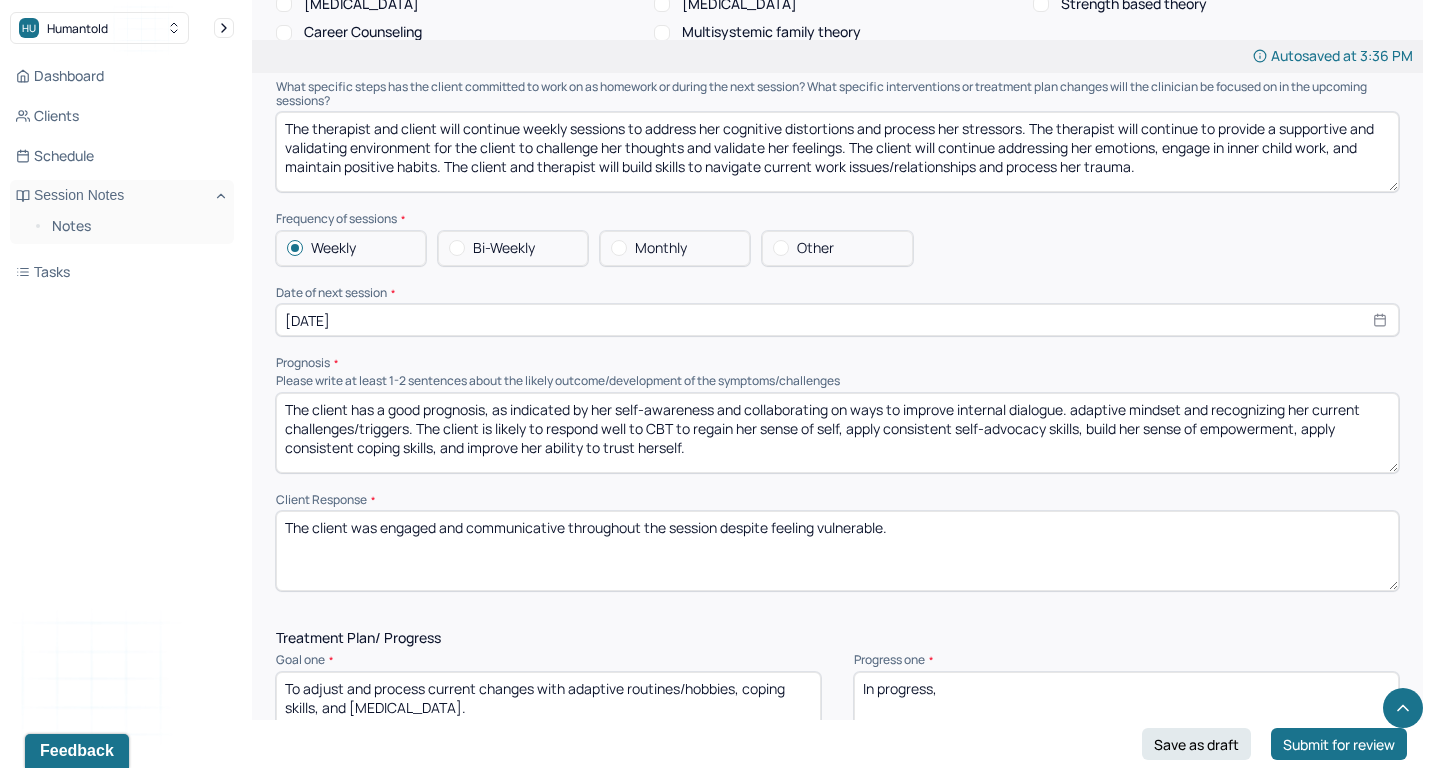 click on "The client has a good prognosis, as indicated by her self-awareness and collaborating on ways to improve internal dialogue. adaptive mindset and recognizing her current challenges/triggers. The client is likely to respond well to CBT to regain her sense of self, apply consistent self-advocacy skills, build her sense of empowerment, apply consistent coping skills, and improve her ability to trust herself." at bounding box center [837, 433] 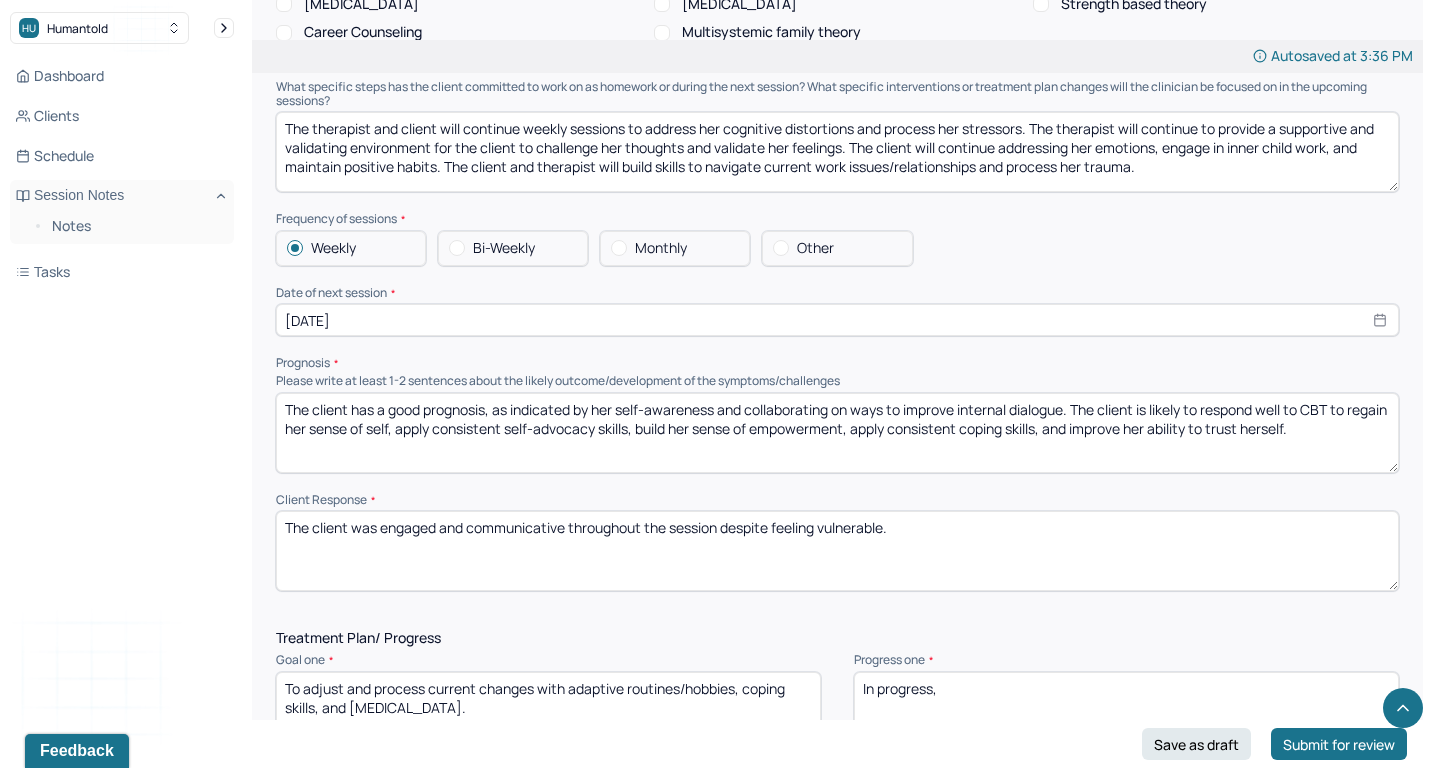 click on "The client has a good prognosis, as indicated by her self-awareness and collaborating on ways to improve internal dialogue. The client is likely to respond well to CBT to regain her sense of self, apply consistent self-advocacy skills, build her sense of empowerment, apply consistent coping skills, and improve her ability to trust herself." at bounding box center (837, 433) 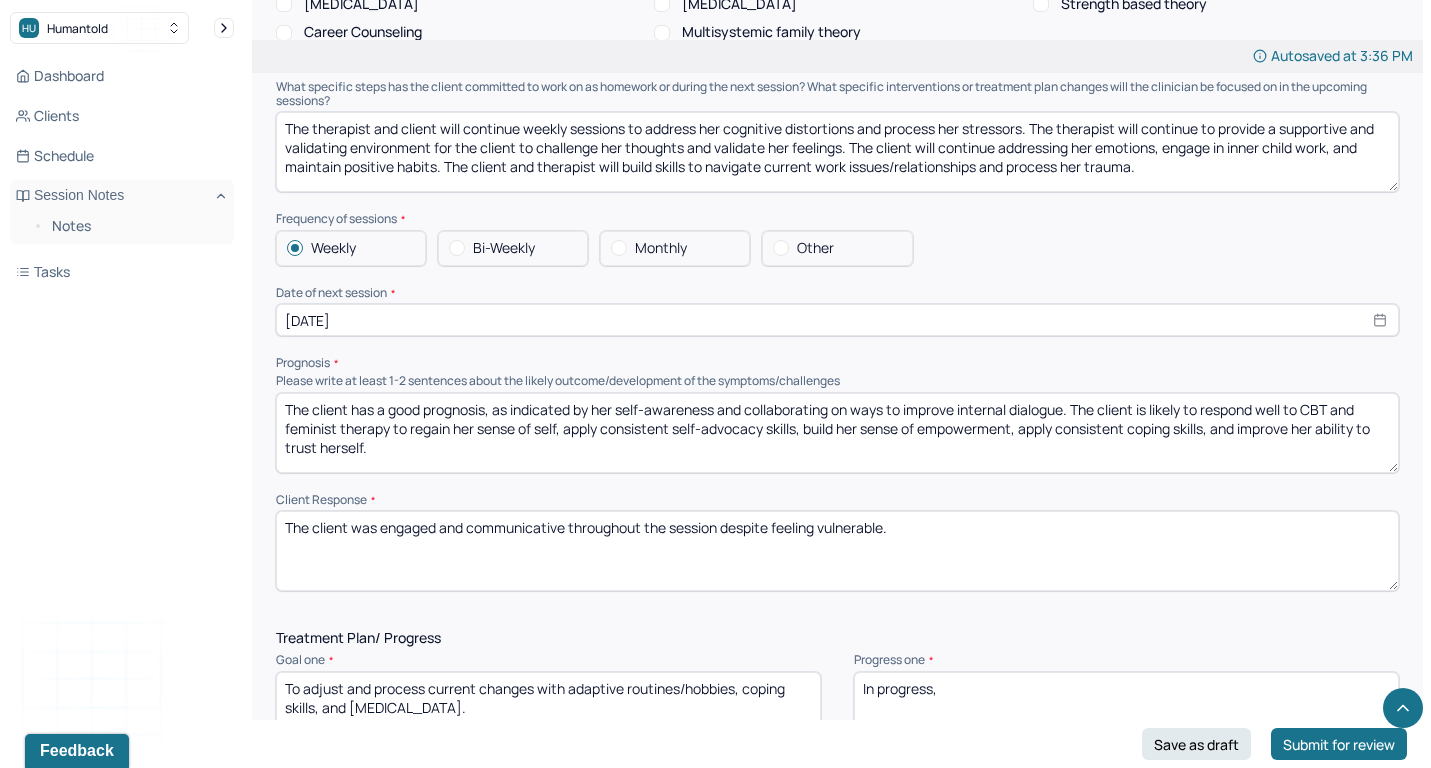 drag, startPoint x: 565, startPoint y: 393, endPoint x: 800, endPoint y: 396, distance: 235.01915 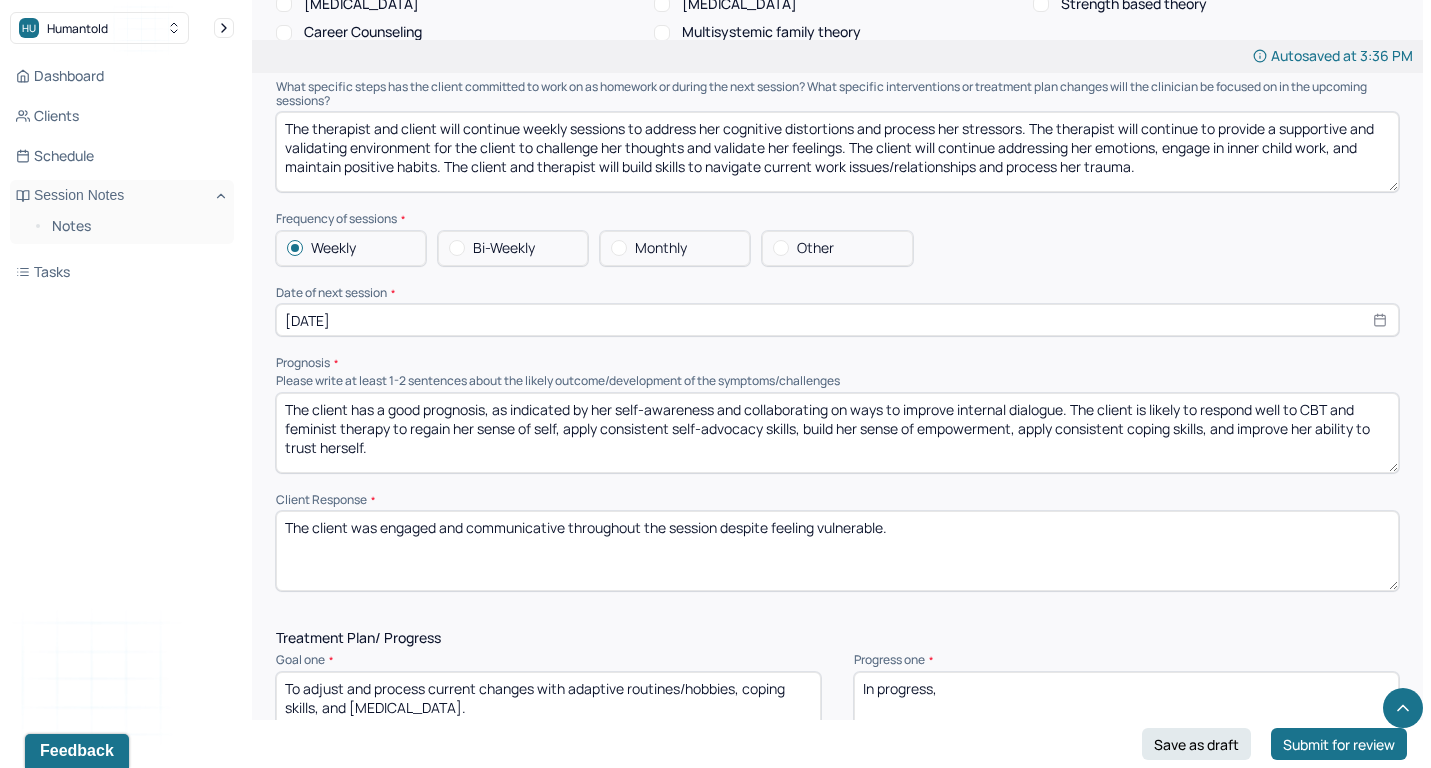 click on "The client has a good prognosis, as indicated by her self-awareness and collaborating on ways to improve internal dialogue. The client is likely to respond well to CBT and feminist therapy to regain her sense of self, apply consistent self-advocacy skills, build her sense of empowerment, apply consistent coping skills, and improve her ability to trust herself." at bounding box center (837, 433) 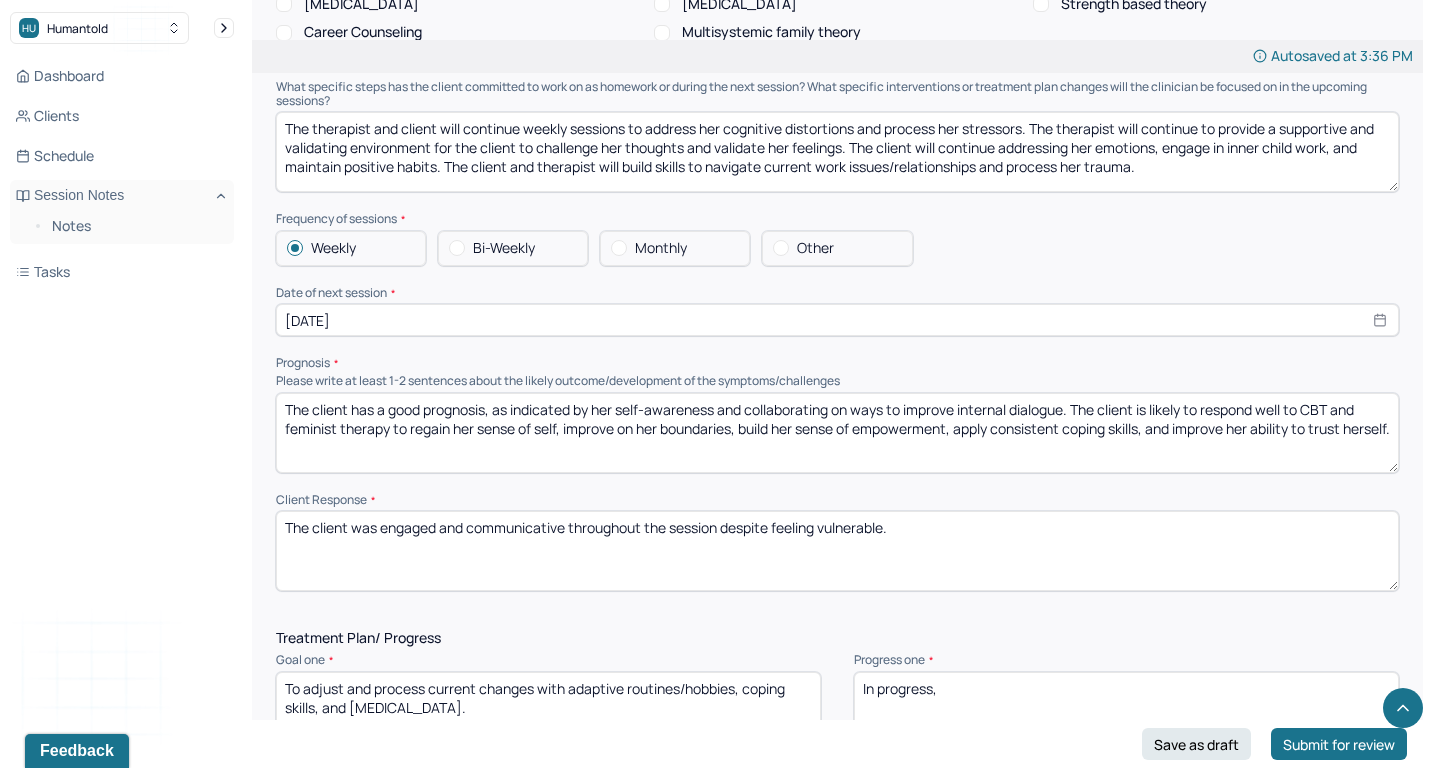 click on "The client has a good prognosis, as indicated by her self-awareness and collaborating on ways to improve internal dialogue. The client is likely to respond well to CBT and feminist therapy to regain her sense of self, apply consistent self-advocacy skills, build her sense of empowerment, apply consistent coping skills, and improve her ability to trust herself." at bounding box center [837, 433] 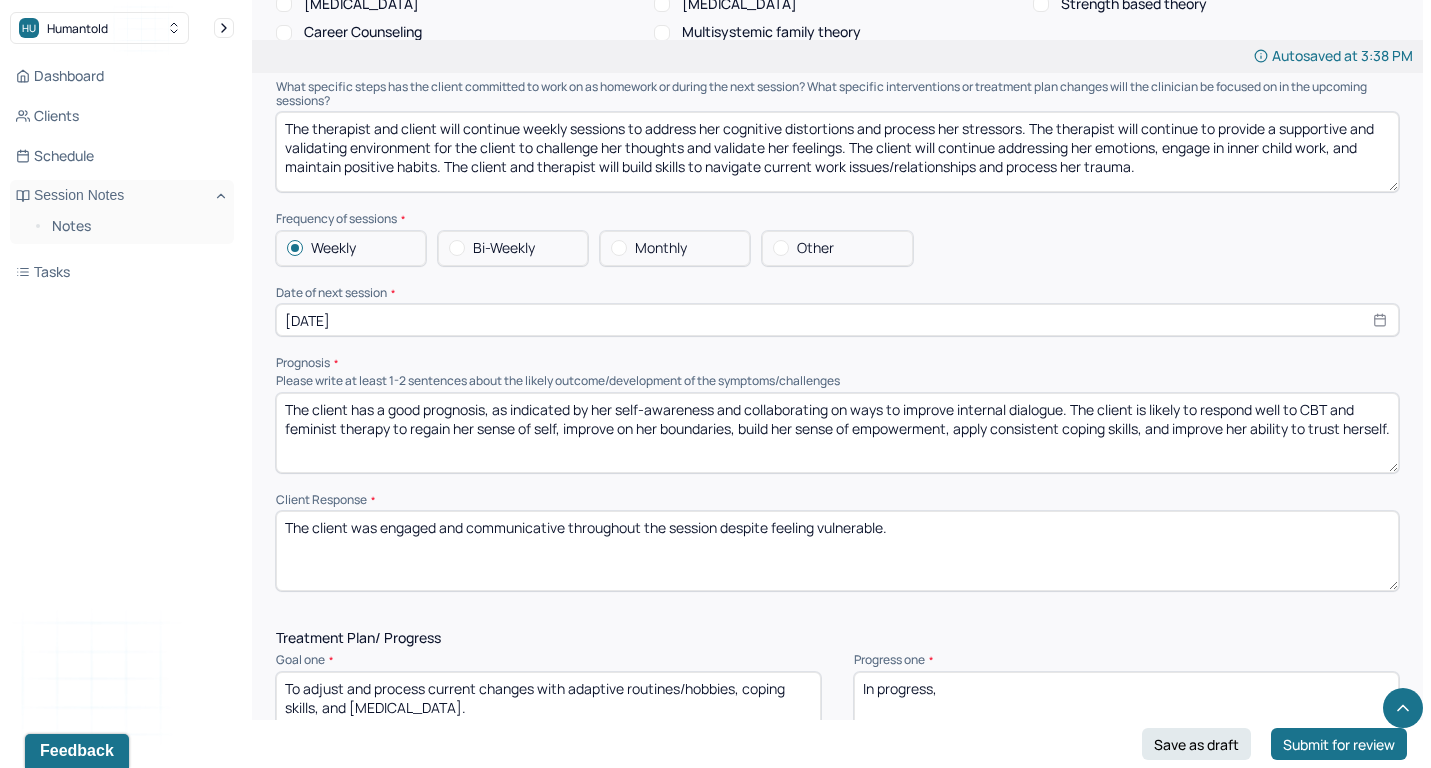 click on "The client has a good prognosis, as indicated by her self-awareness and collaborating on ways to improve internal dialogue. The client is likely to respond well to CBT and feminist therapy to regain her sense of self, improve on her boundaries, build her sense of empowerment, apply consistent coping skills, and improve her ability to trust herself." at bounding box center [837, 433] 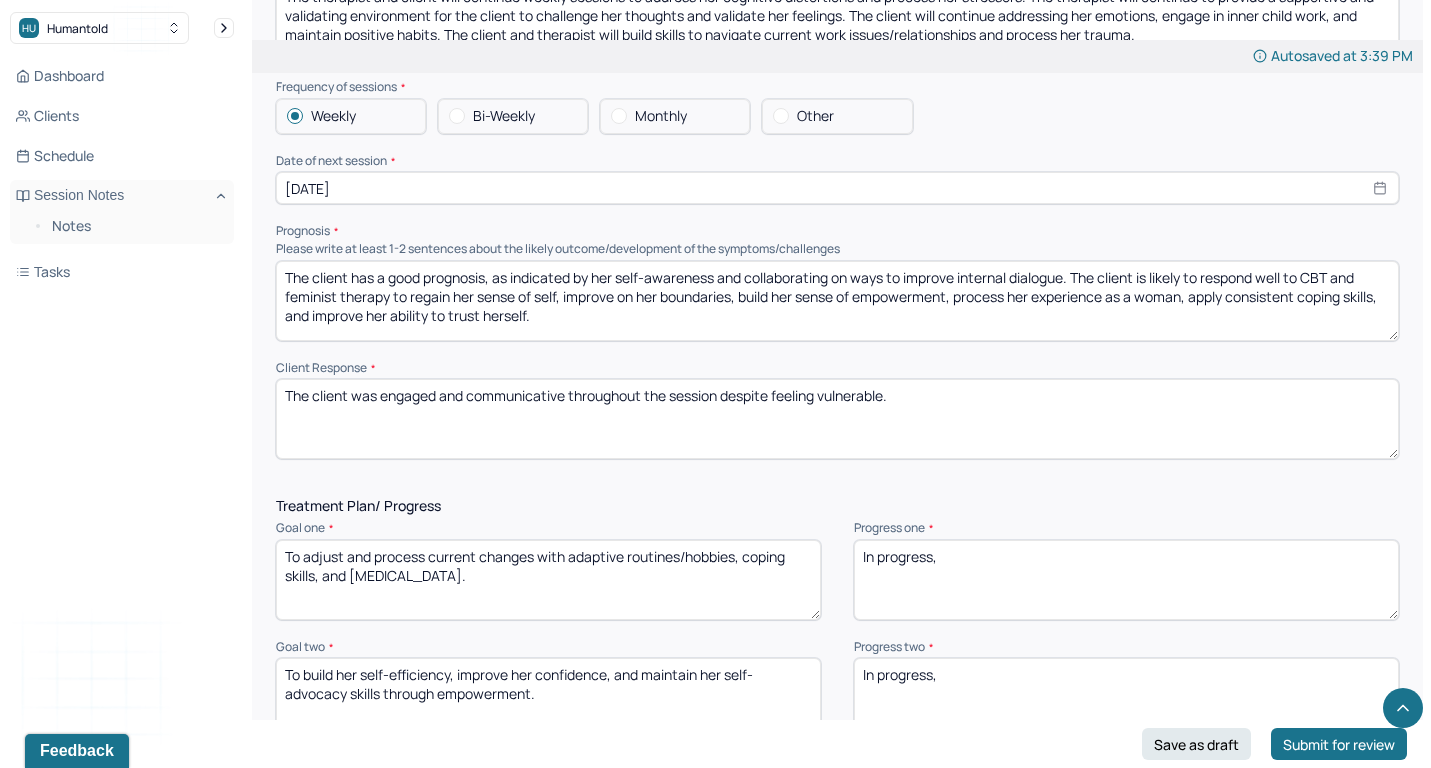 scroll, scrollTop: 2215, scrollLeft: 0, axis: vertical 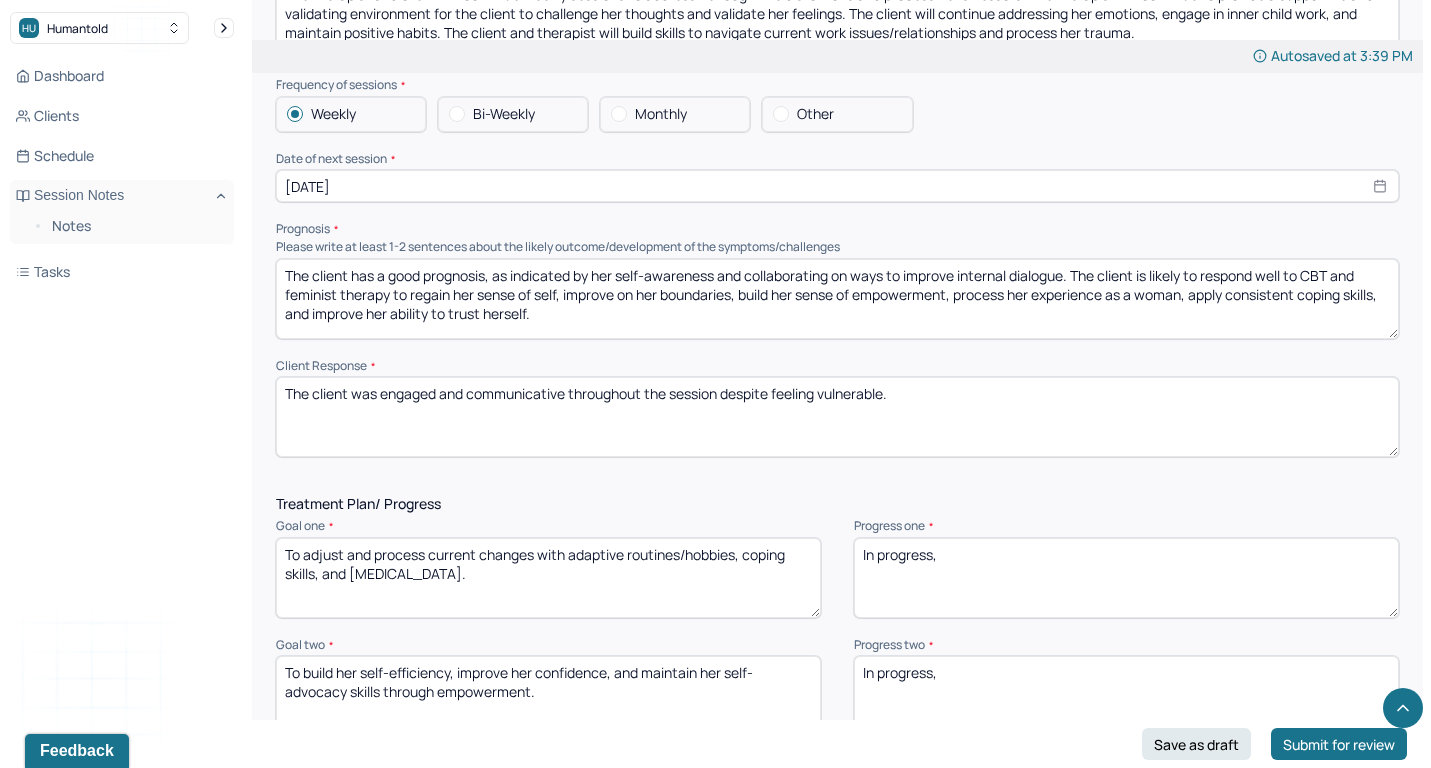 type on "The client has a good prognosis, as indicated by her self-awareness and collaborating on ways to improve internal dialogue. The client is likely to respond well to CBT and feminist therapy to regain her sense of self, improve on her boundaries, build her sense of empowerment, process her experience as a woman, apply consistent coping skills, and improve her ability to trust herself." 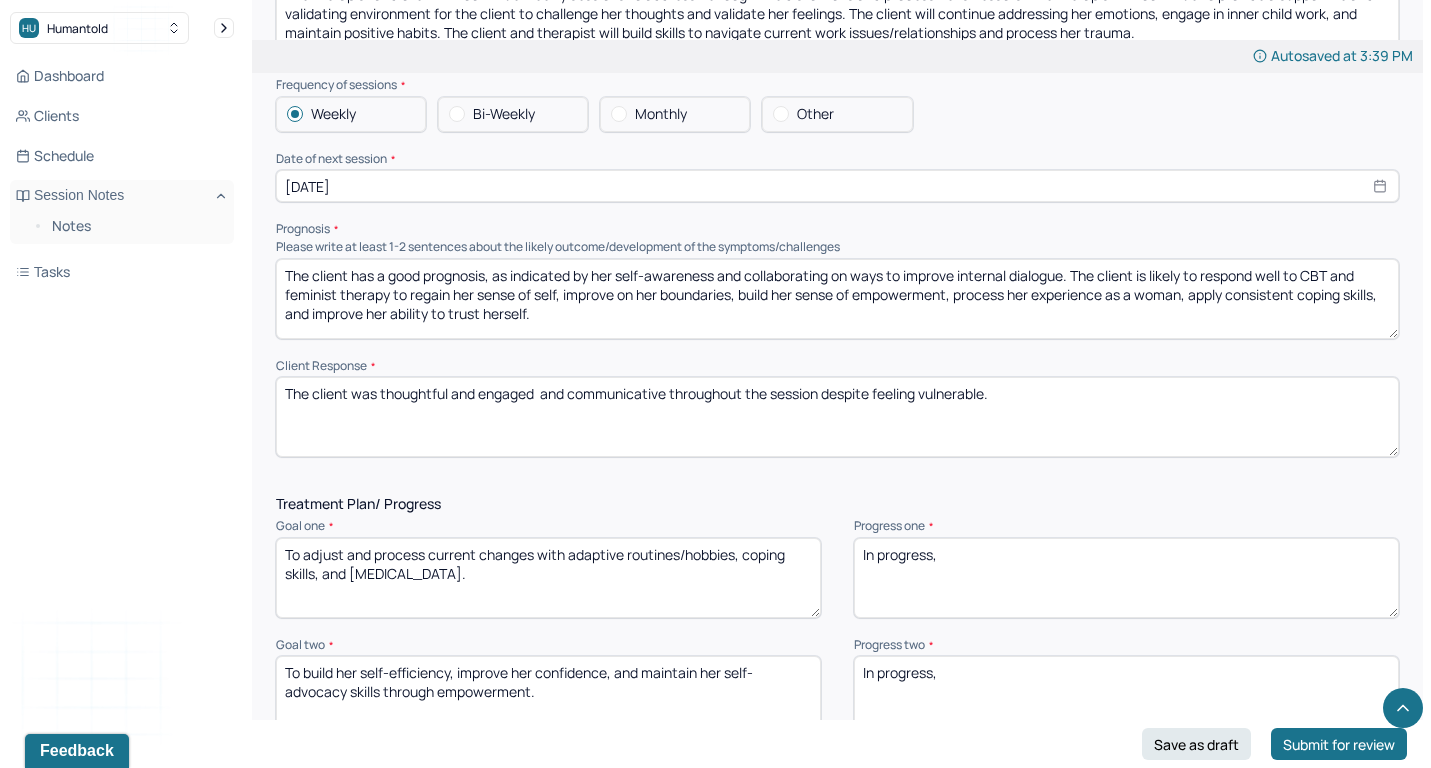 drag, startPoint x: 537, startPoint y: 360, endPoint x: 672, endPoint y: 361, distance: 135.00371 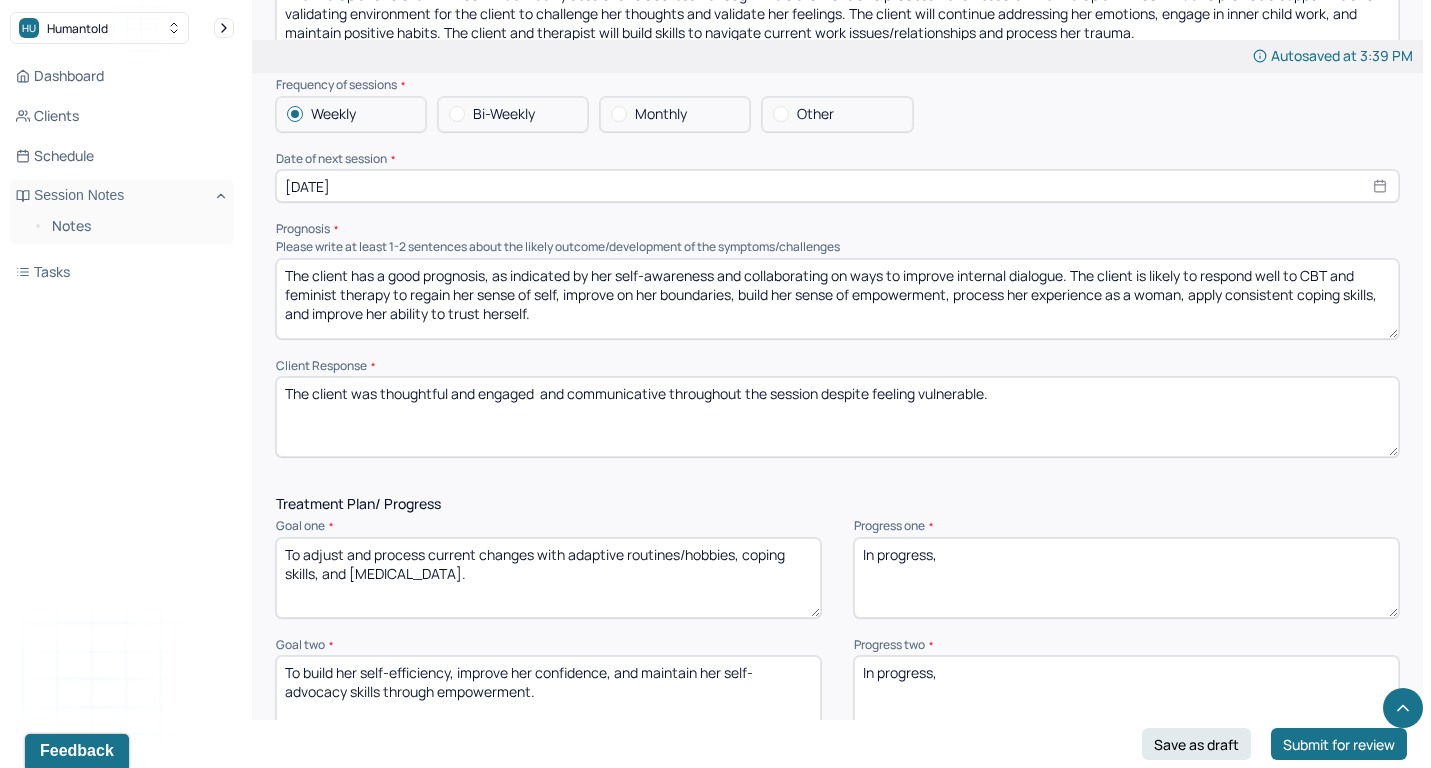 click on "The client was thoughtful and engaged  and communicative throughout the session despite feeling vulnerable." at bounding box center (837, 417) 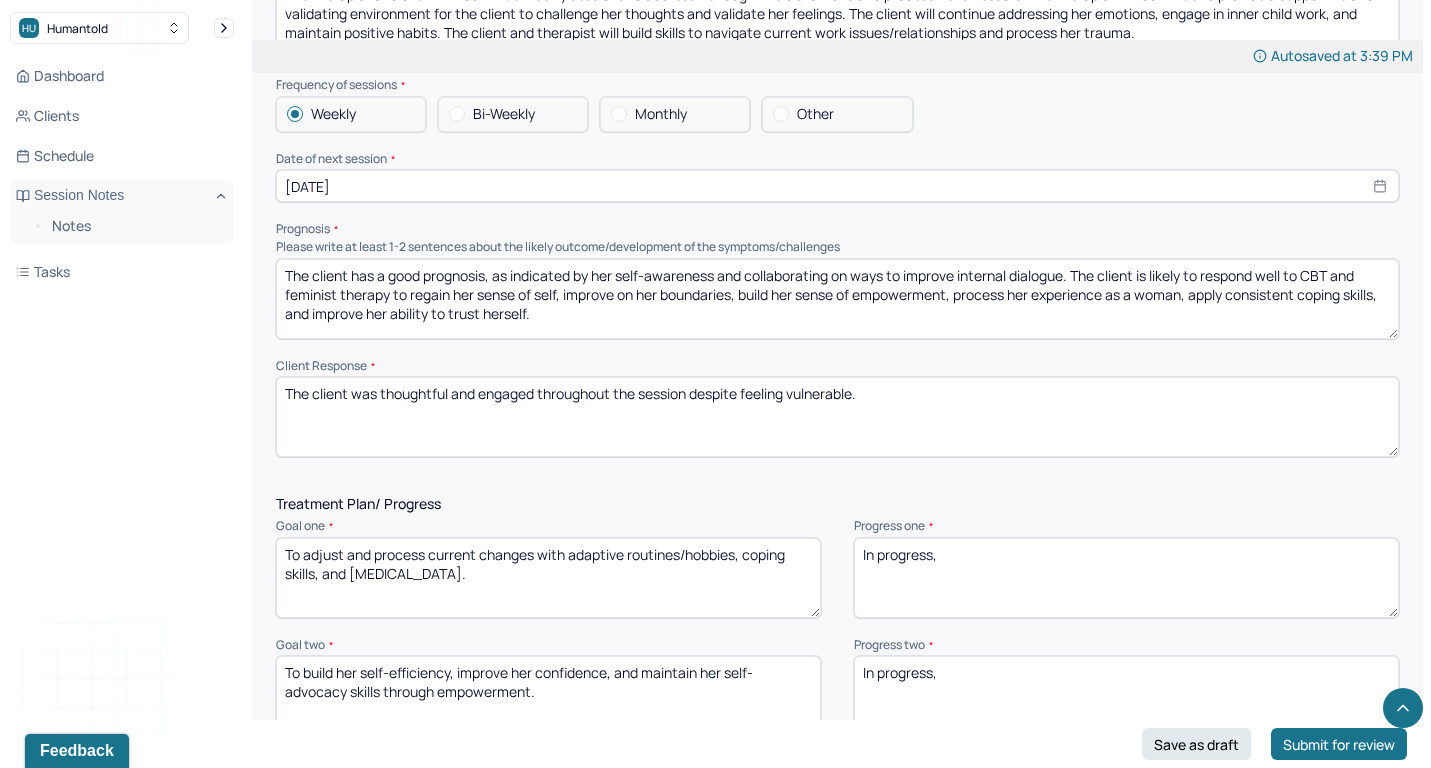 drag, startPoint x: 696, startPoint y: 361, endPoint x: 1003, endPoint y: 360, distance: 307.00162 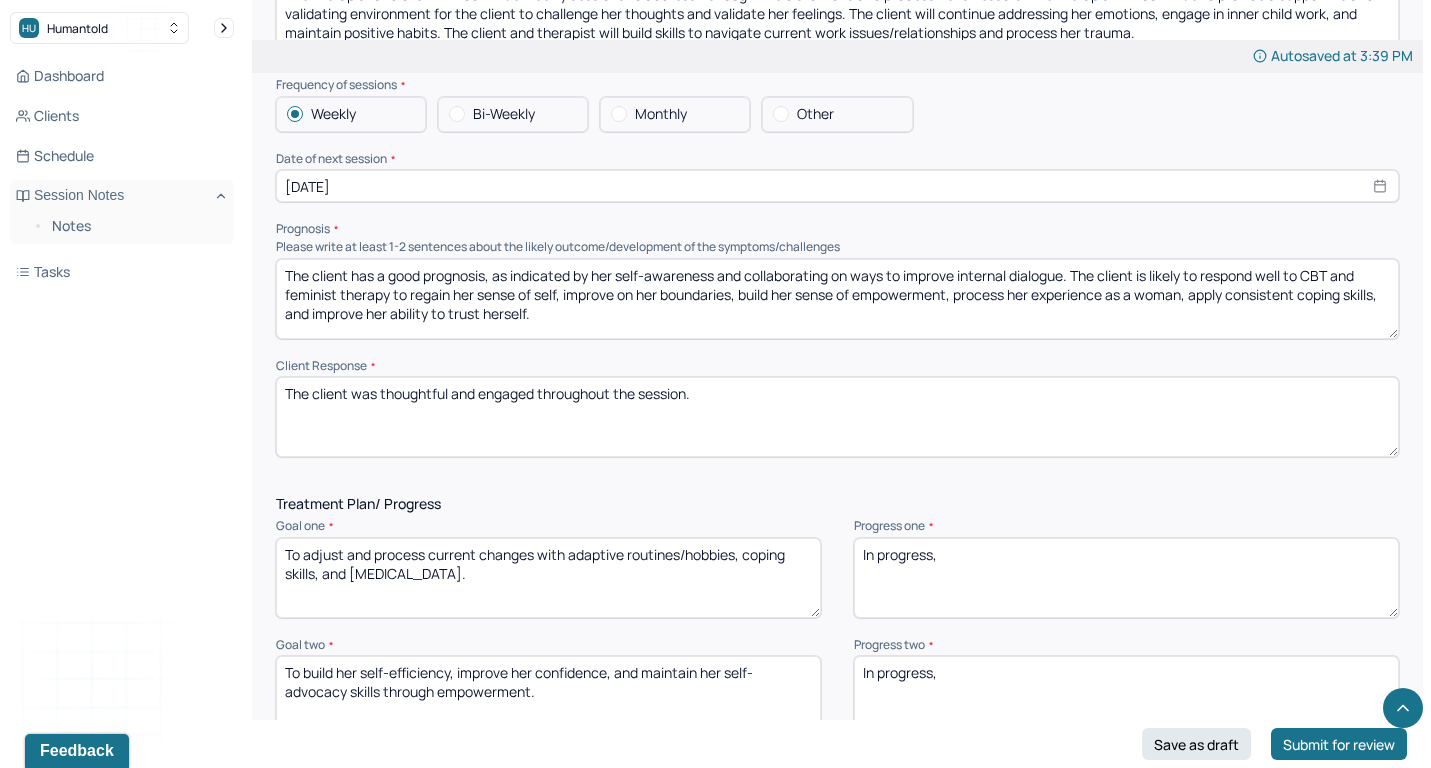 scroll, scrollTop: 2218, scrollLeft: 0, axis: vertical 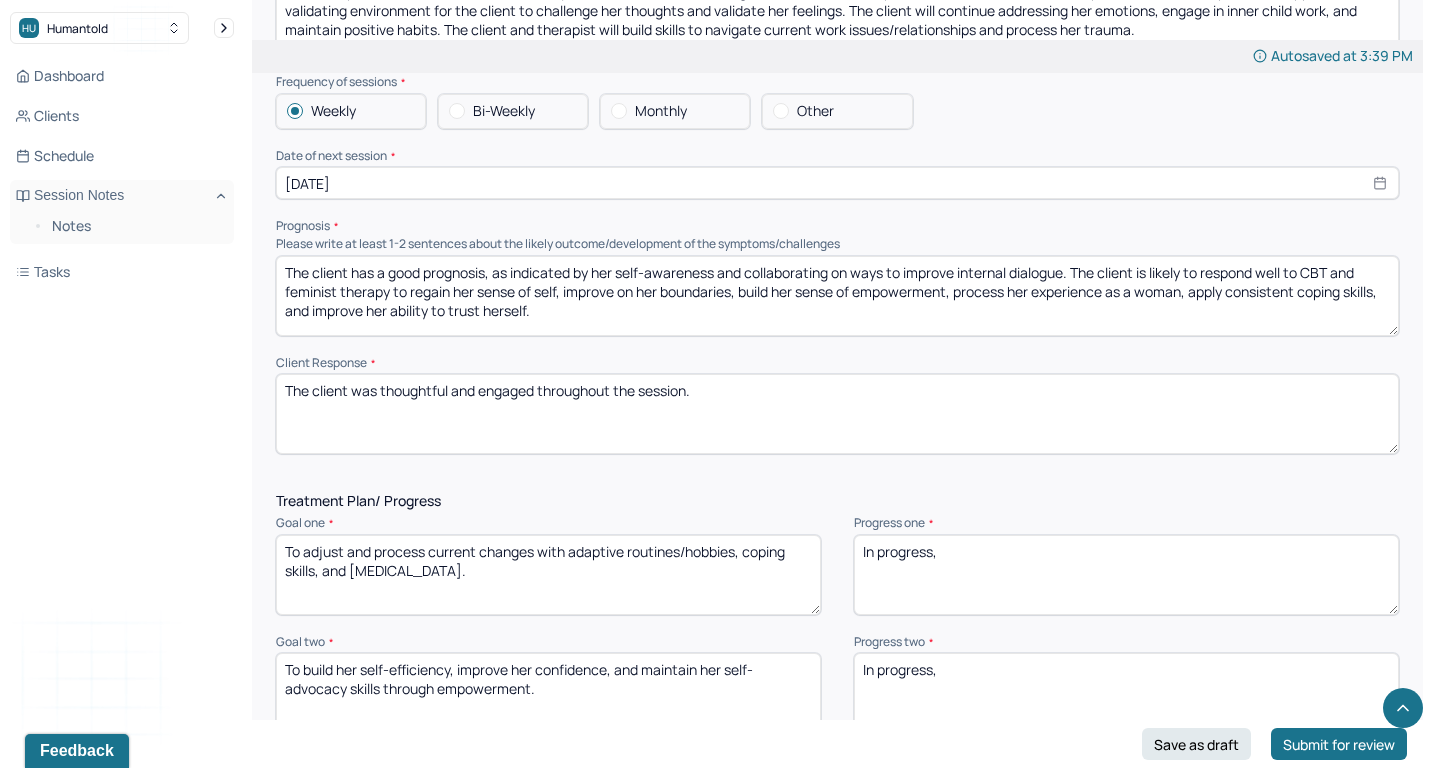 type on "The client was thoughtful and engaged throughout the session." 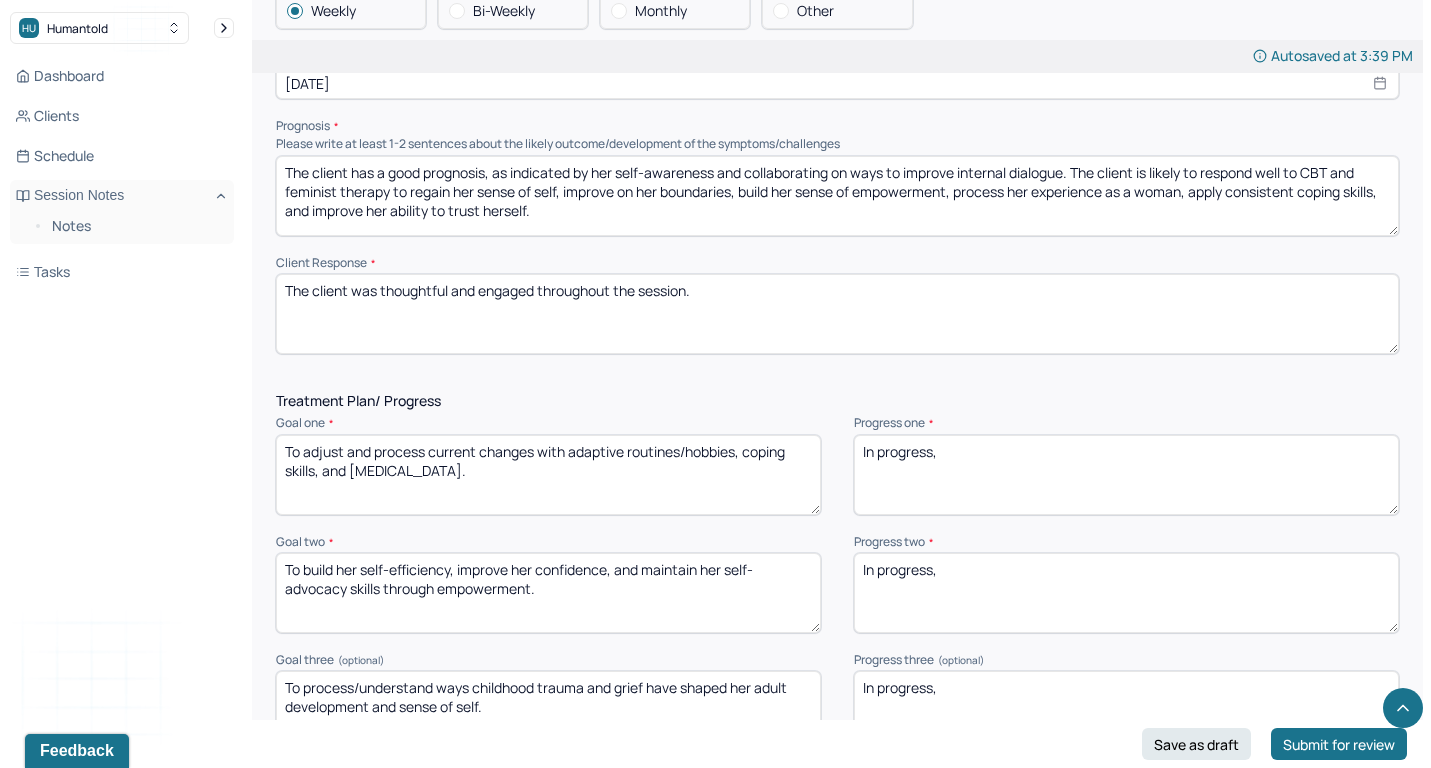 scroll, scrollTop: 2322, scrollLeft: 0, axis: vertical 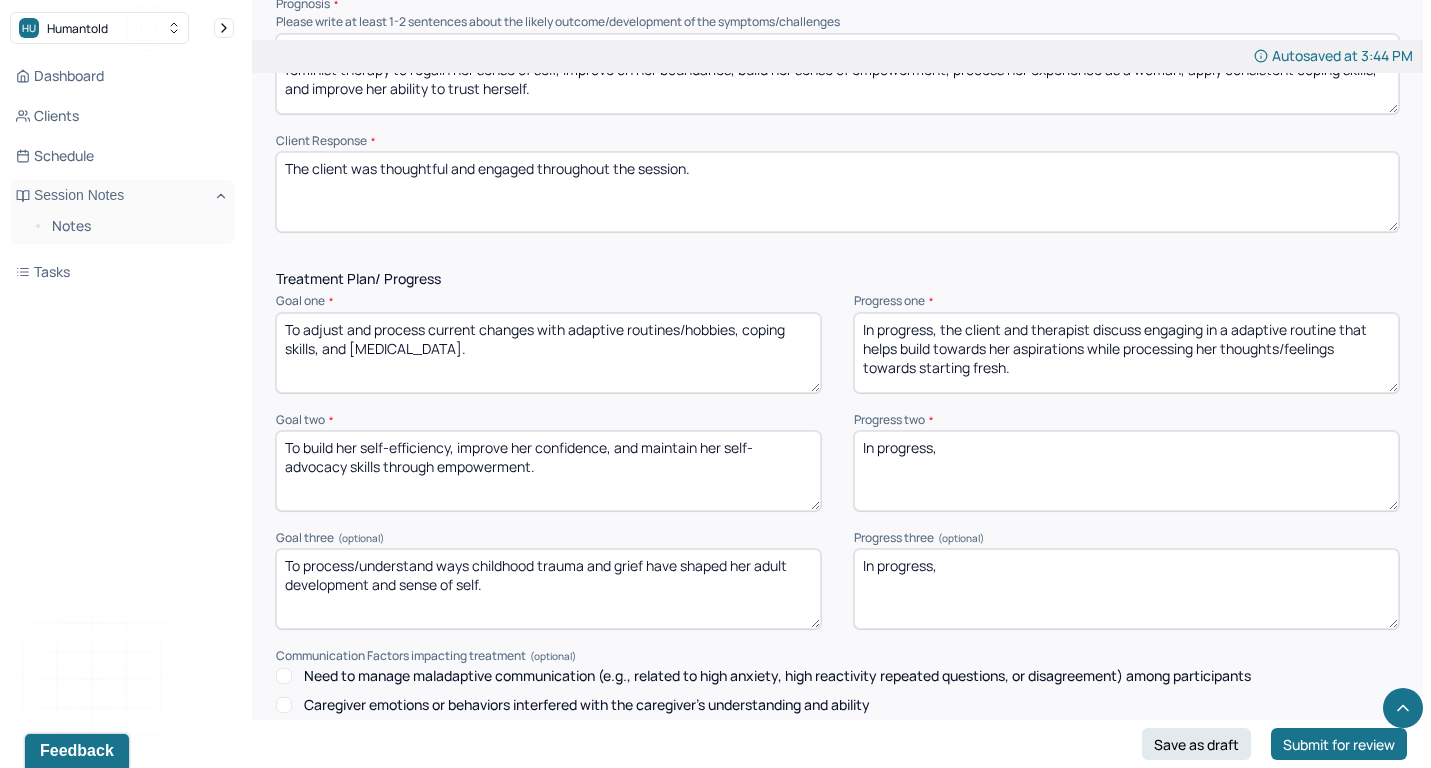 type on "In progress, the client and therapist discuss engaging in a adaptive routine that helps build towards her aspirations while processing her thoughts/feelings towards starting fresh." 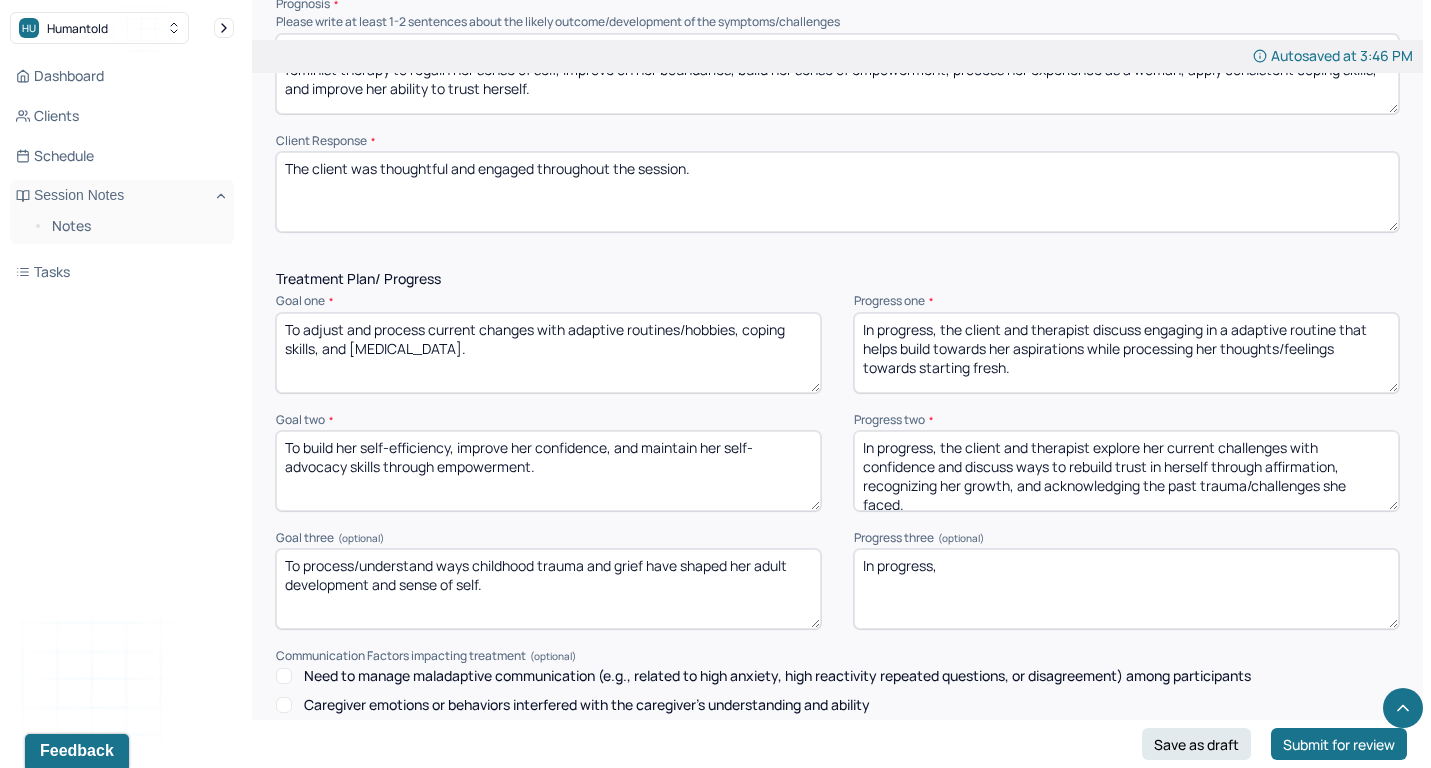 scroll, scrollTop: 4, scrollLeft: 0, axis: vertical 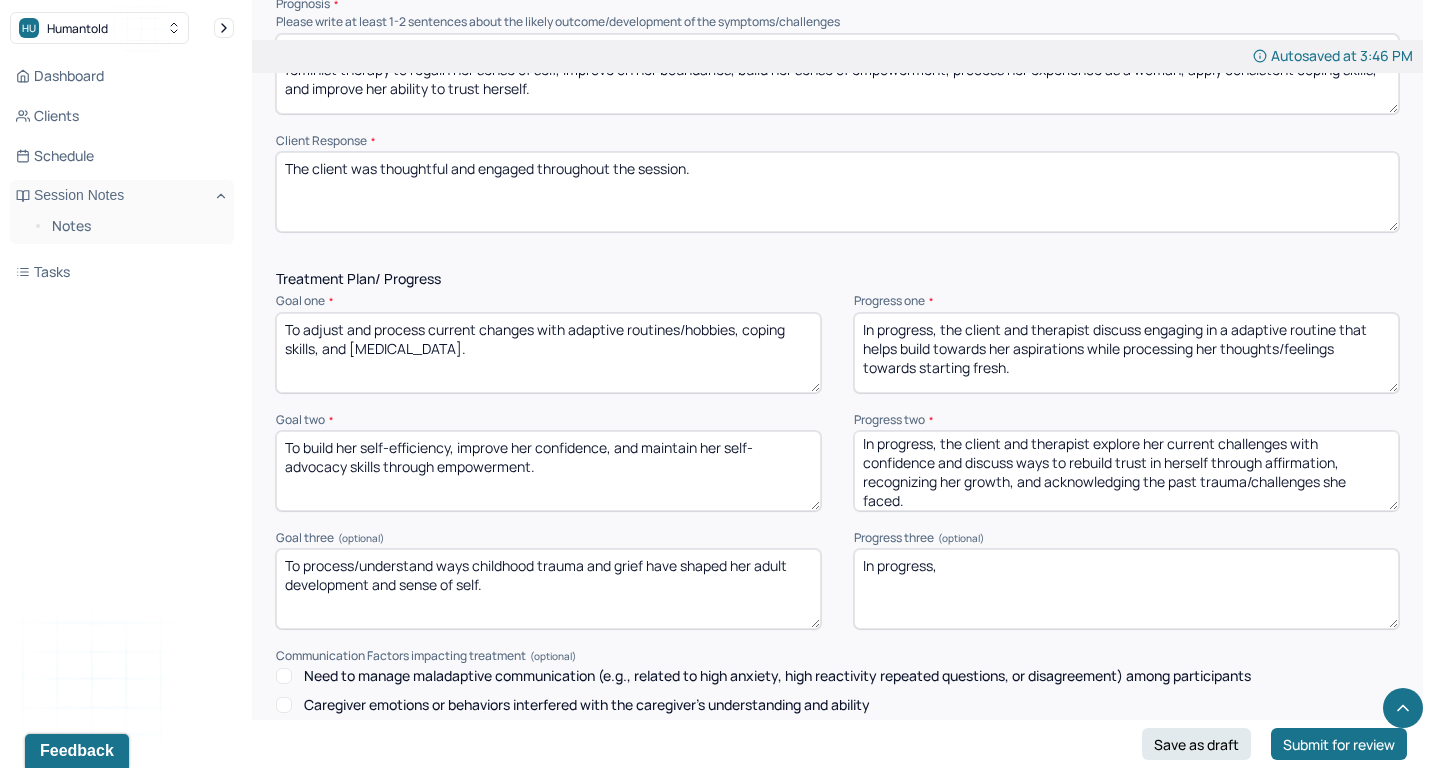 type on "In progress, the client and therapist explore her current challenges with confidence and discuss ways to rebuild trust in herself through affirmation, recognizing her growth, and acknowledging the past trauma/challenges she faced." 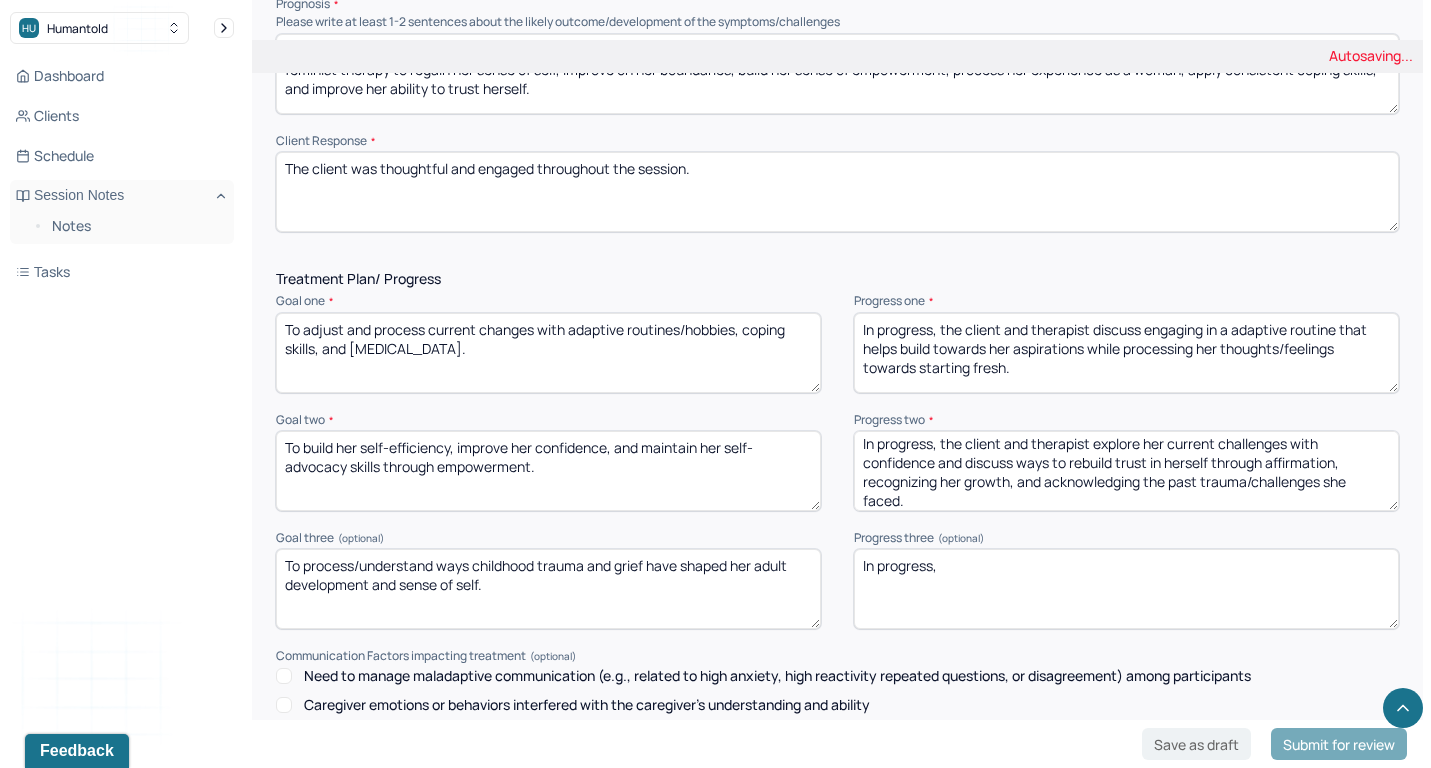 click on "In progress," at bounding box center [1126, 589] 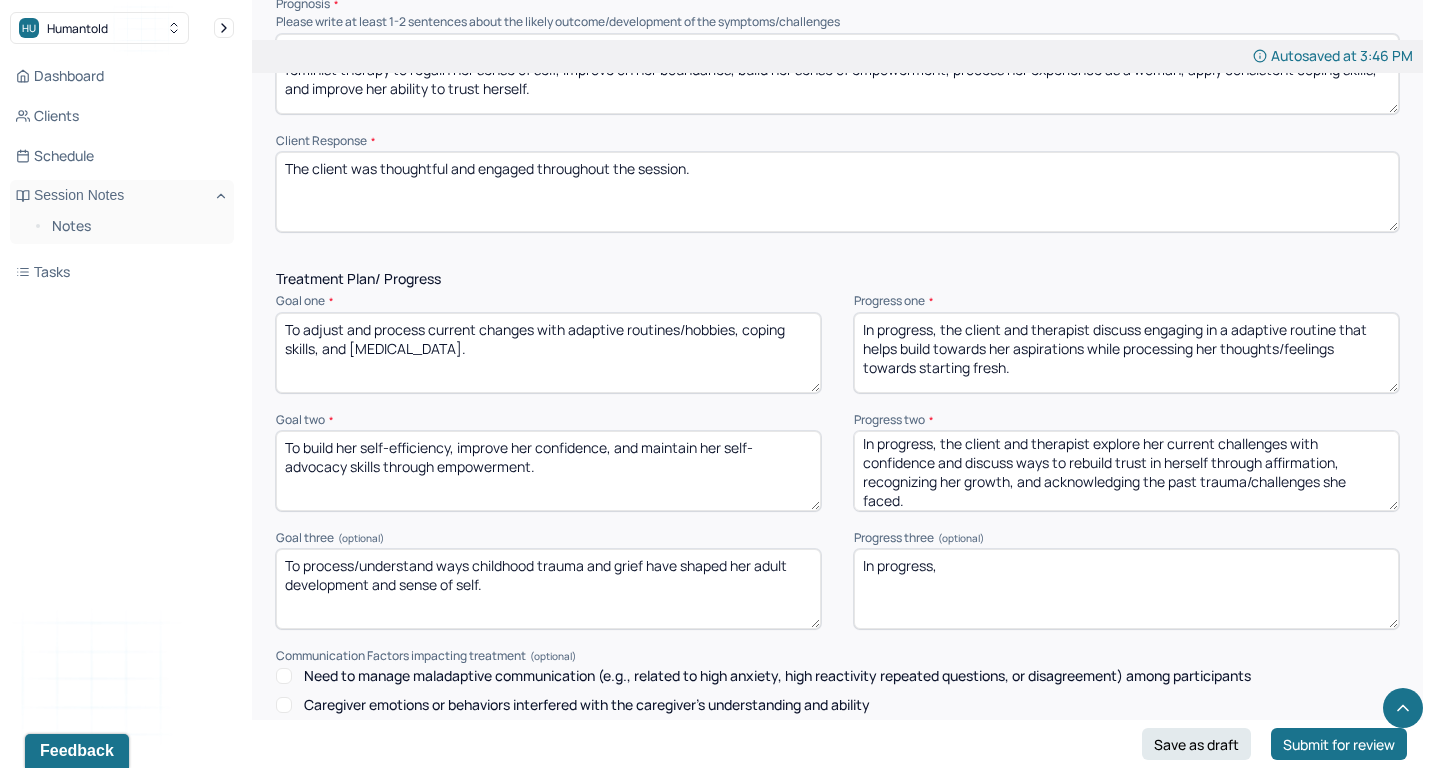 click on "In progress," at bounding box center (1126, 589) 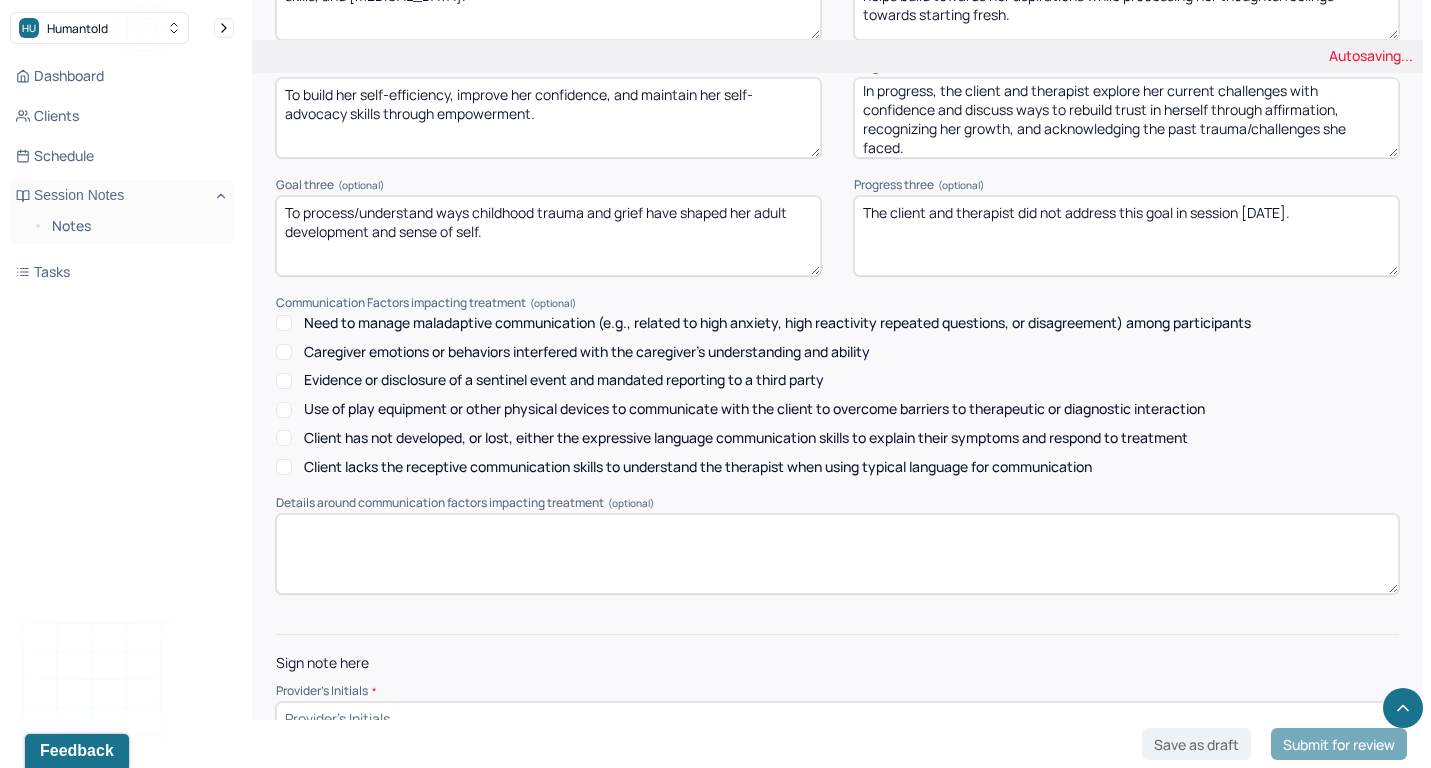 type on "The client and therapist did not address this goal in session [DATE]." 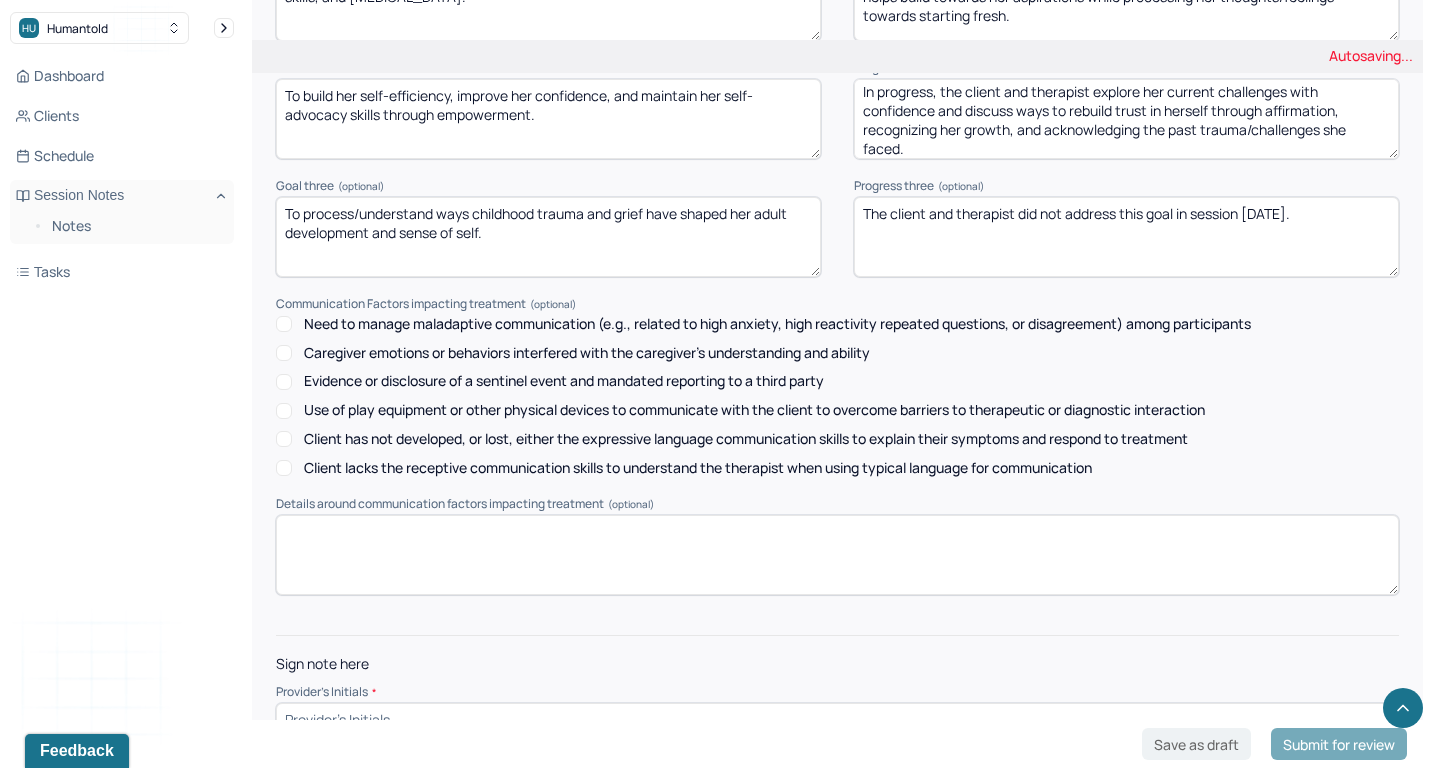 click on "Provider's Initials *" at bounding box center (837, 710) 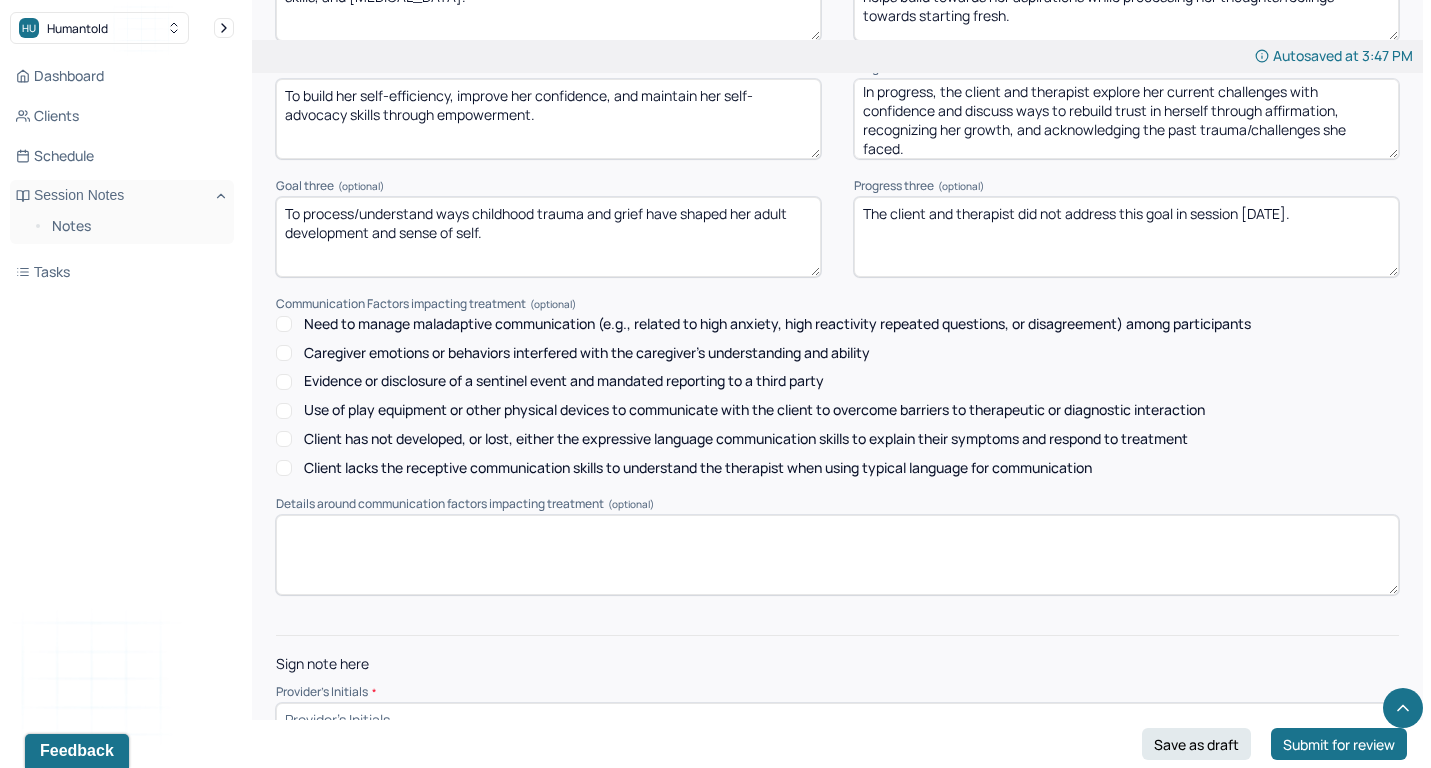 click at bounding box center [837, 719] 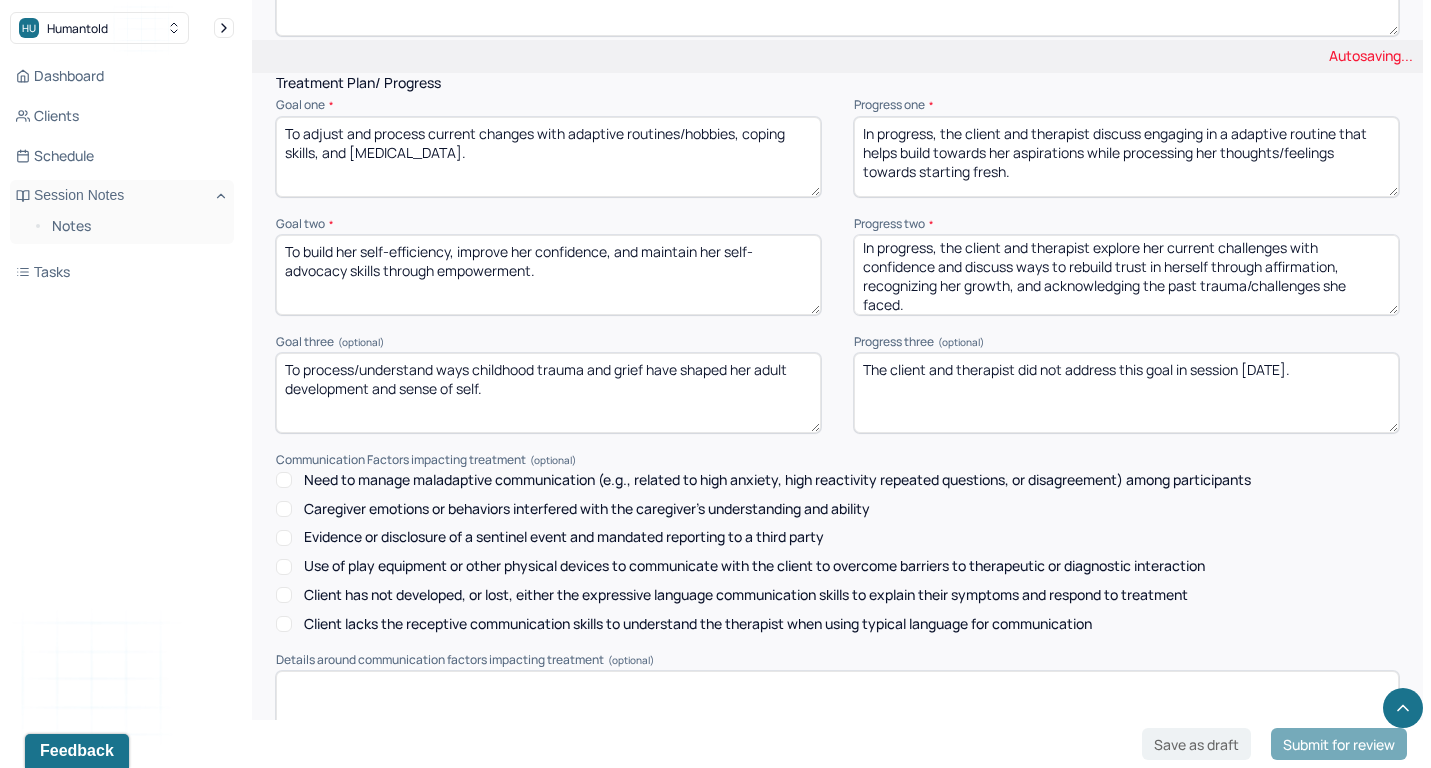 scroll, scrollTop: 2634, scrollLeft: 0, axis: vertical 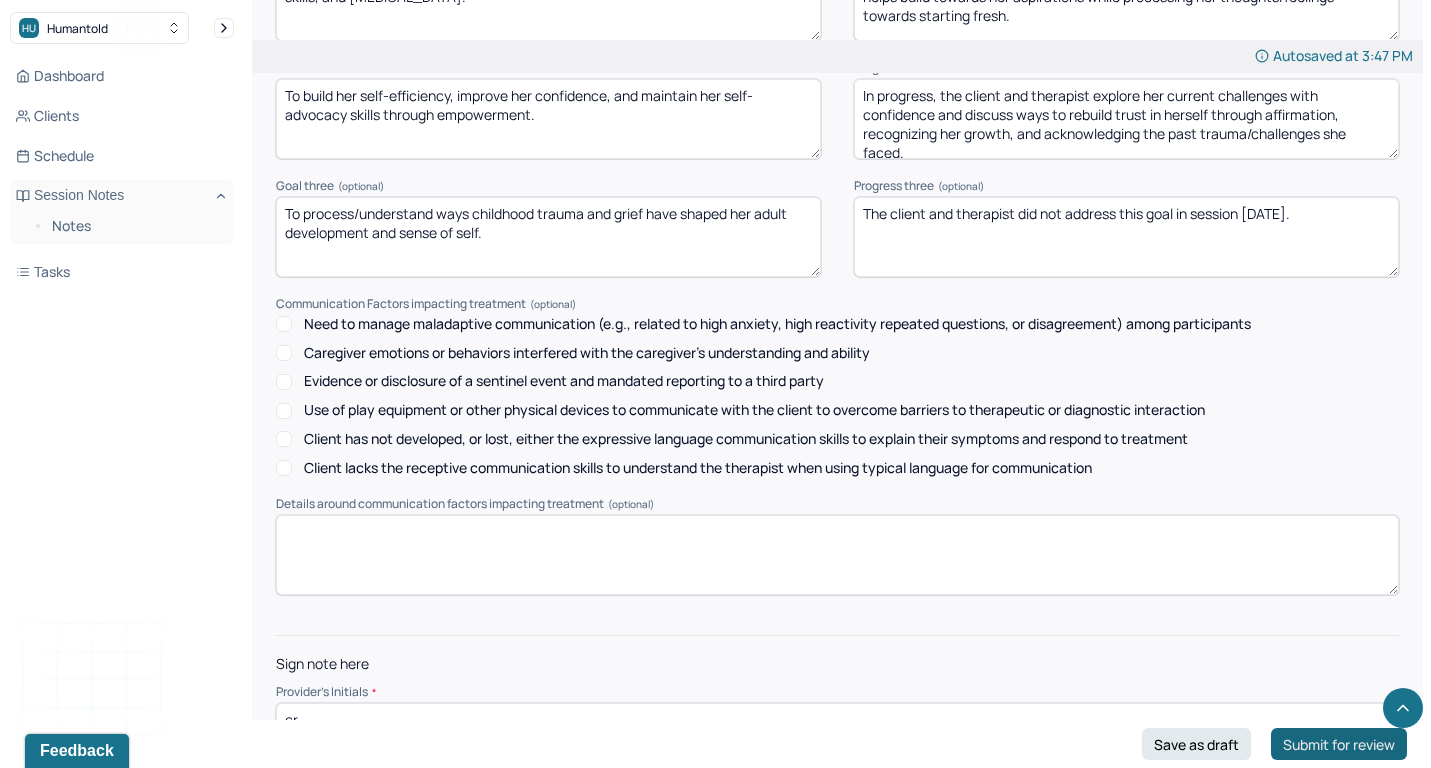 type on "cr" 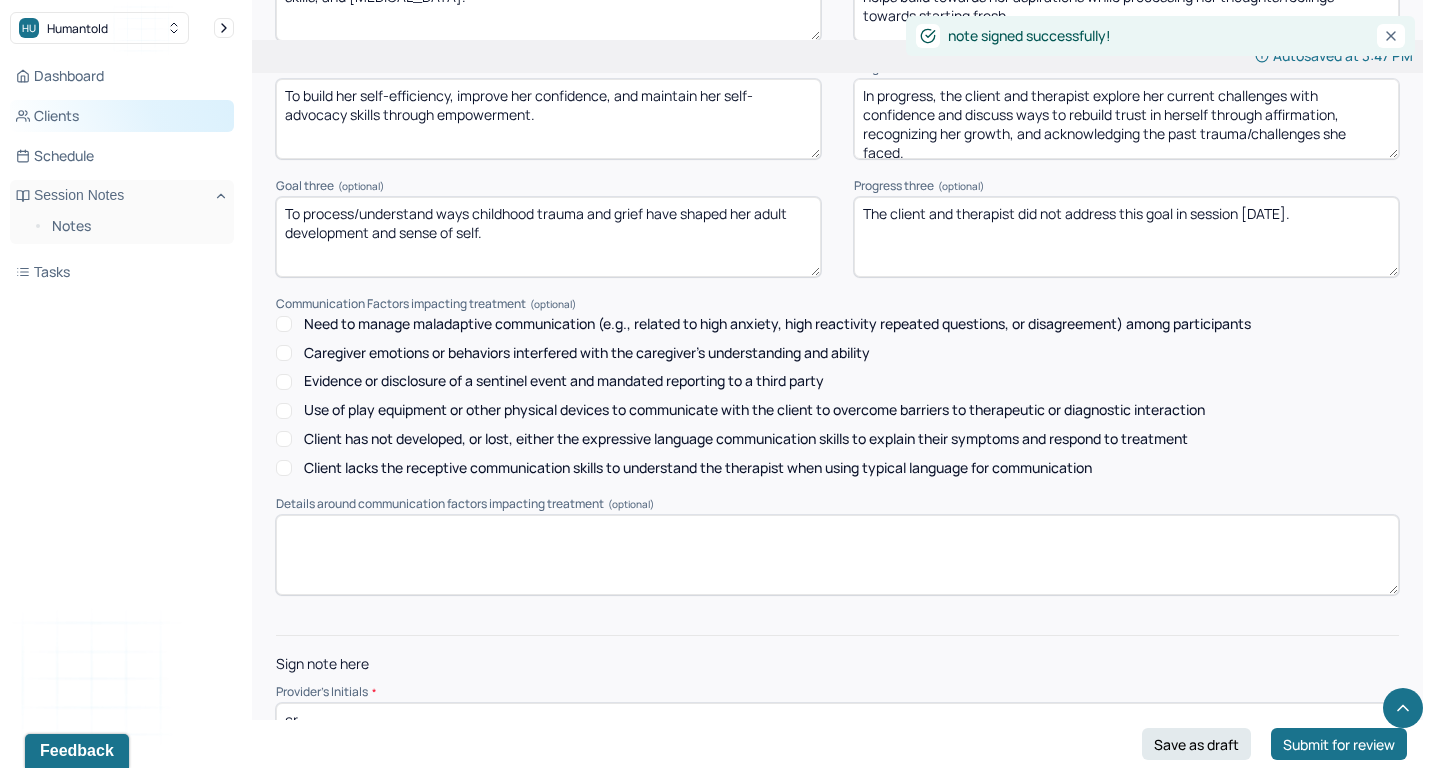 scroll, scrollTop: 0, scrollLeft: 0, axis: both 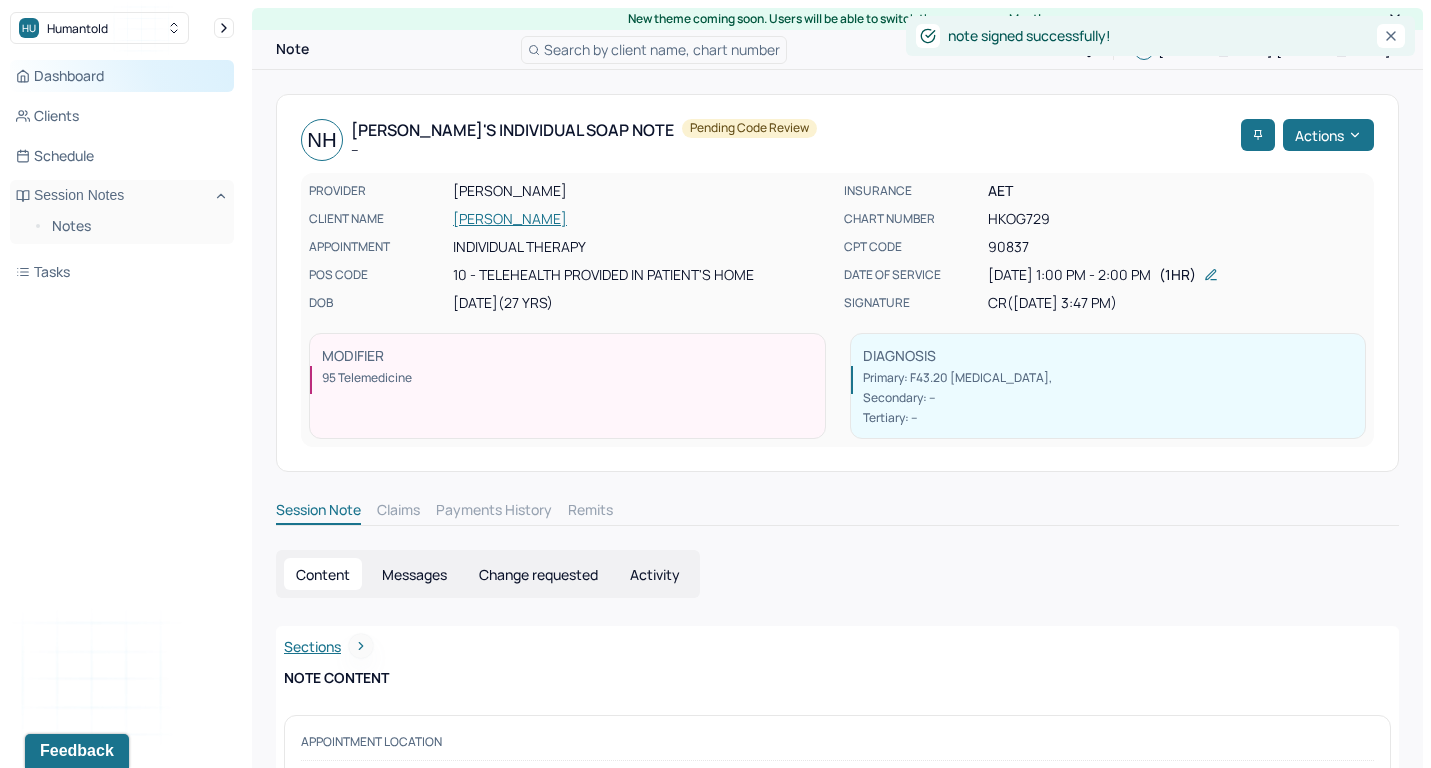 click on "Dashboard" at bounding box center (122, 76) 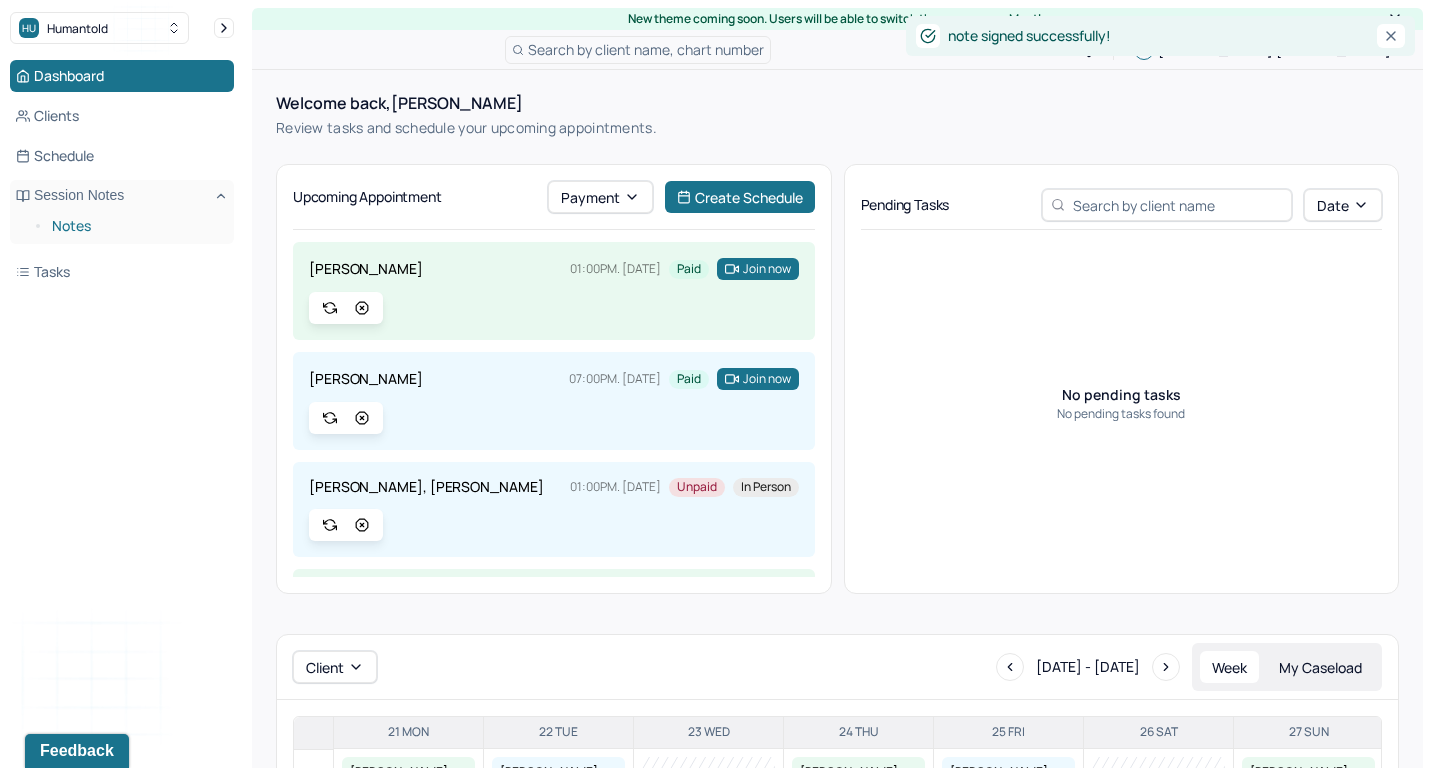 click on "Notes" at bounding box center (135, 226) 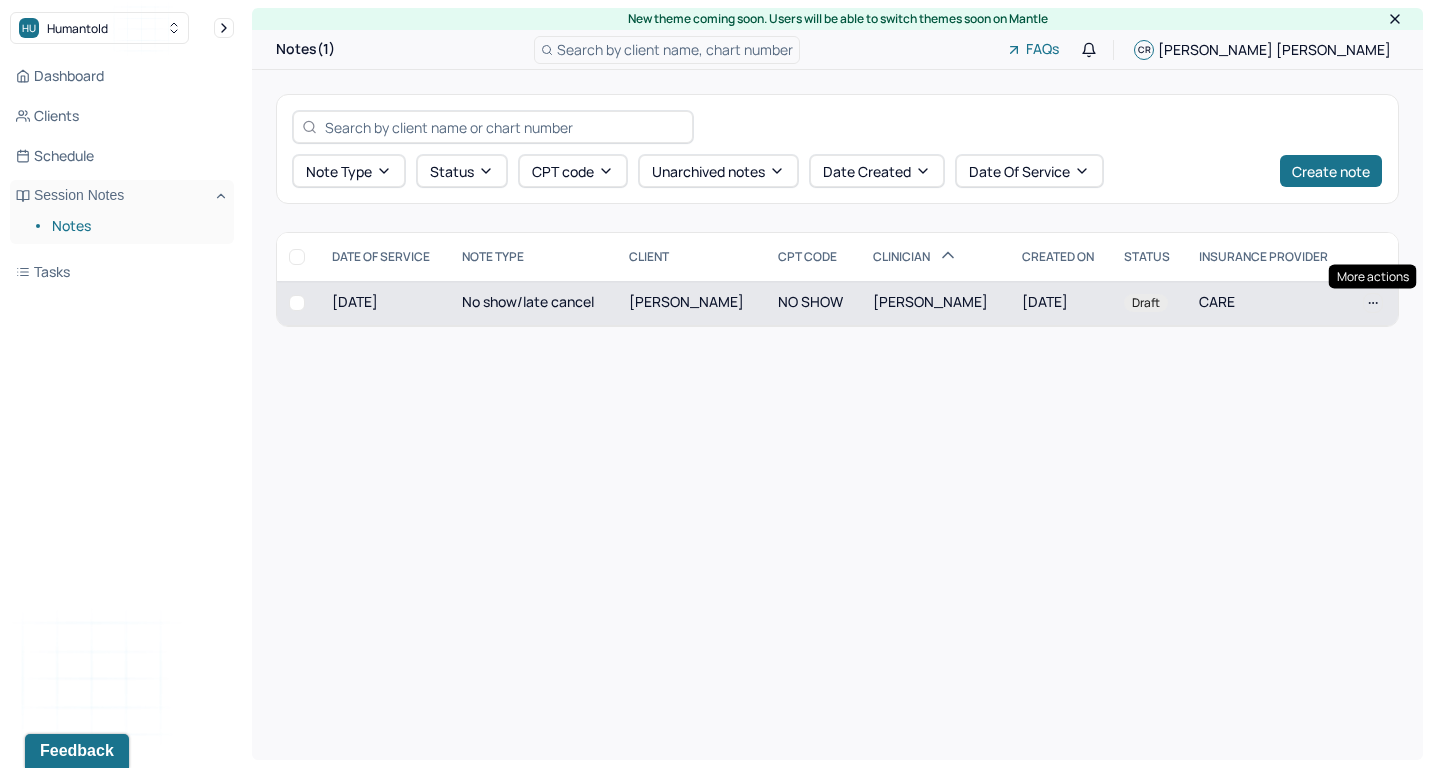 click 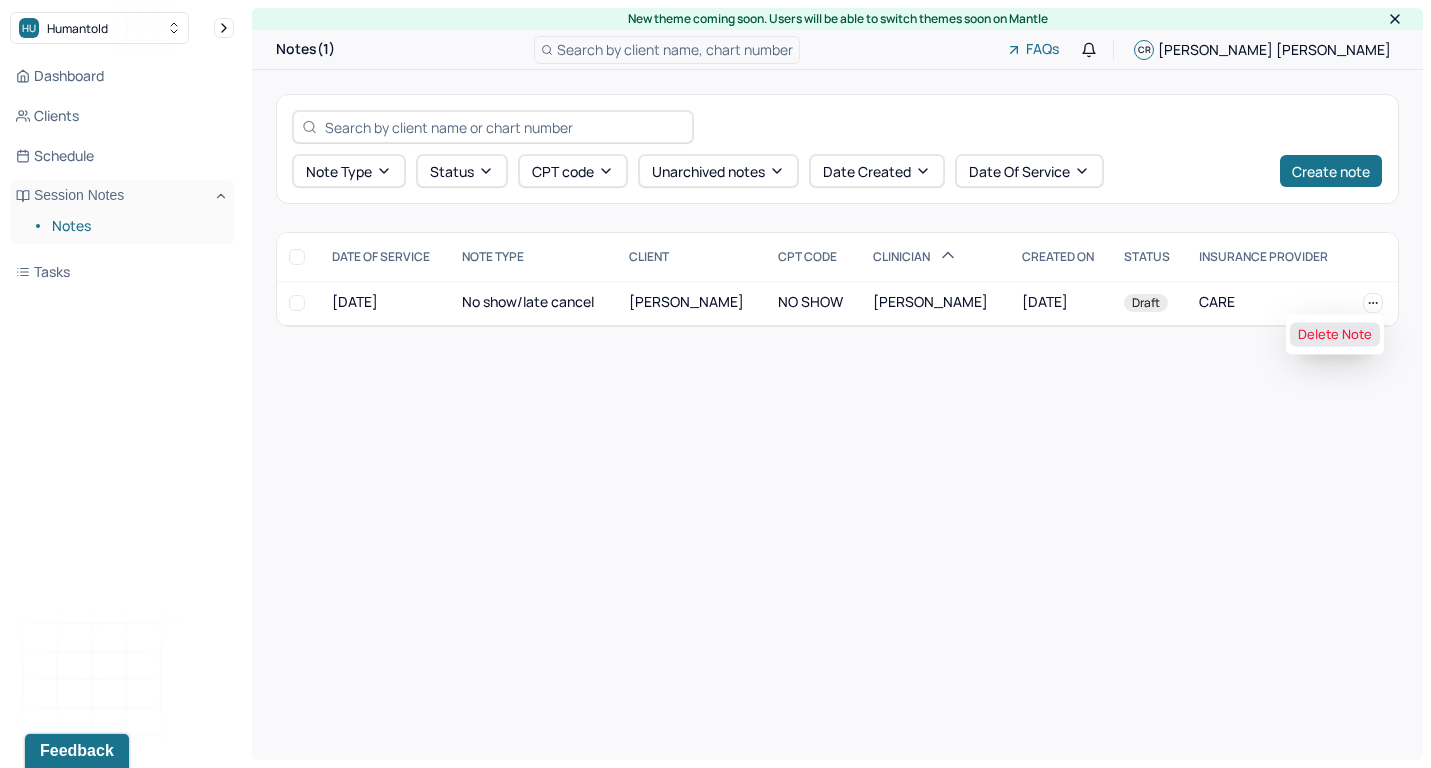 click on "Delete Note" at bounding box center (1335, 335) 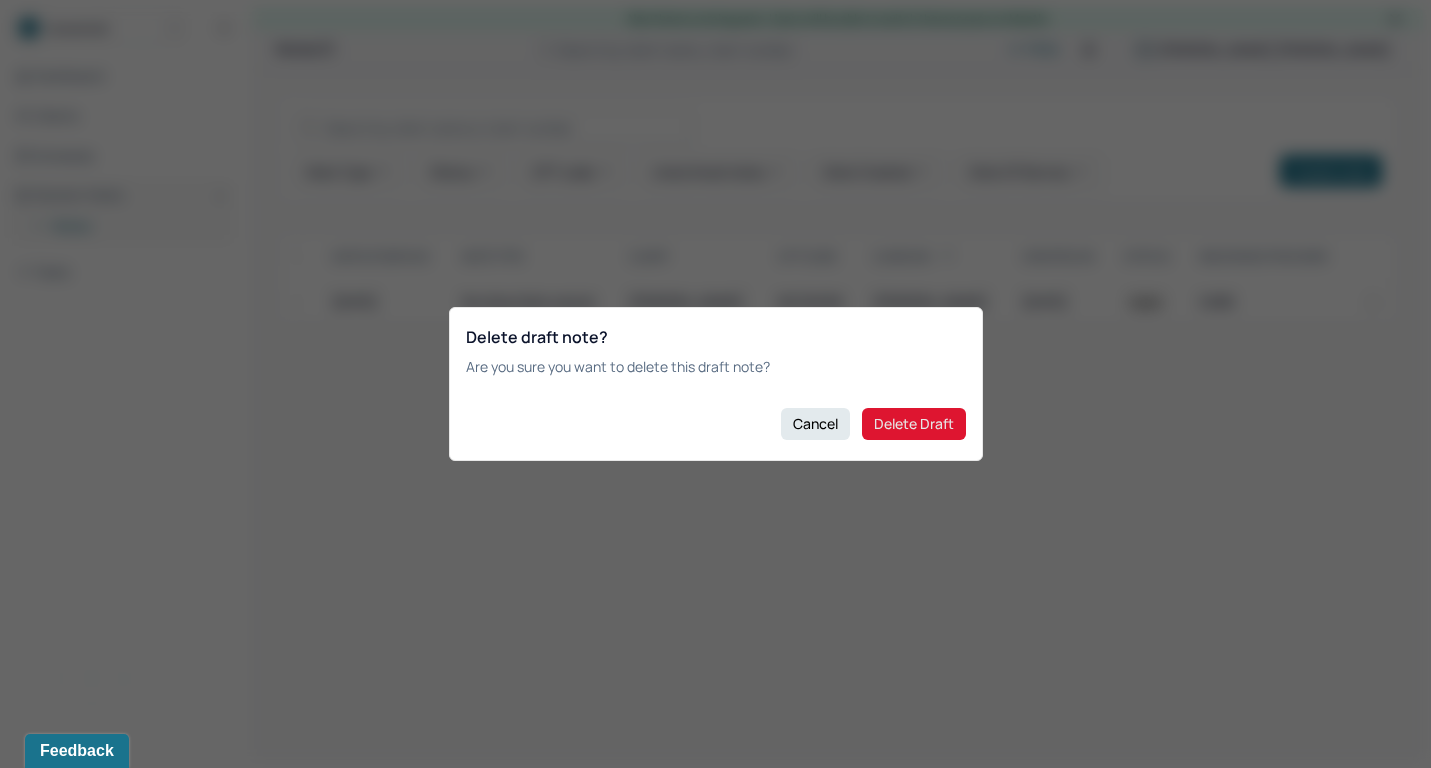 click on "Delete Draft" at bounding box center [914, 424] 